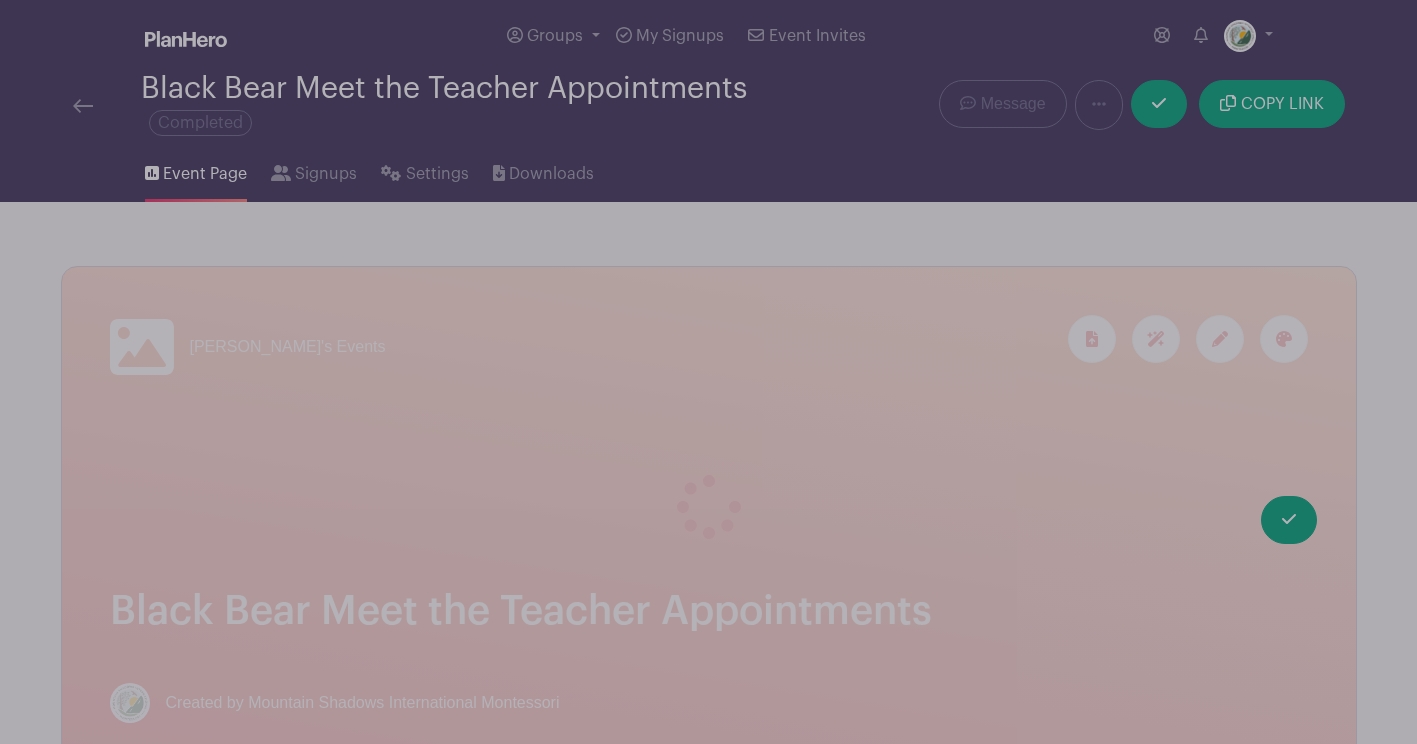 scroll, scrollTop: 0, scrollLeft: 0, axis: both 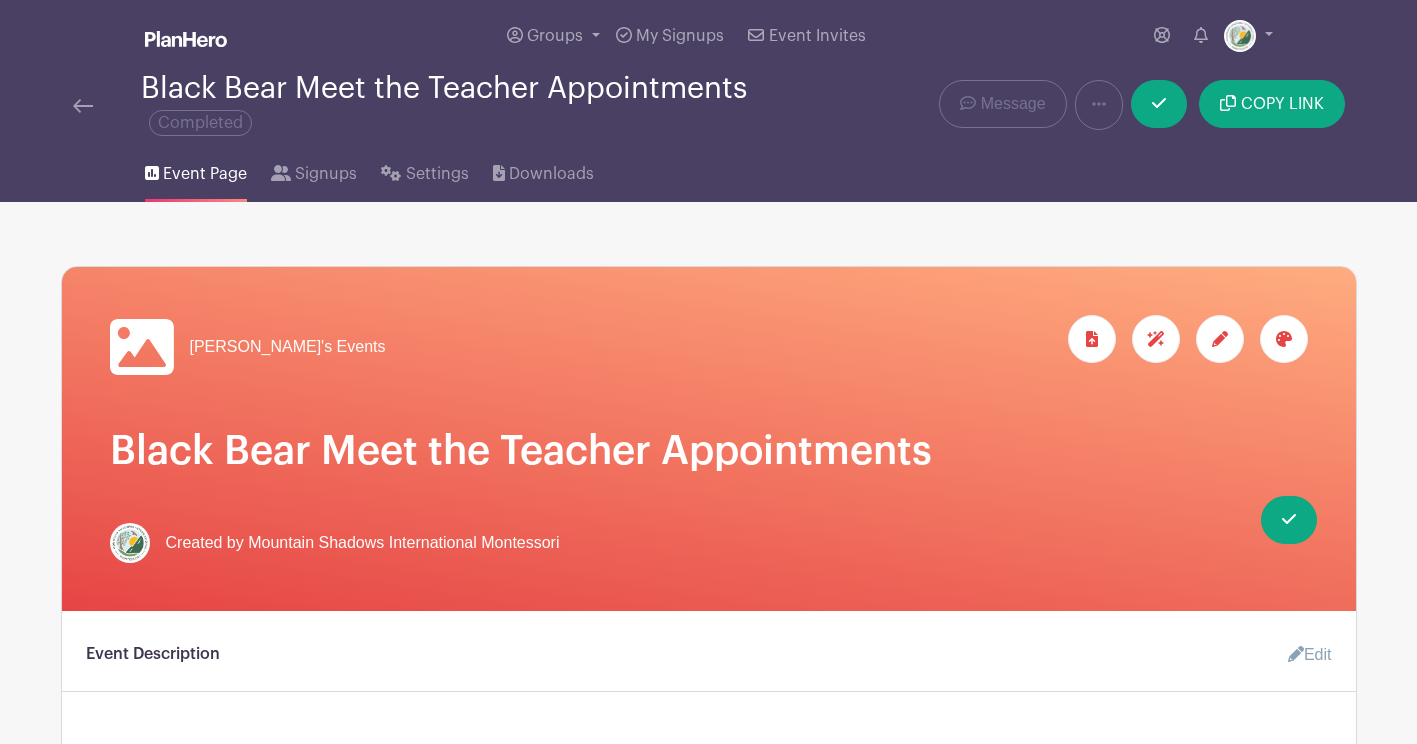 click 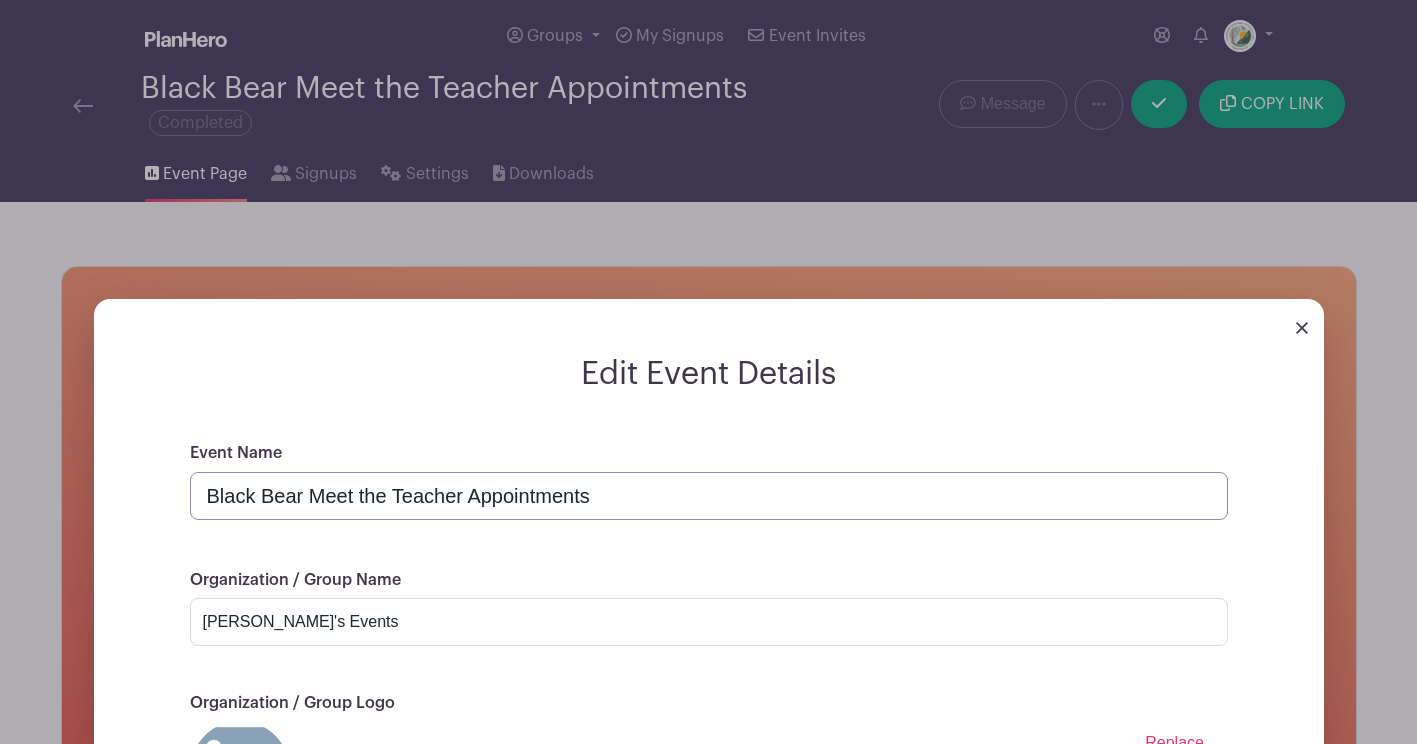 click on "Black Bear Meet the Teacher Appointments" at bounding box center [709, 496] 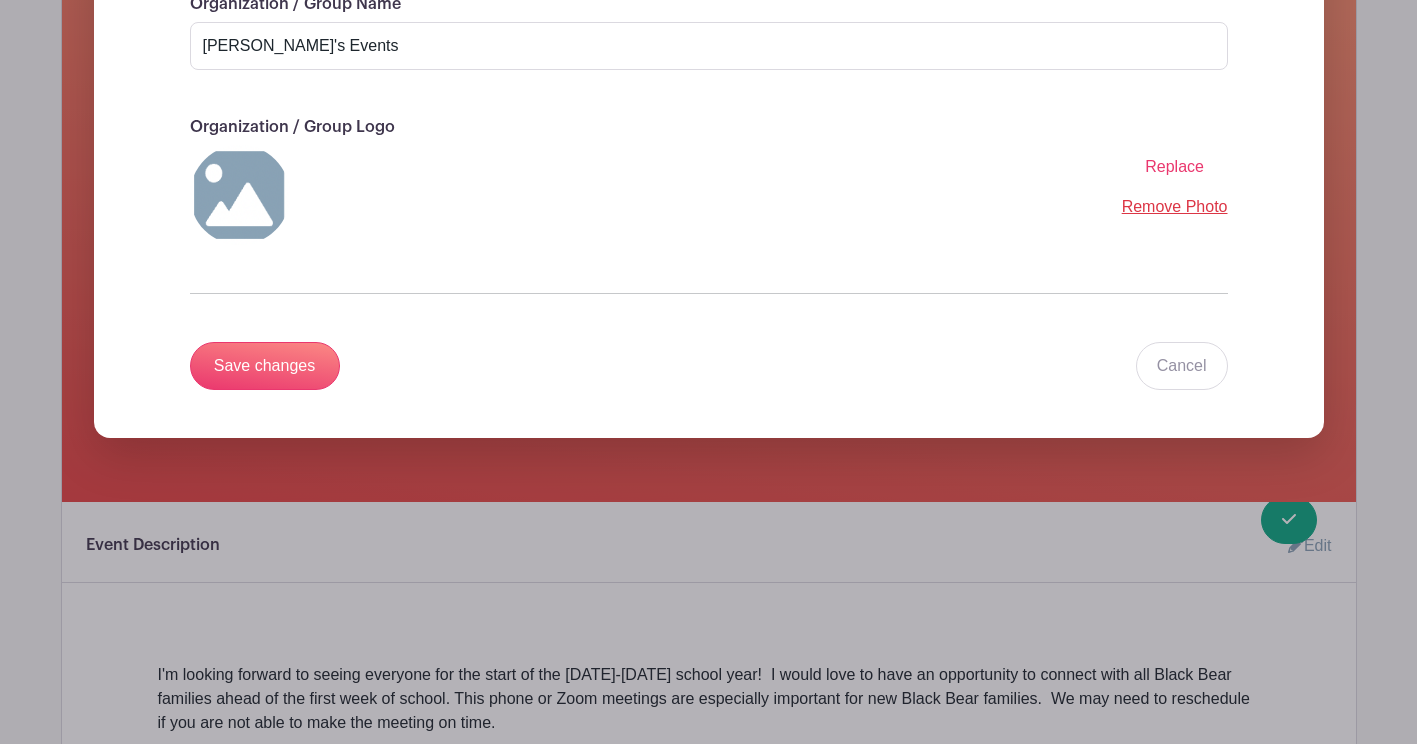 scroll, scrollTop: 582, scrollLeft: 0, axis: vertical 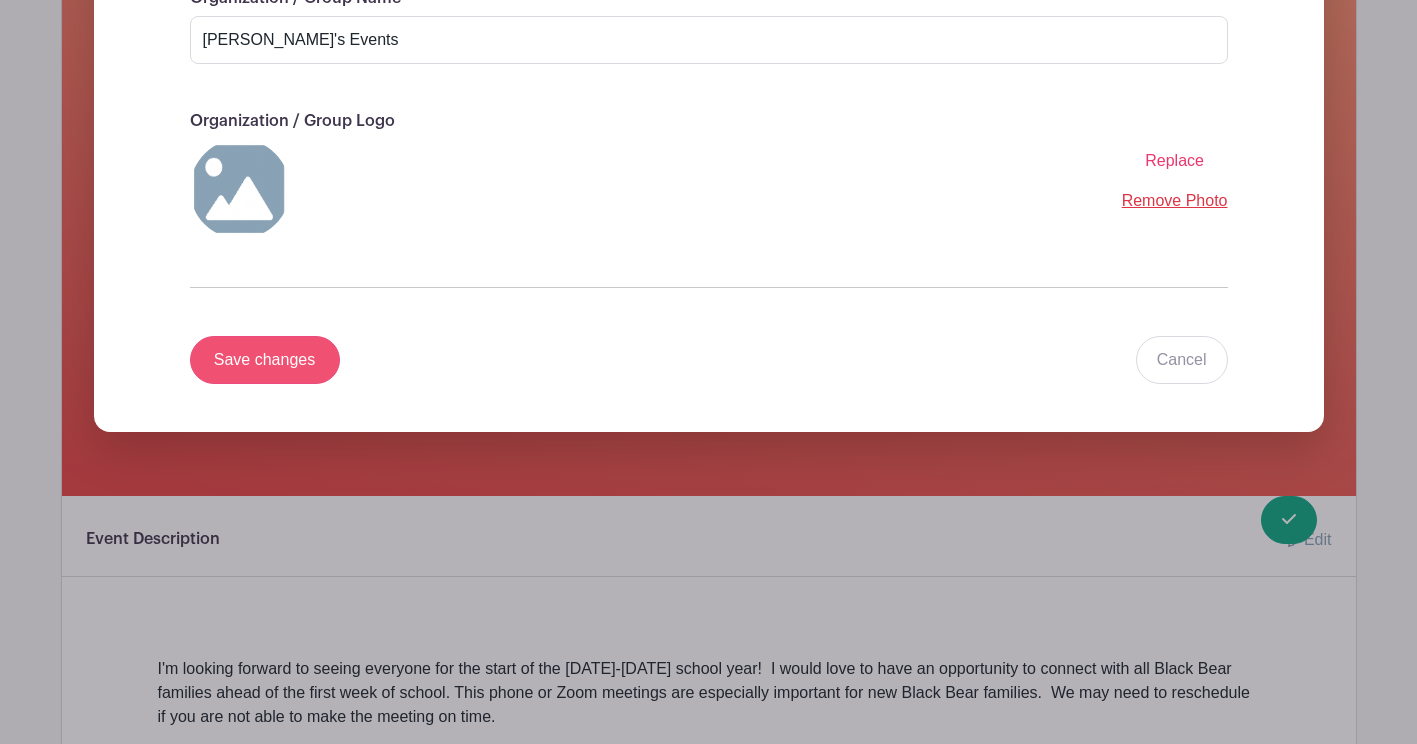 type on "Elementary Meet the Teacher Appointments" 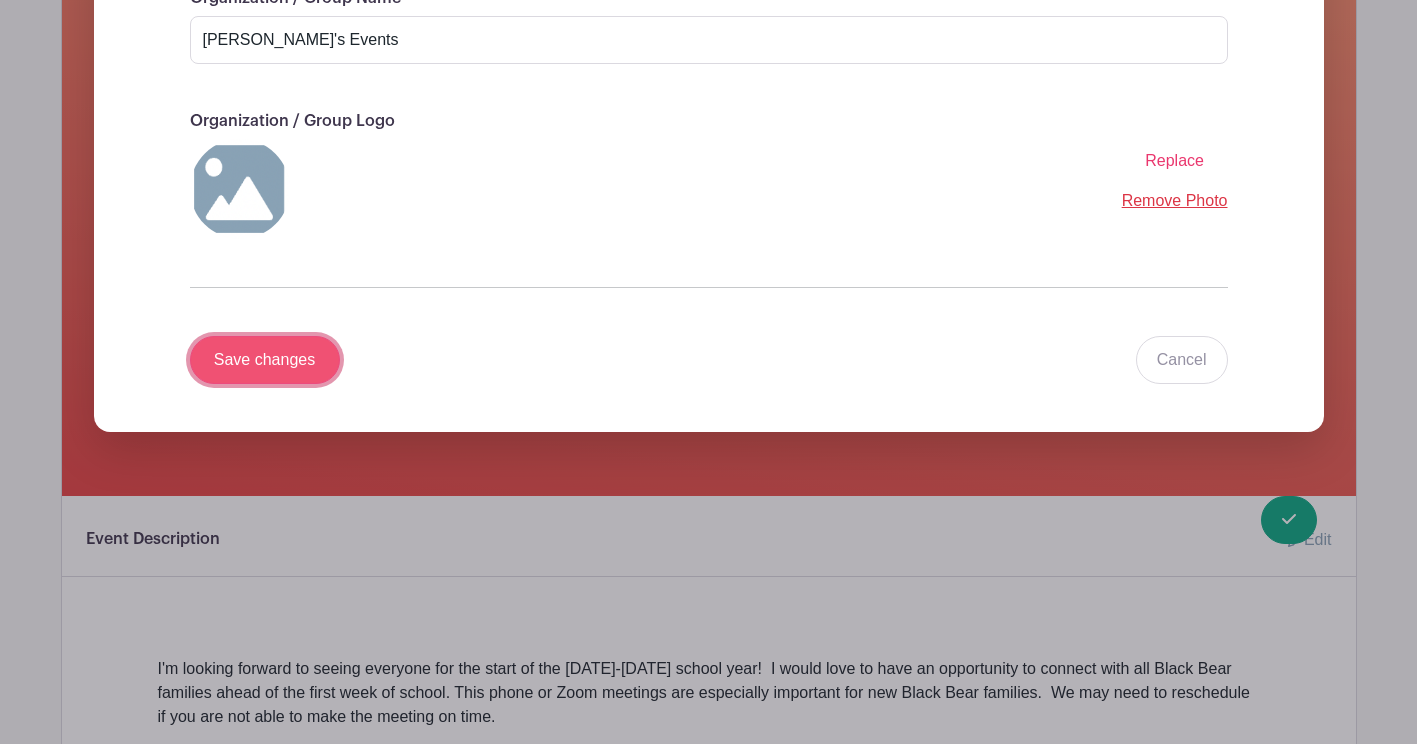 click on "Save changes" at bounding box center (265, 360) 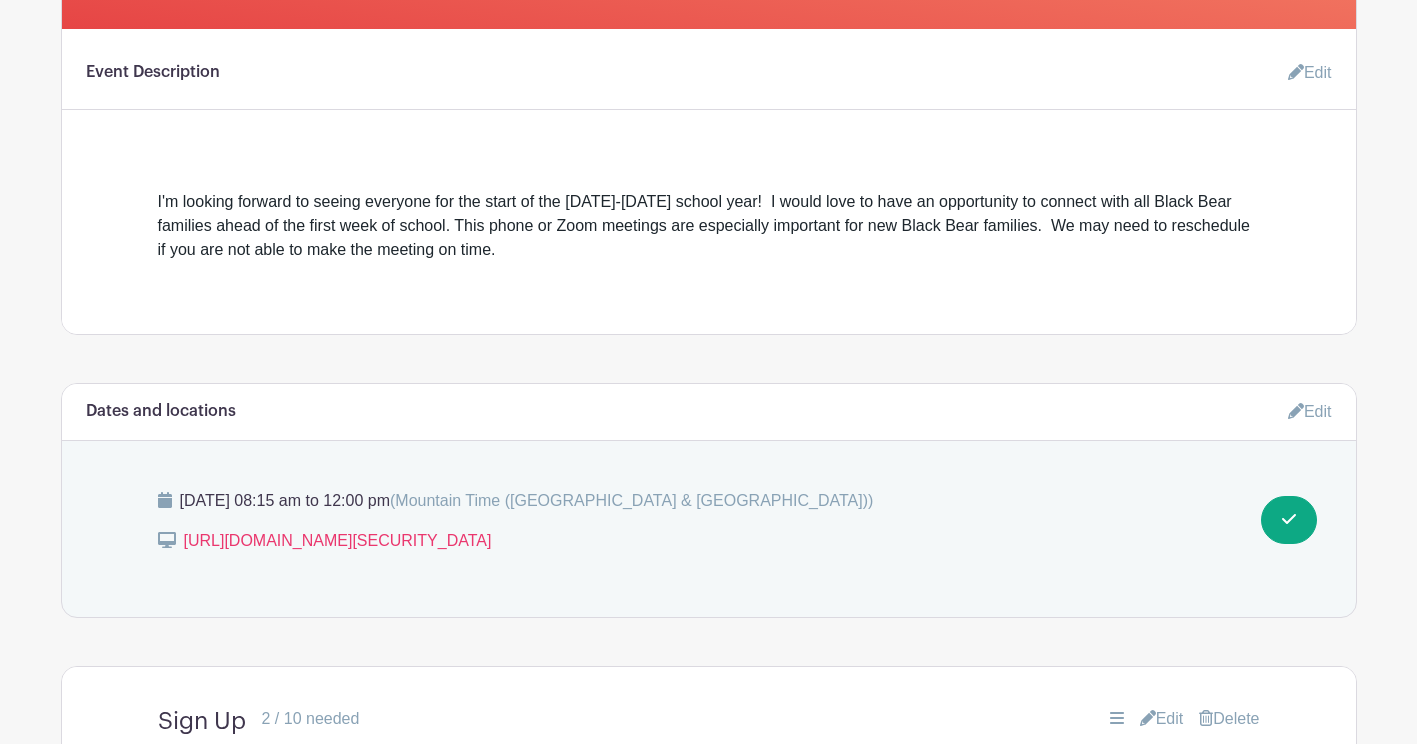scroll, scrollTop: 115, scrollLeft: 0, axis: vertical 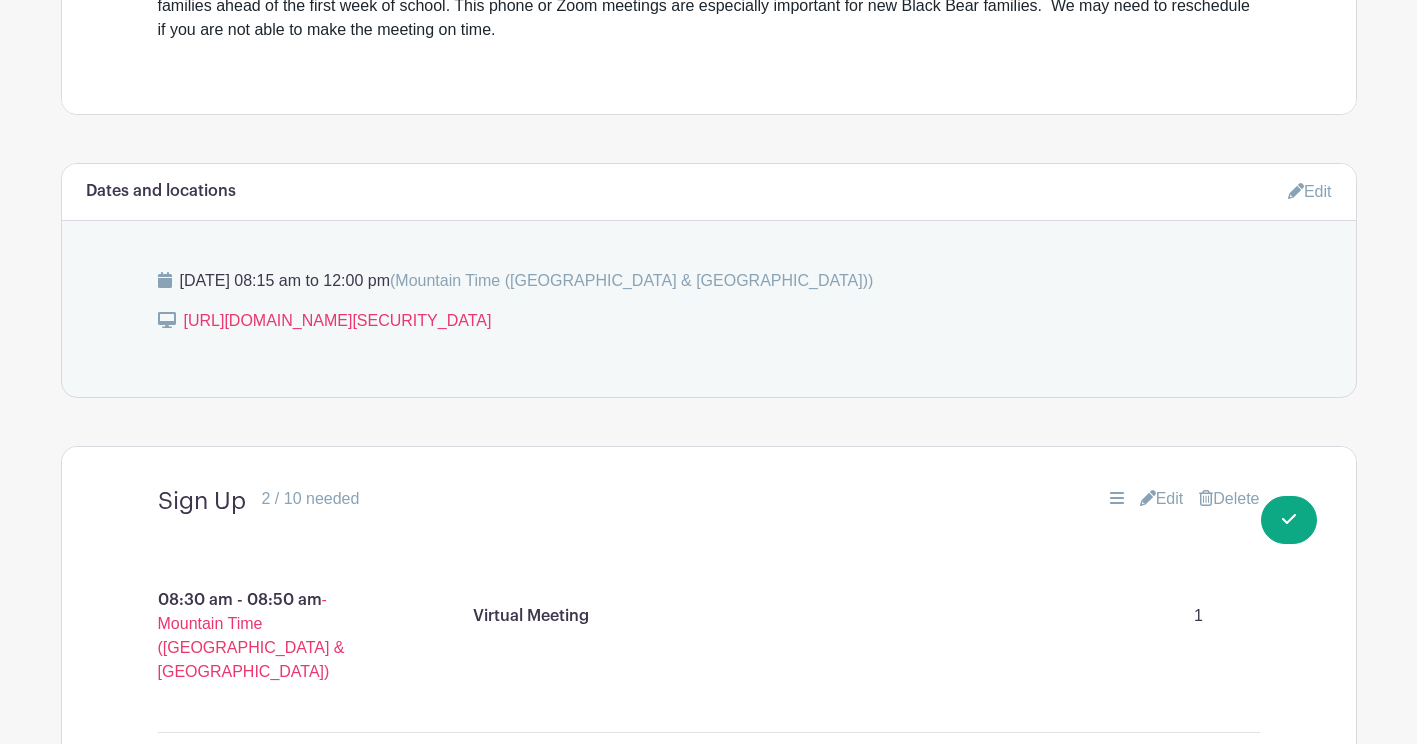 click on "Edit" at bounding box center (1310, 191) 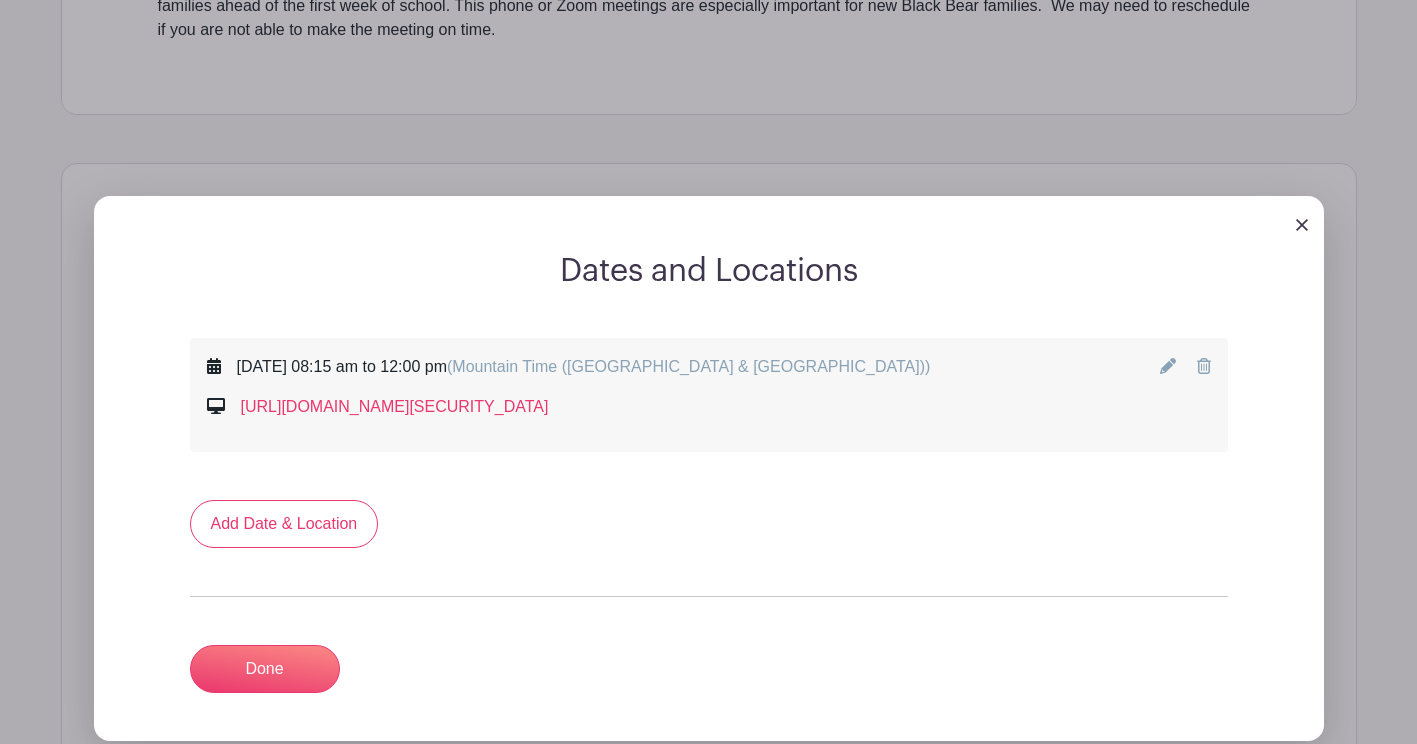 click 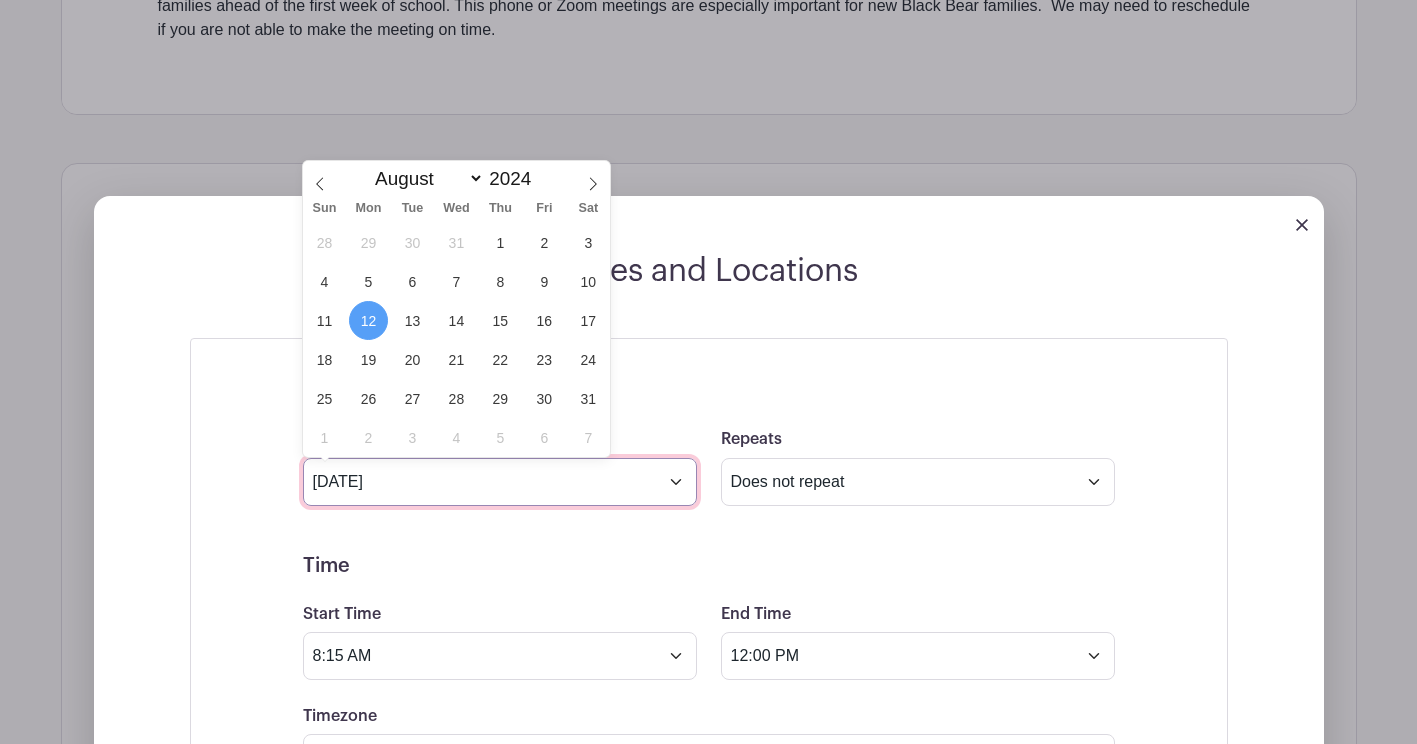click on "Aug 12 2024" at bounding box center (500, 482) 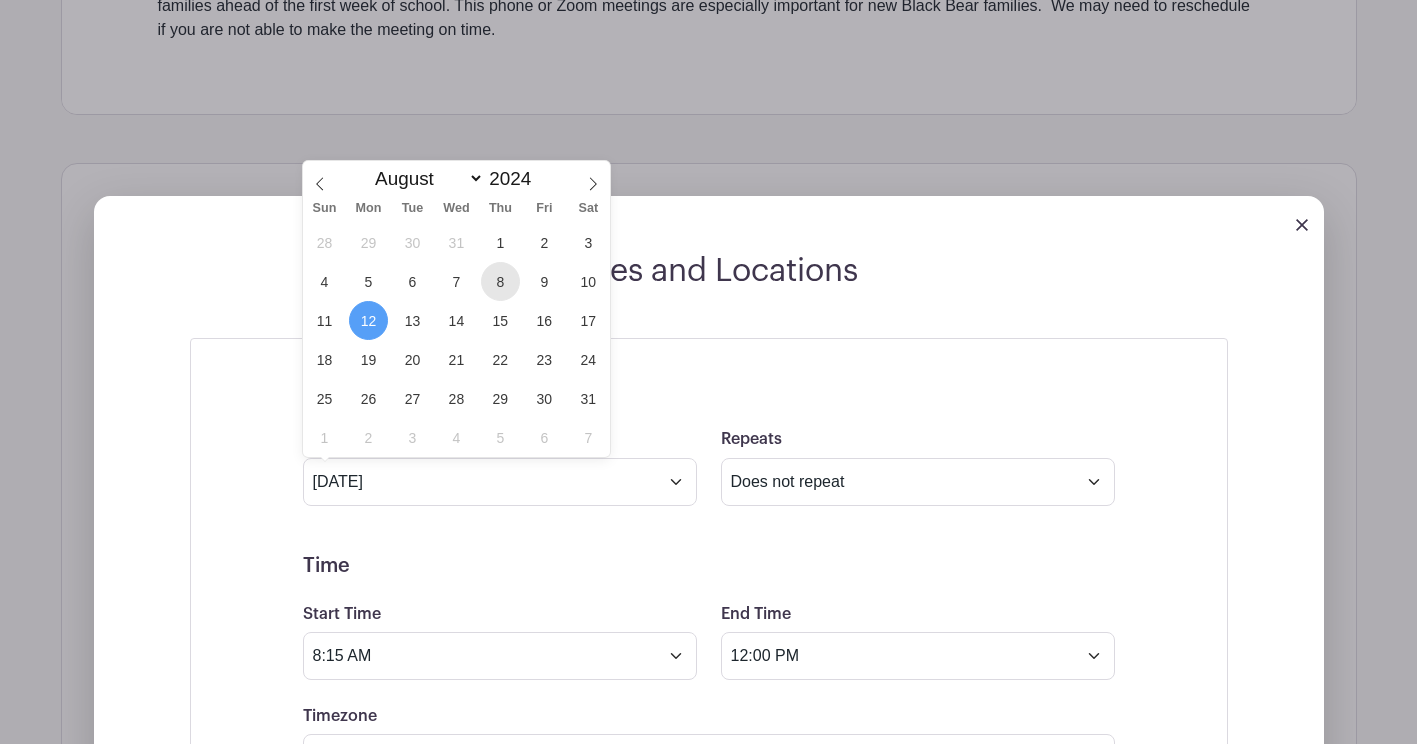click on "8" at bounding box center (500, 281) 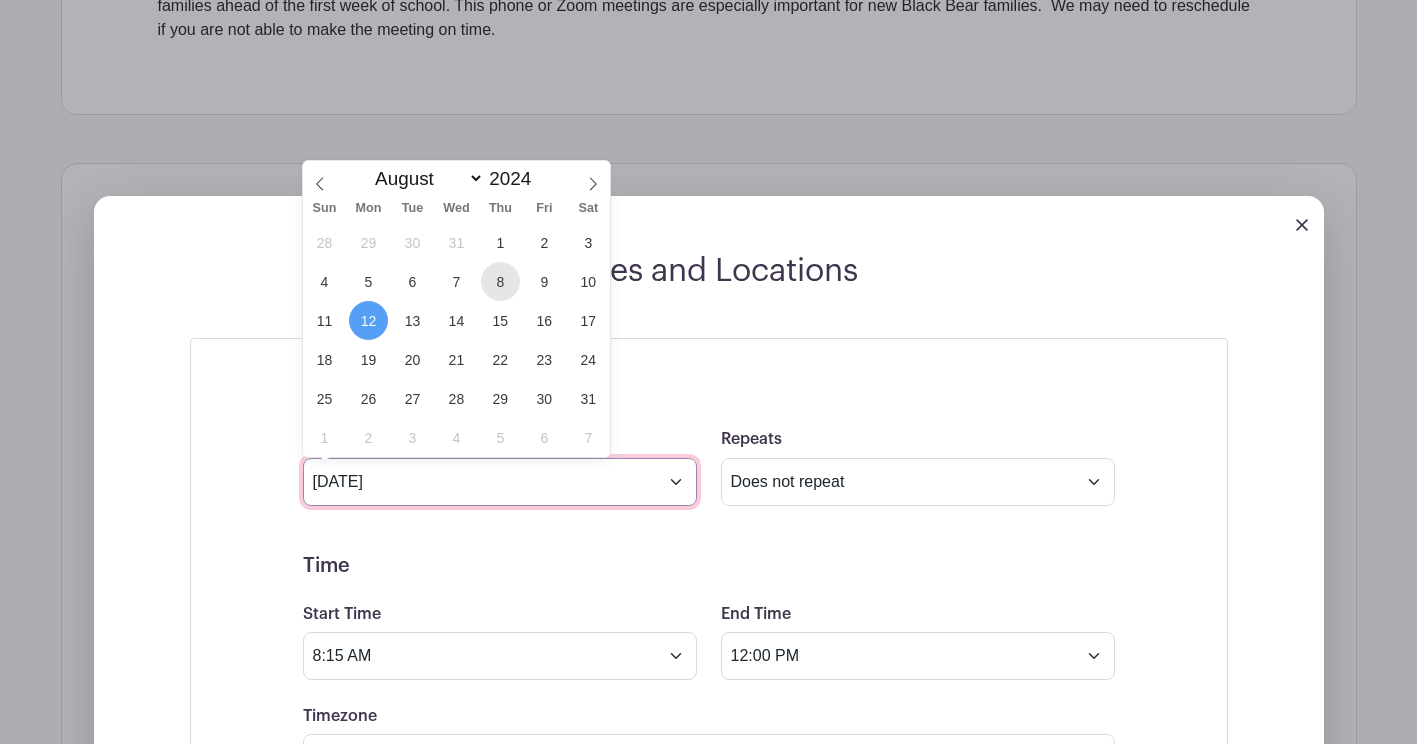 type on "Aug 8 2024" 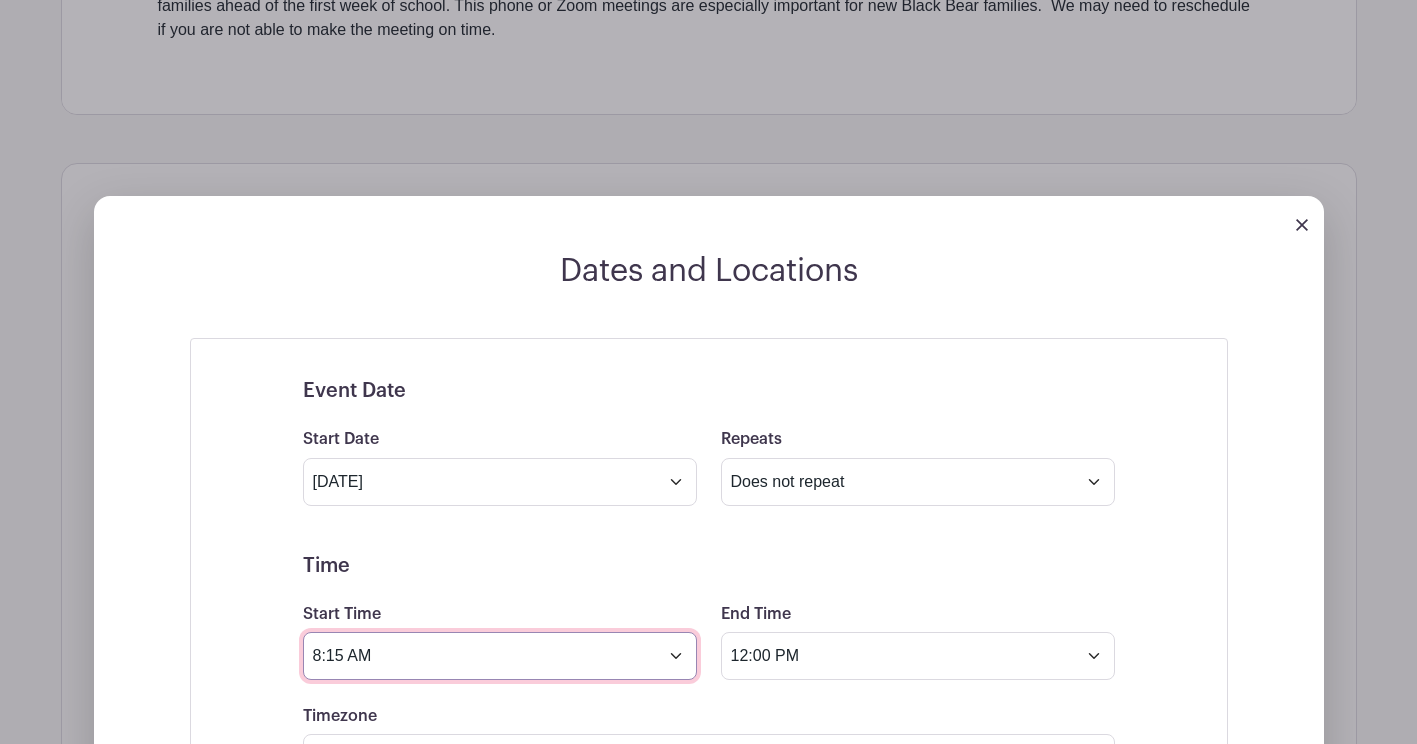 click on "8:15 AM" at bounding box center (500, 656) 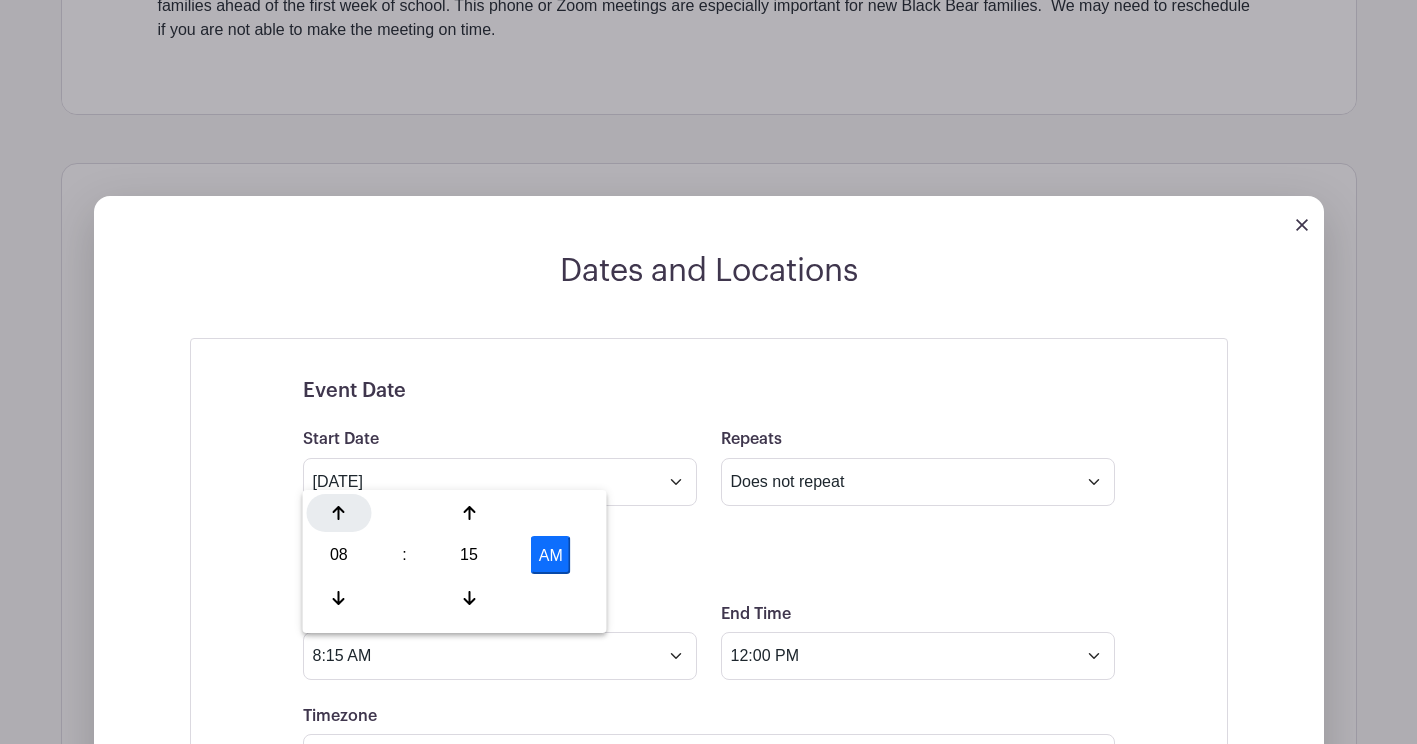 click at bounding box center [339, 513] 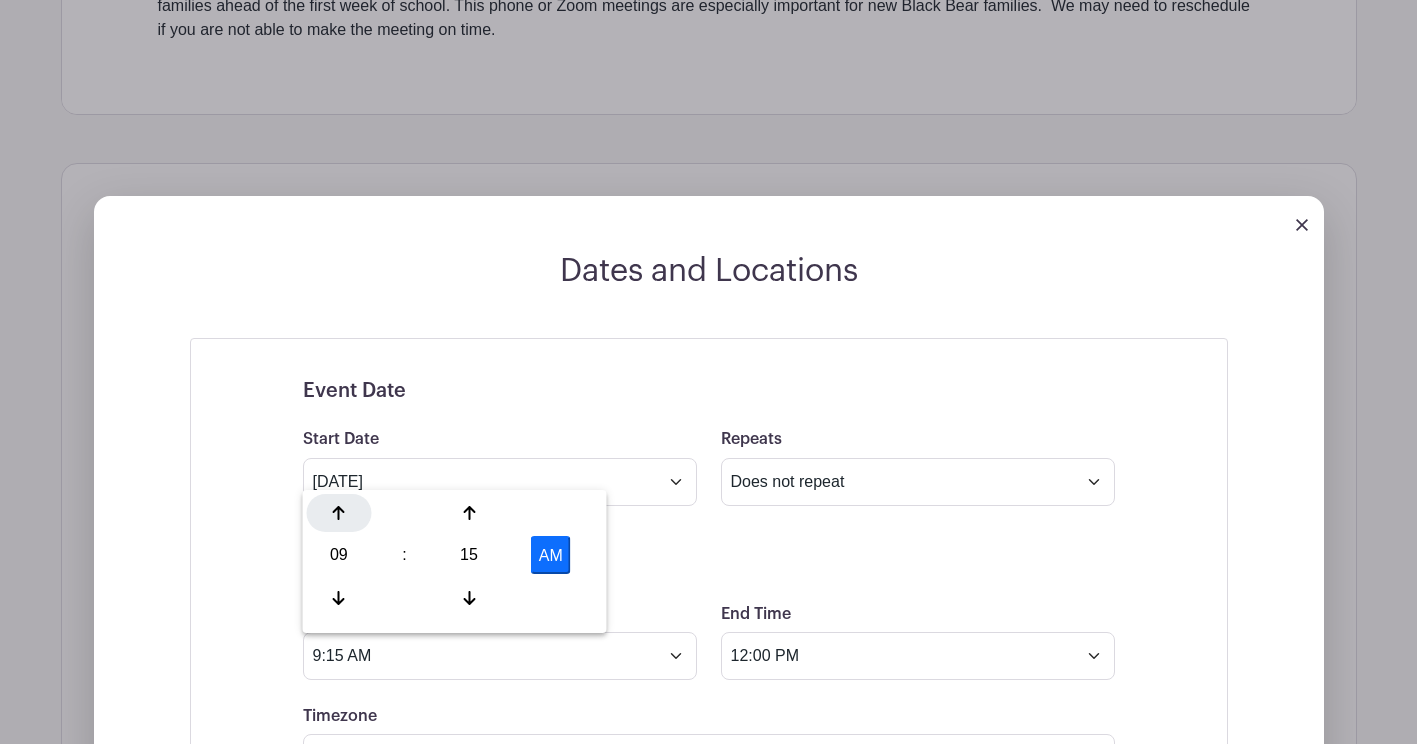 click at bounding box center (339, 513) 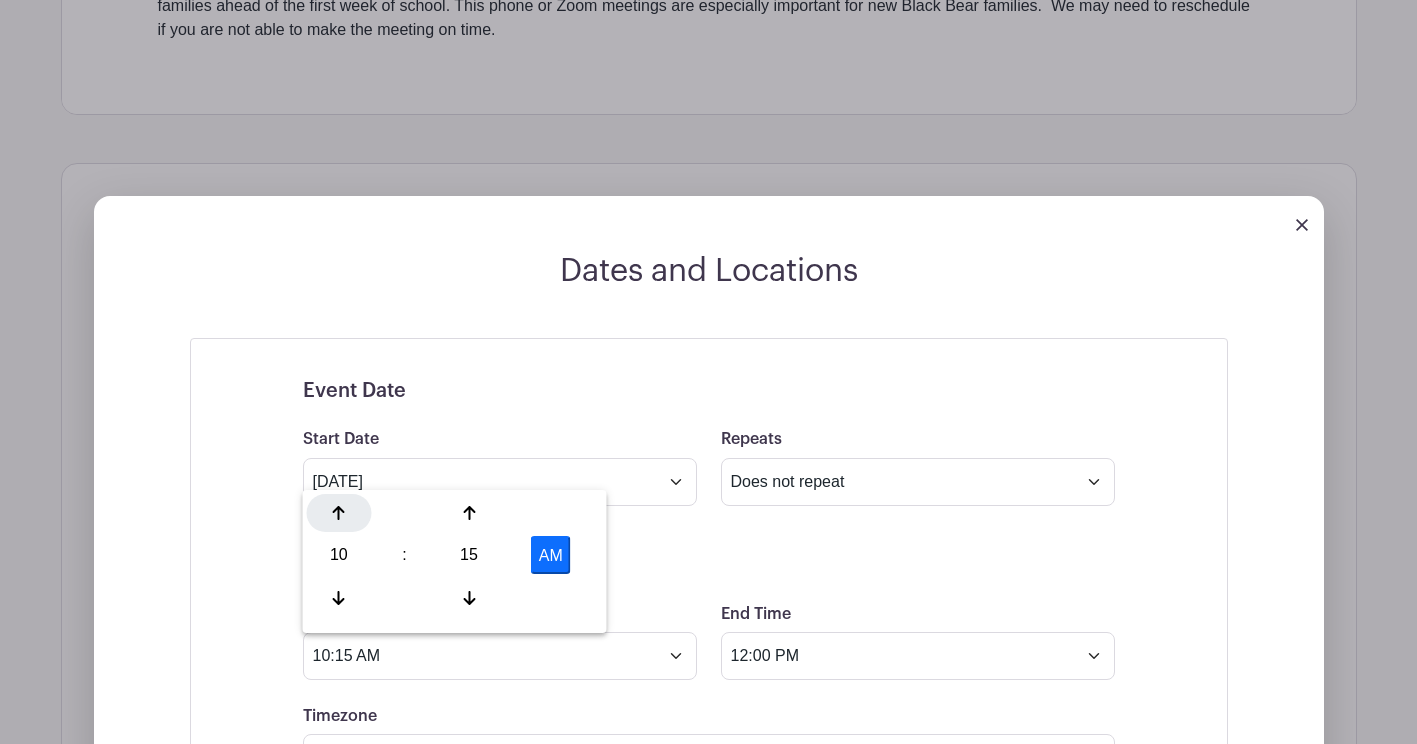 click at bounding box center [339, 513] 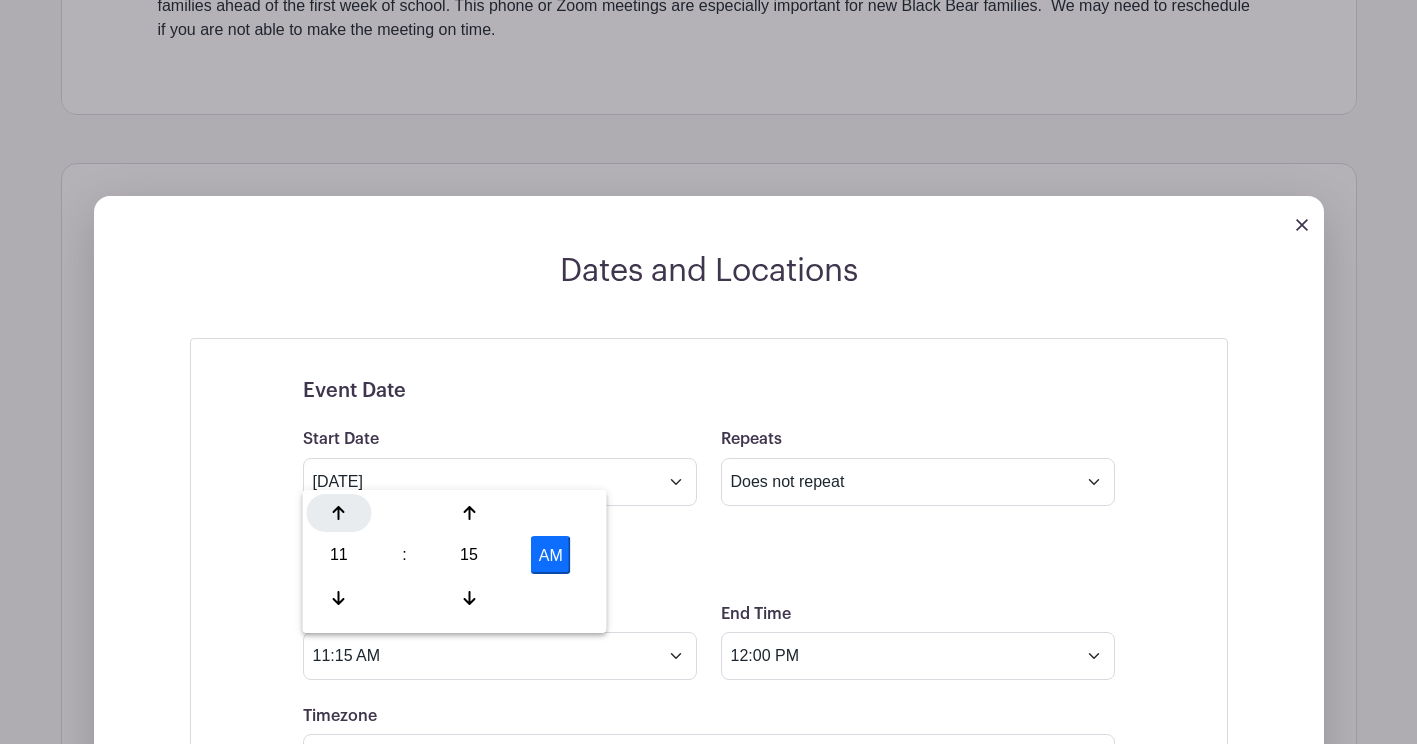 click at bounding box center (339, 513) 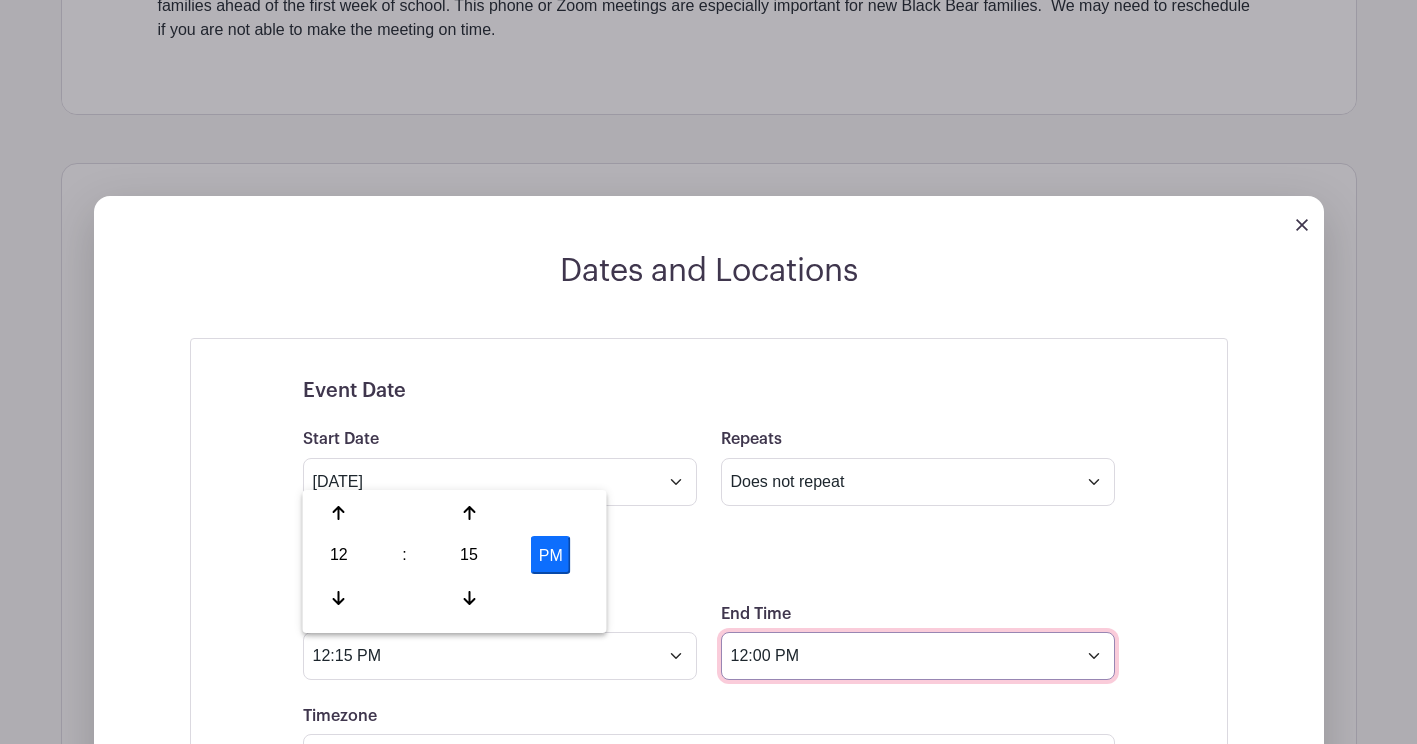click on "12:00 PM" at bounding box center (918, 656) 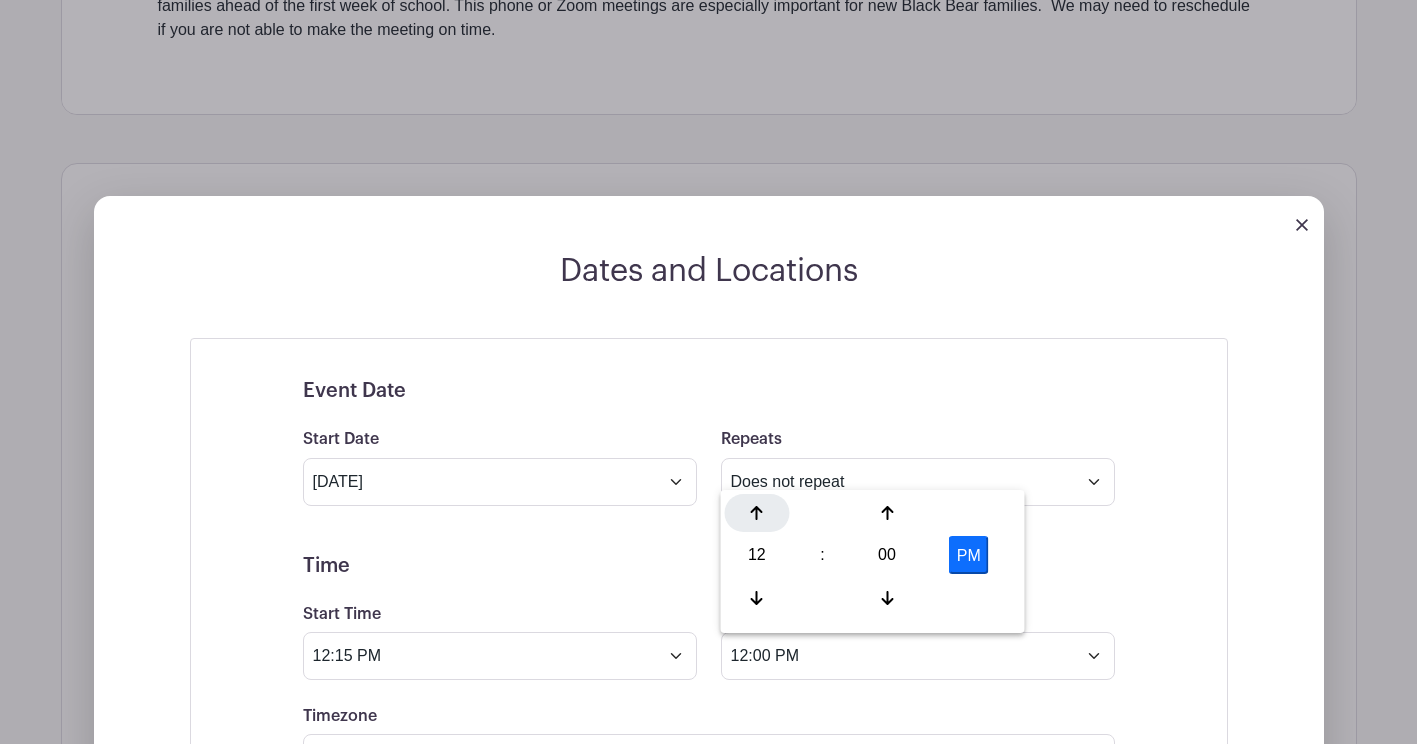 click at bounding box center [757, 513] 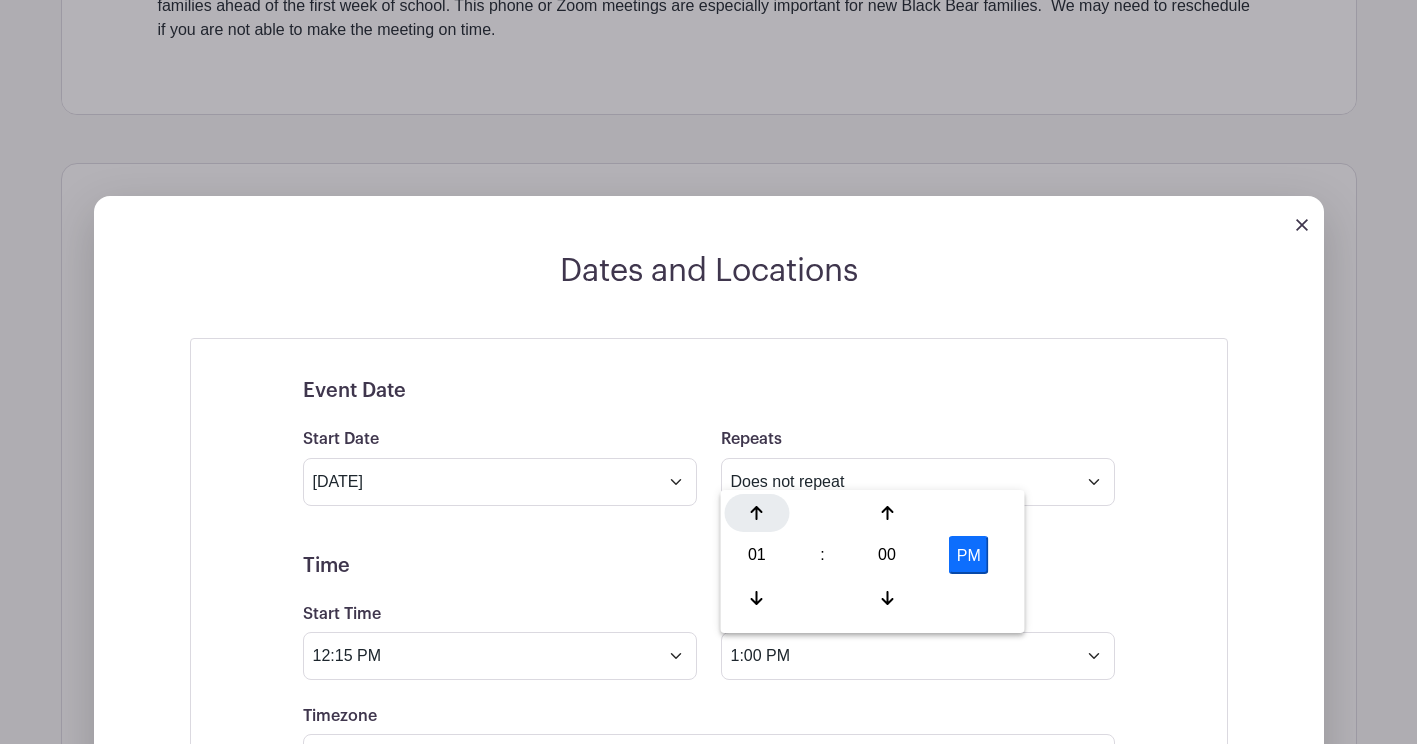 click at bounding box center (757, 513) 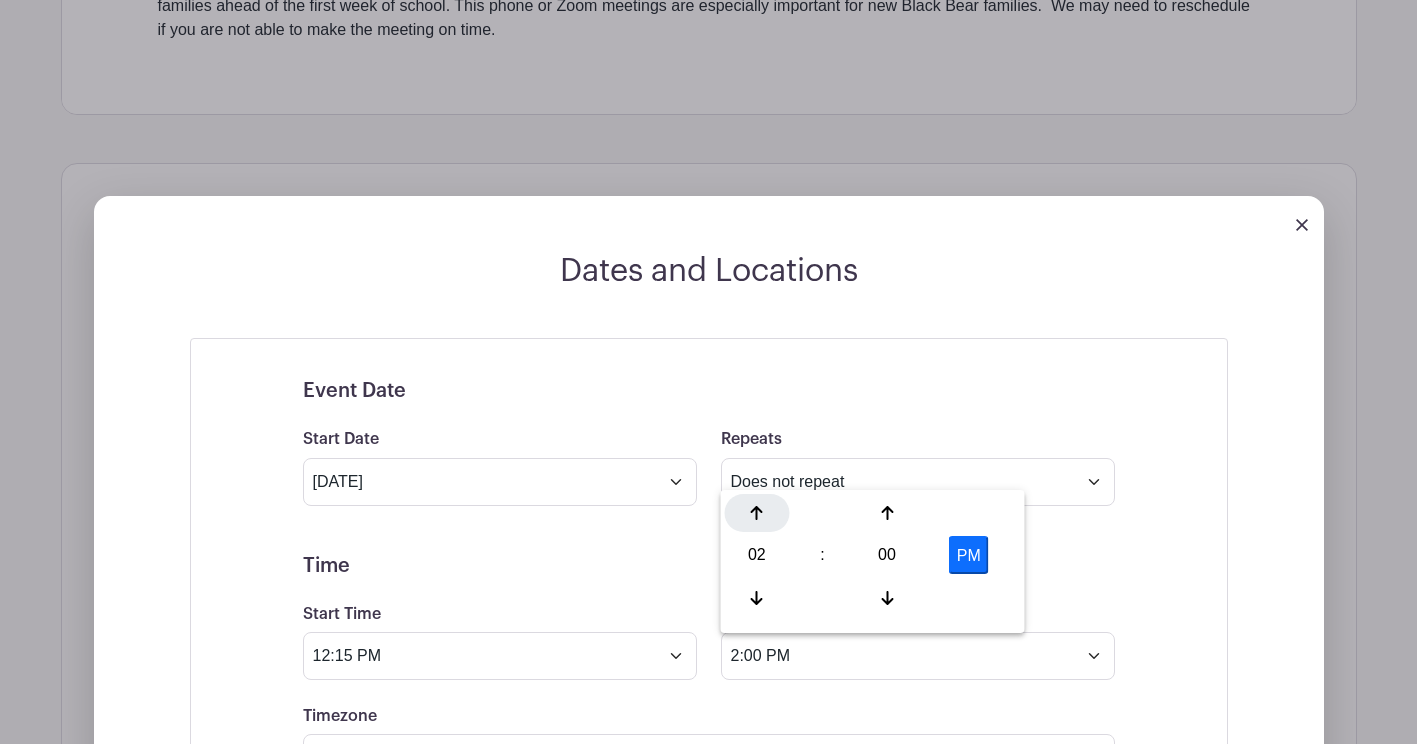 click at bounding box center (757, 513) 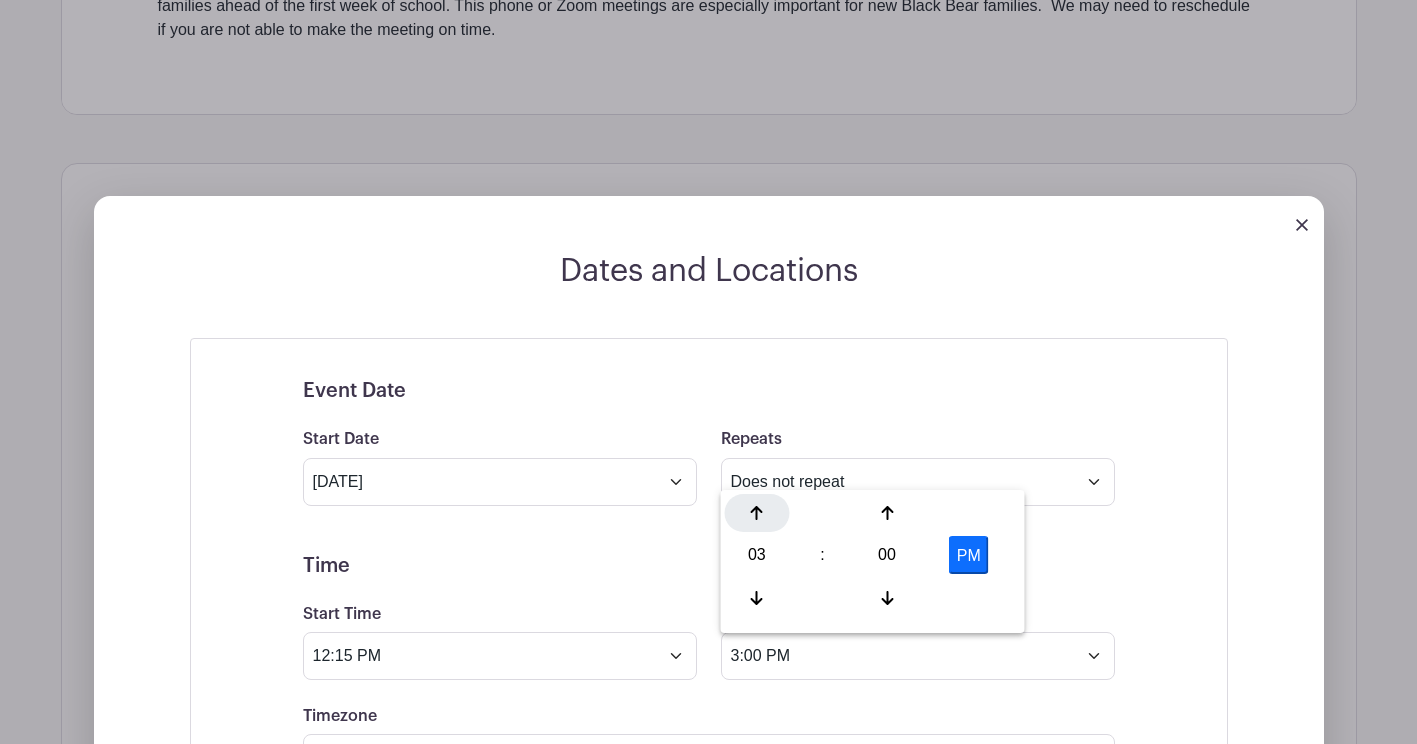 click at bounding box center [757, 513] 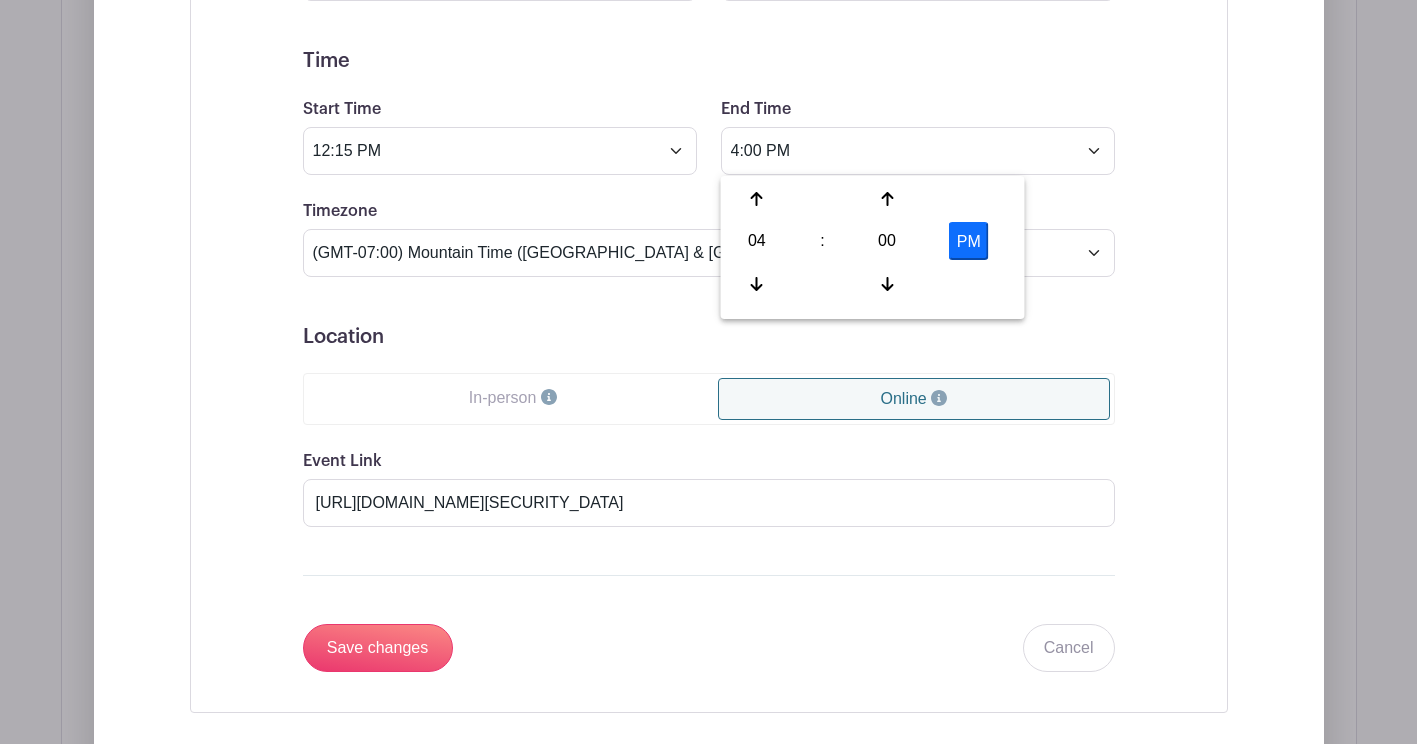 scroll, scrollTop: 1346, scrollLeft: 0, axis: vertical 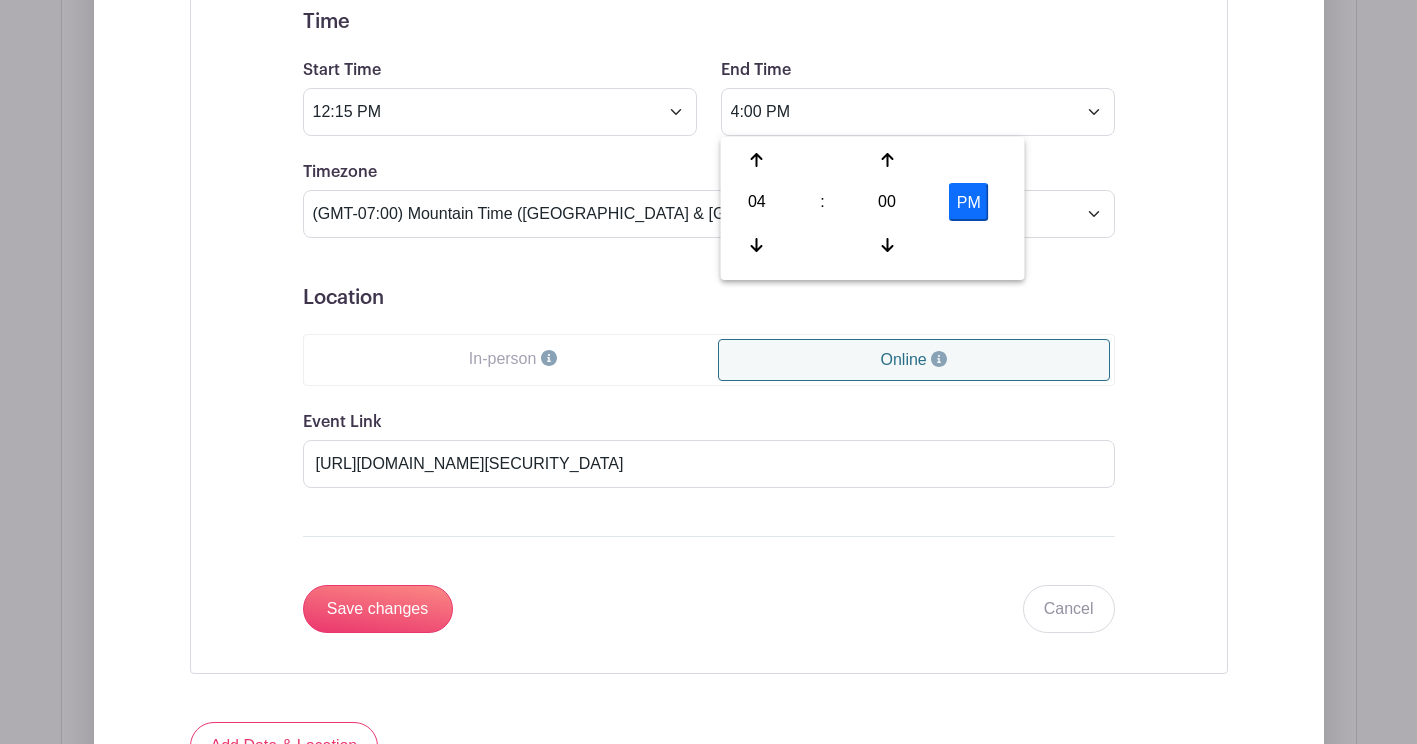 click on "In-person" at bounding box center [513, 359] 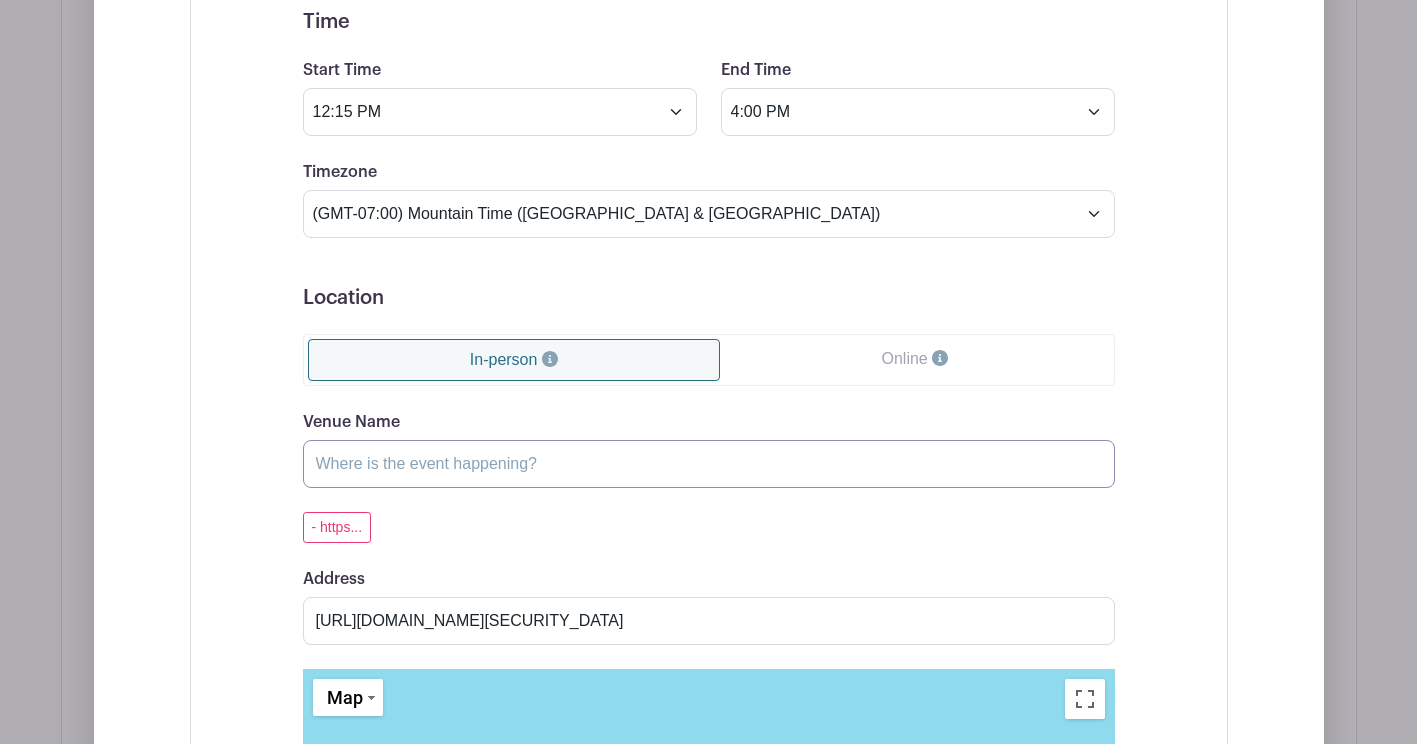 click on "Venue Name" at bounding box center [709, 464] 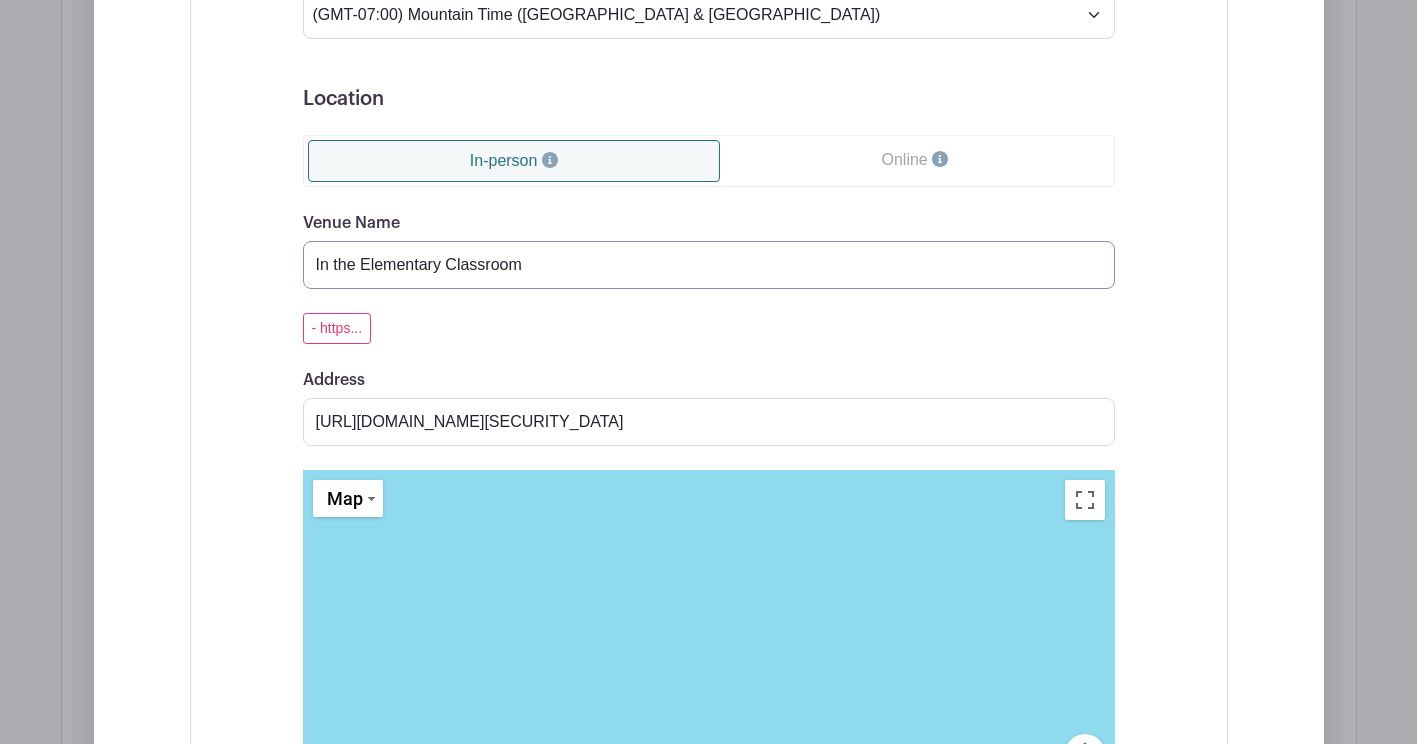 scroll, scrollTop: 1597, scrollLeft: 0, axis: vertical 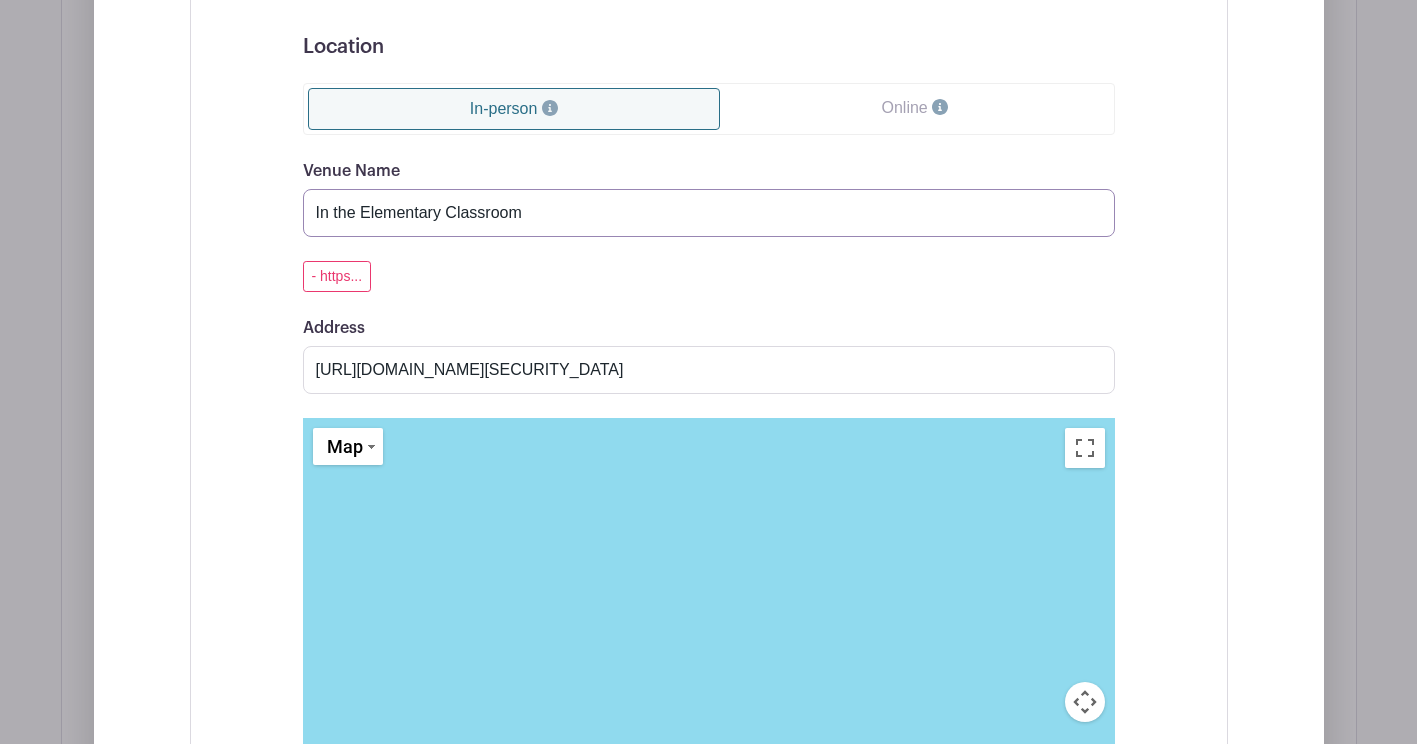 type on "In the Elementary Classroom" 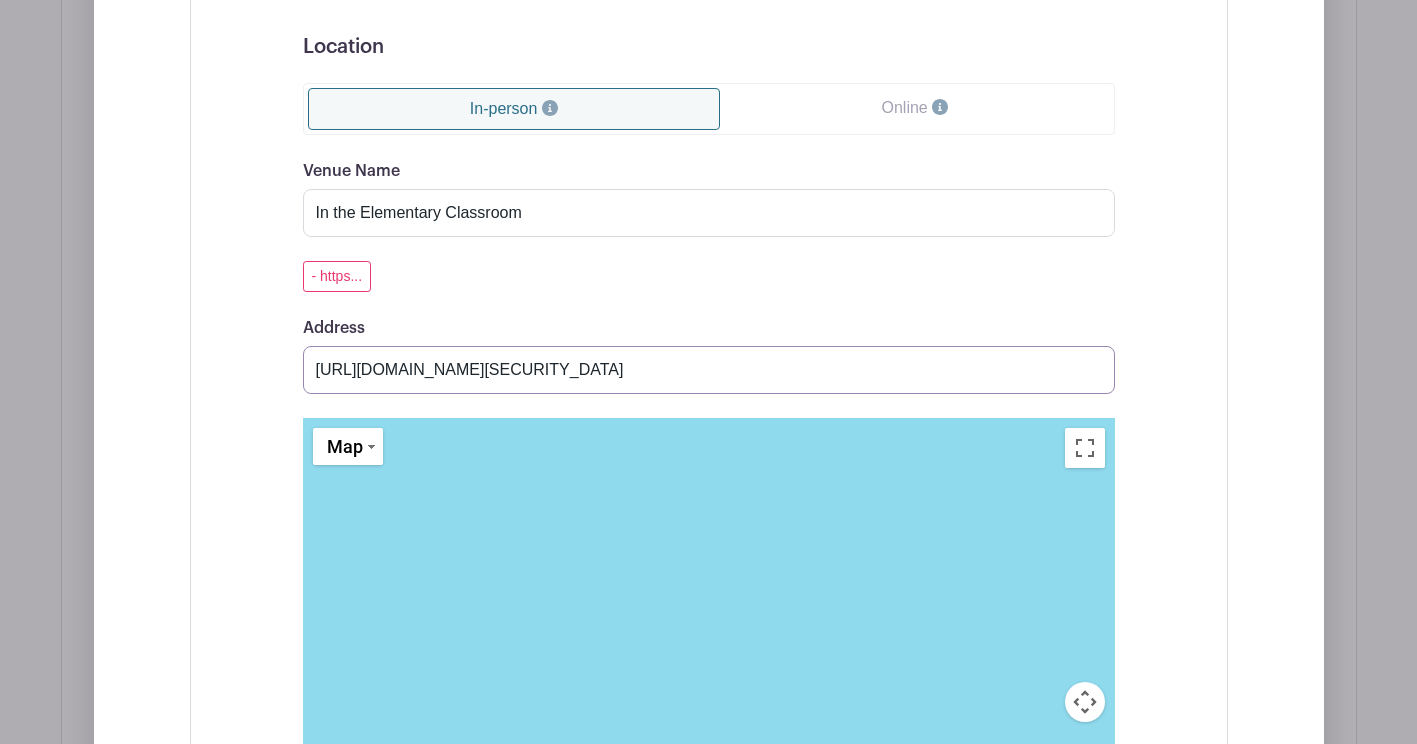 click on "https://us06web.zoom.us/j/88122091567?pwd=9wM6euFdt6YxORfuaaikTGKdWnD7G1.1" at bounding box center (709, 370) 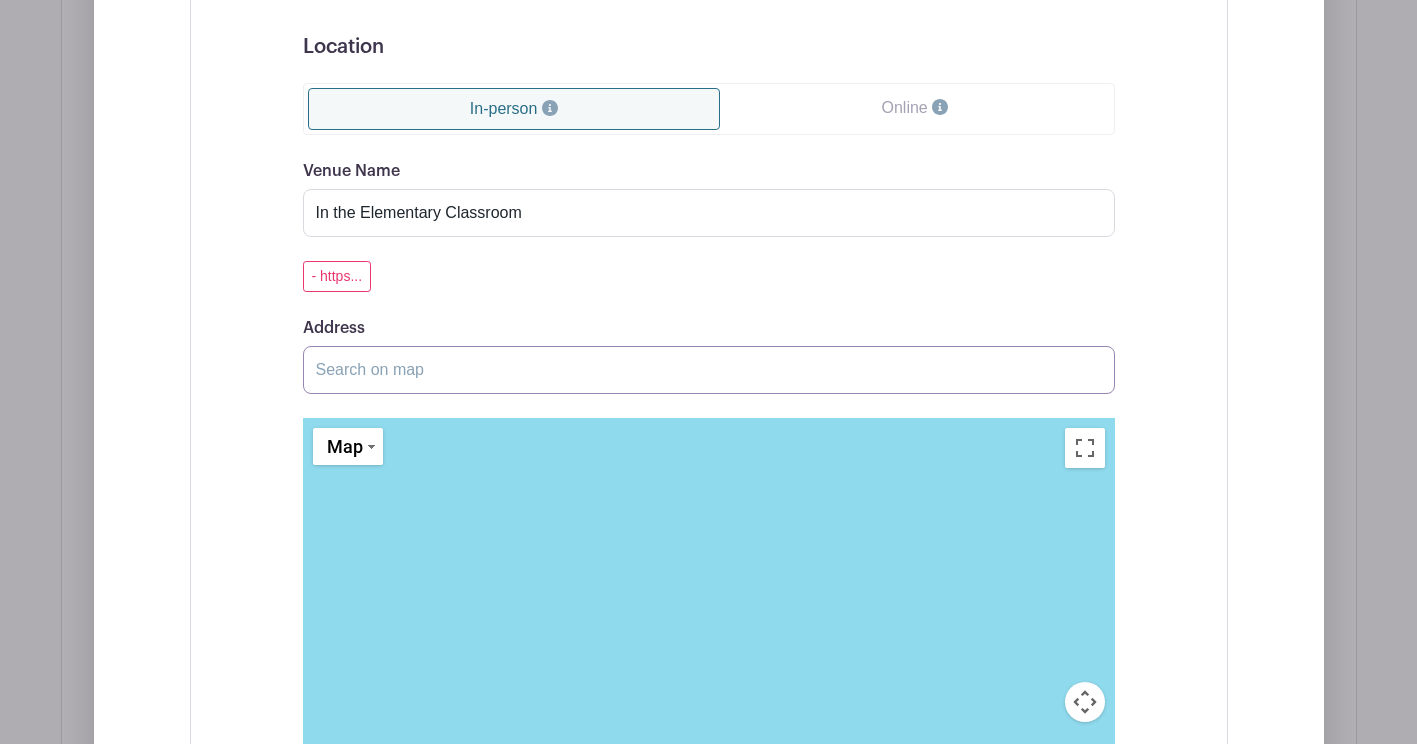 scroll, scrollTop: 1622, scrollLeft: 0, axis: vertical 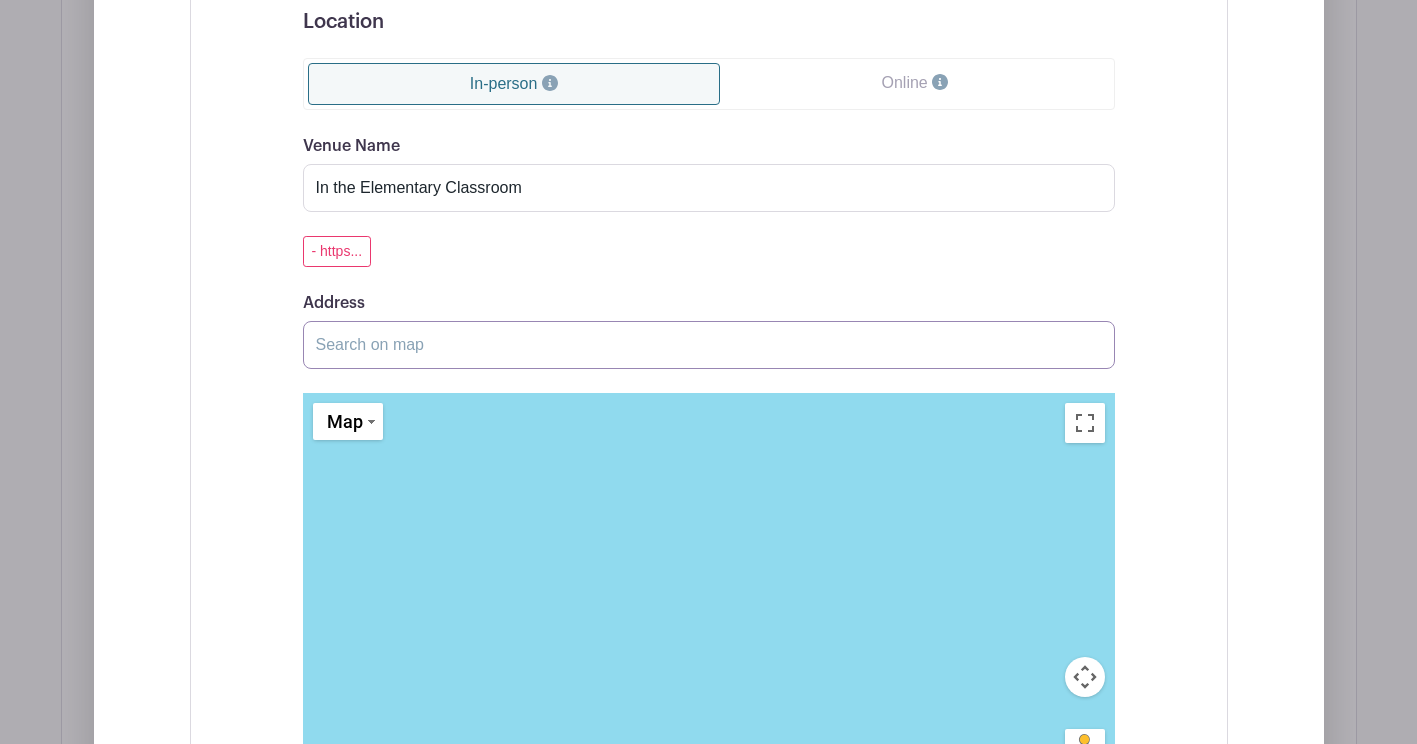 click on "Address" at bounding box center [709, 345] 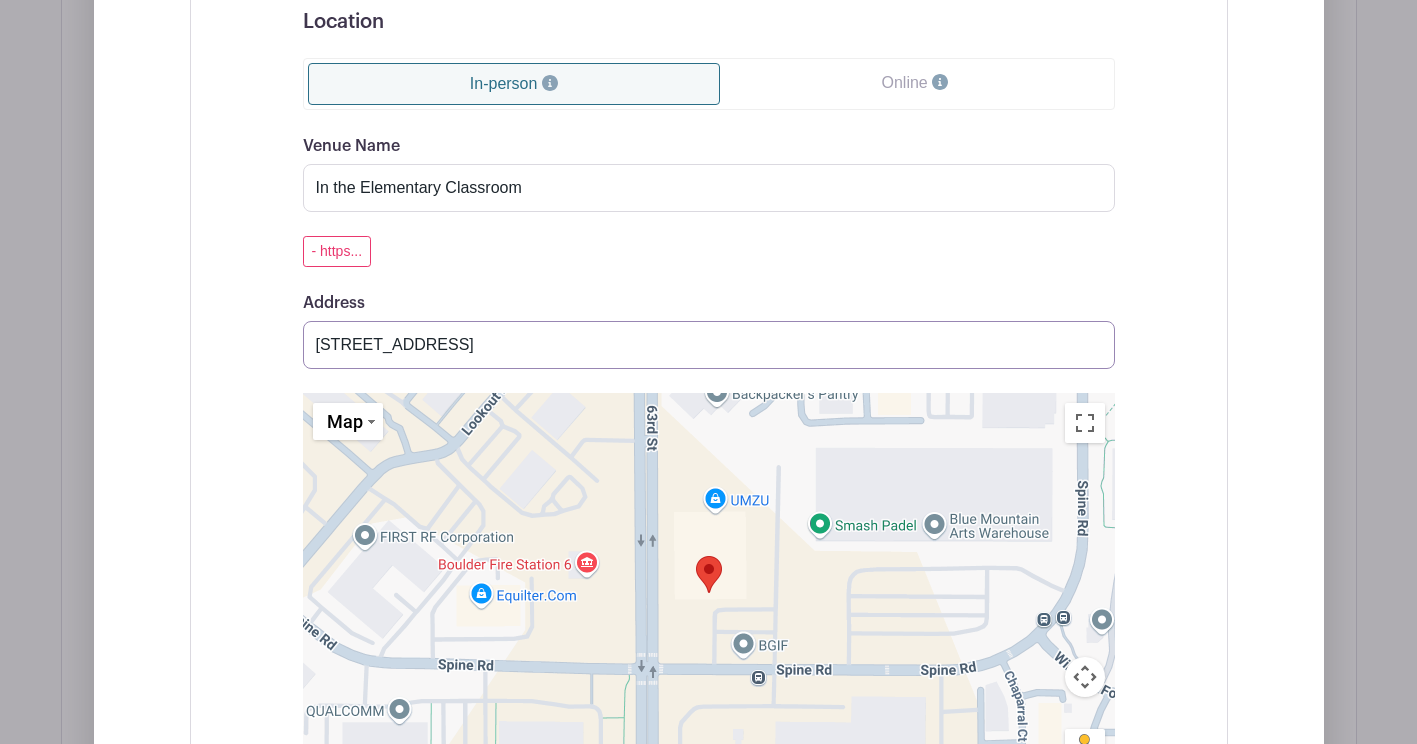 click on "5154 63rd Street, Boulder, CO, USA" at bounding box center [709, 345] 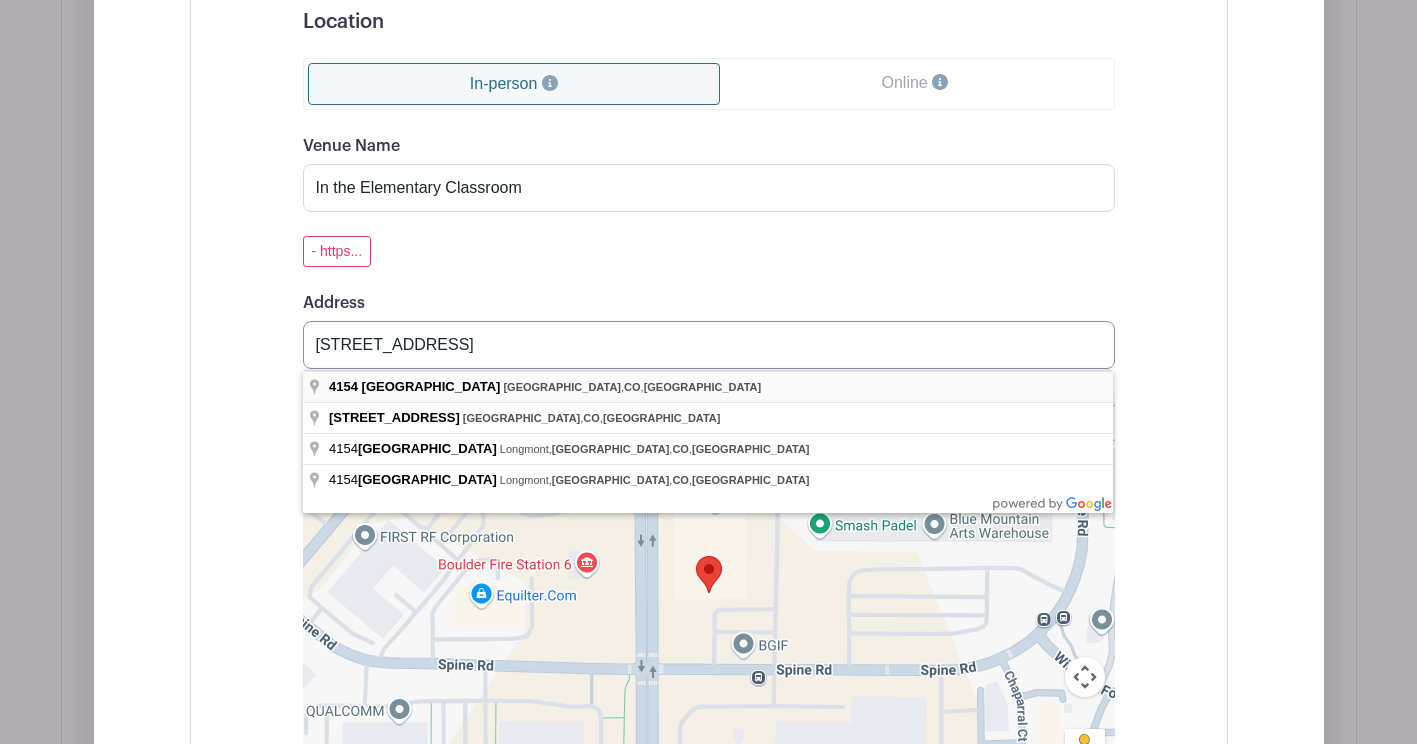 type on "4154 63rd Street, Boulder, CO, USA" 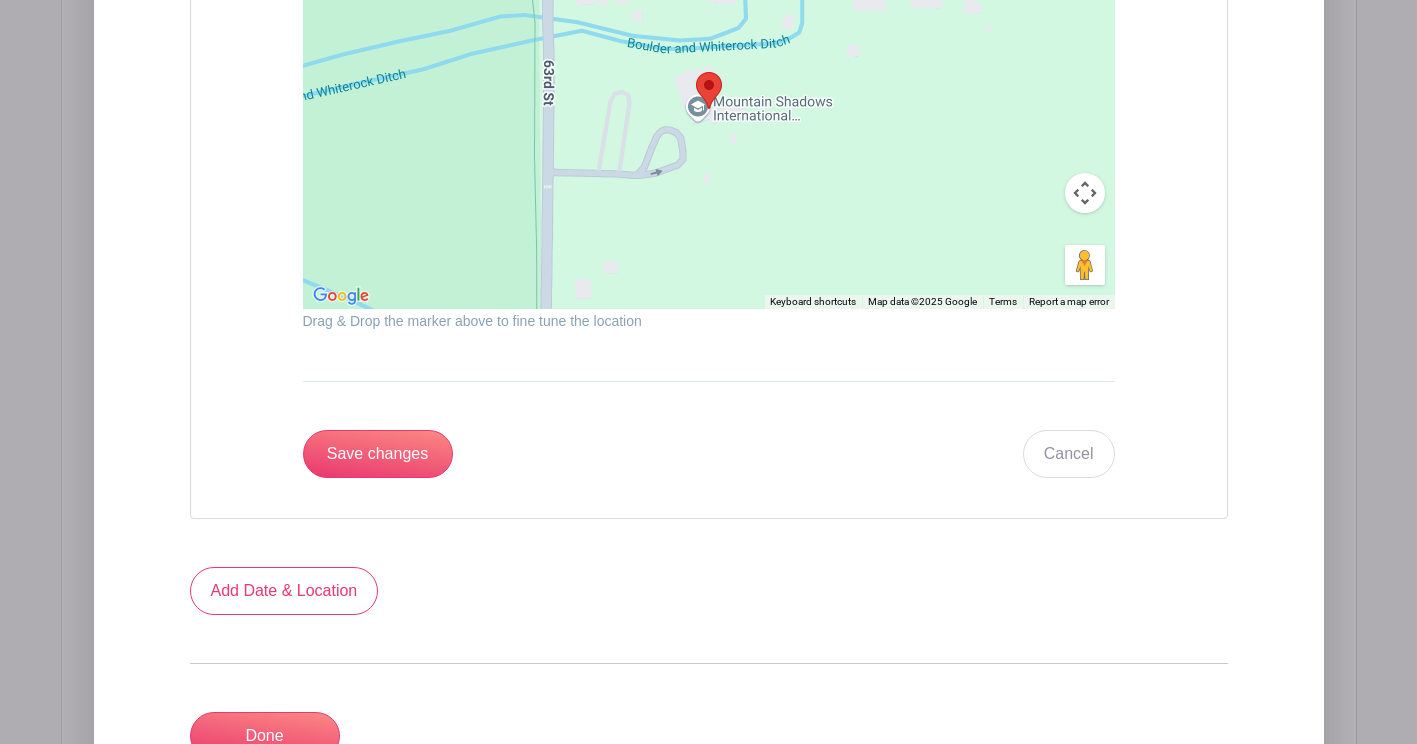 scroll, scrollTop: 2091, scrollLeft: 0, axis: vertical 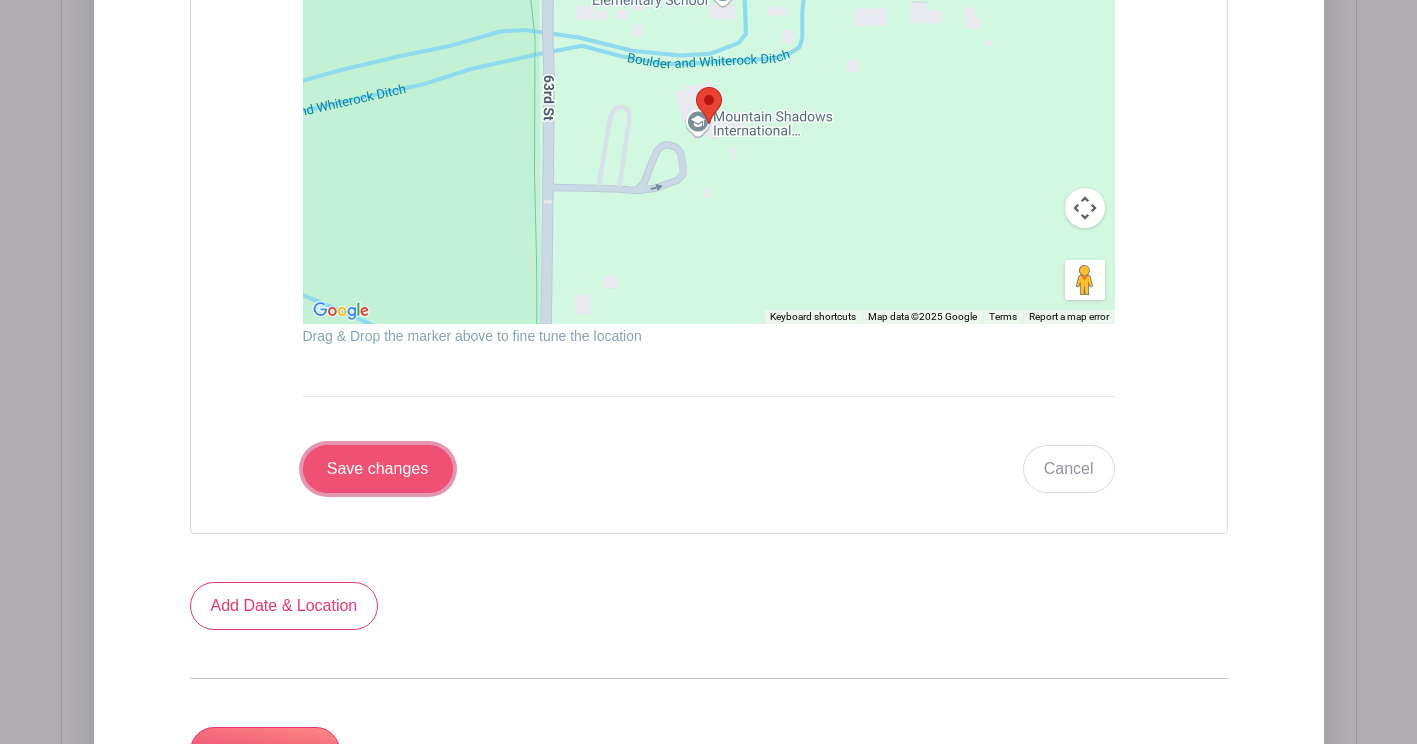 click on "Save changes" at bounding box center [378, 469] 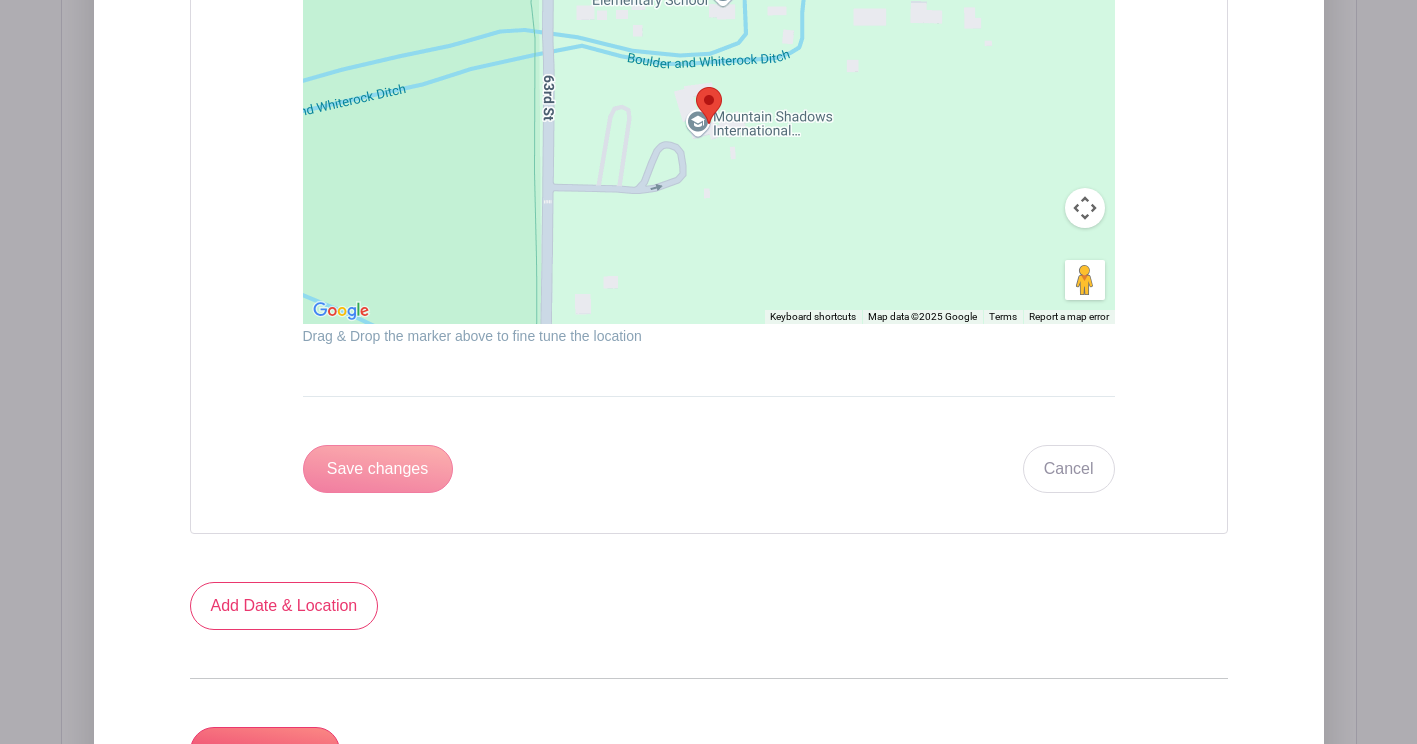 scroll, scrollTop: 1363, scrollLeft: 0, axis: vertical 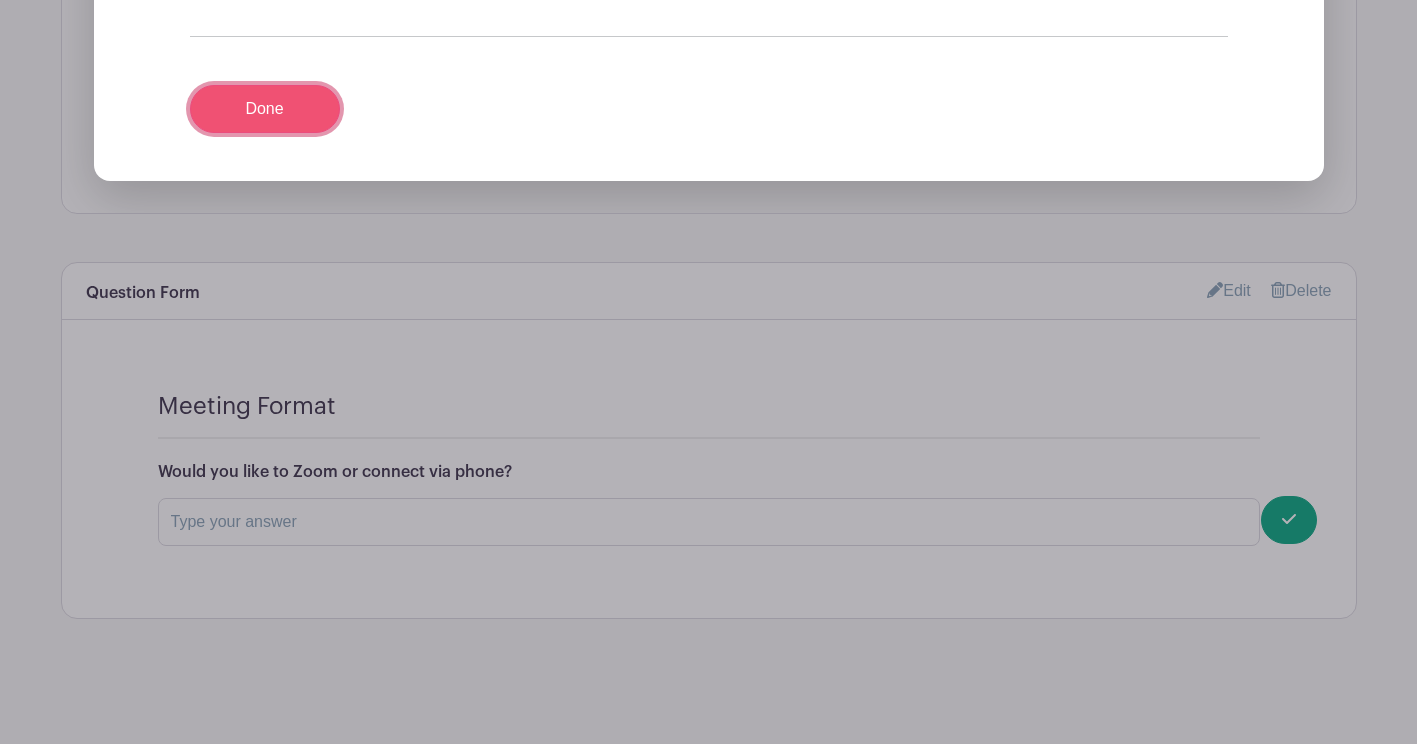 click on "Done" at bounding box center [265, 109] 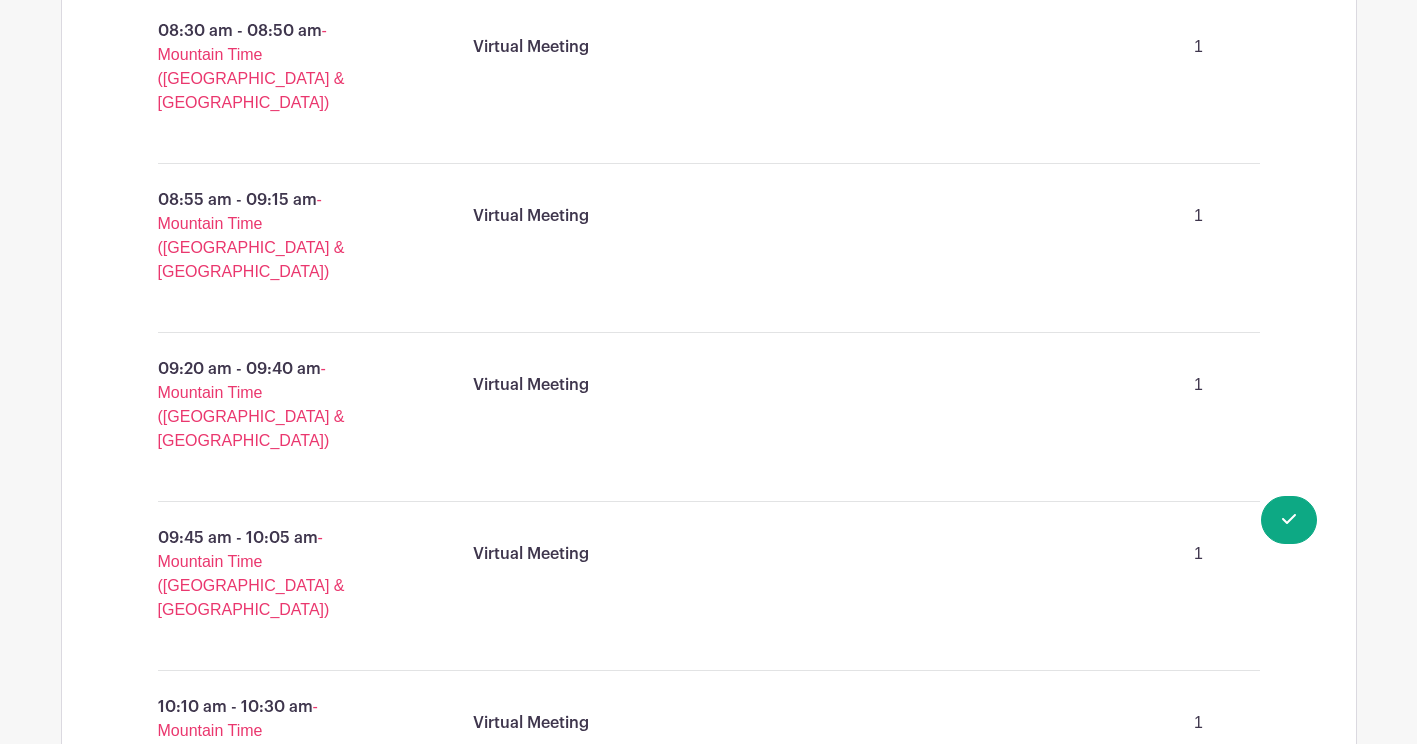 scroll, scrollTop: 2803, scrollLeft: 0, axis: vertical 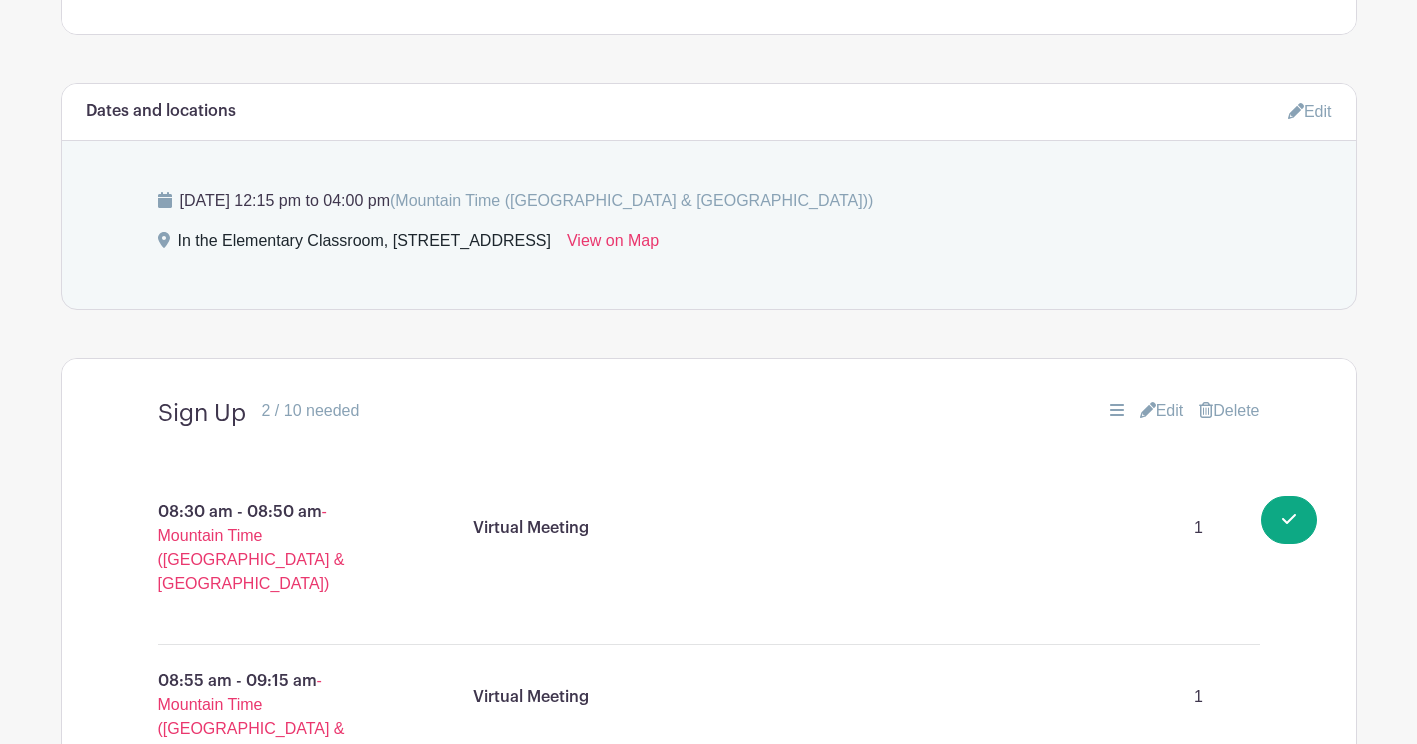 click on "Edit" at bounding box center (1162, 411) 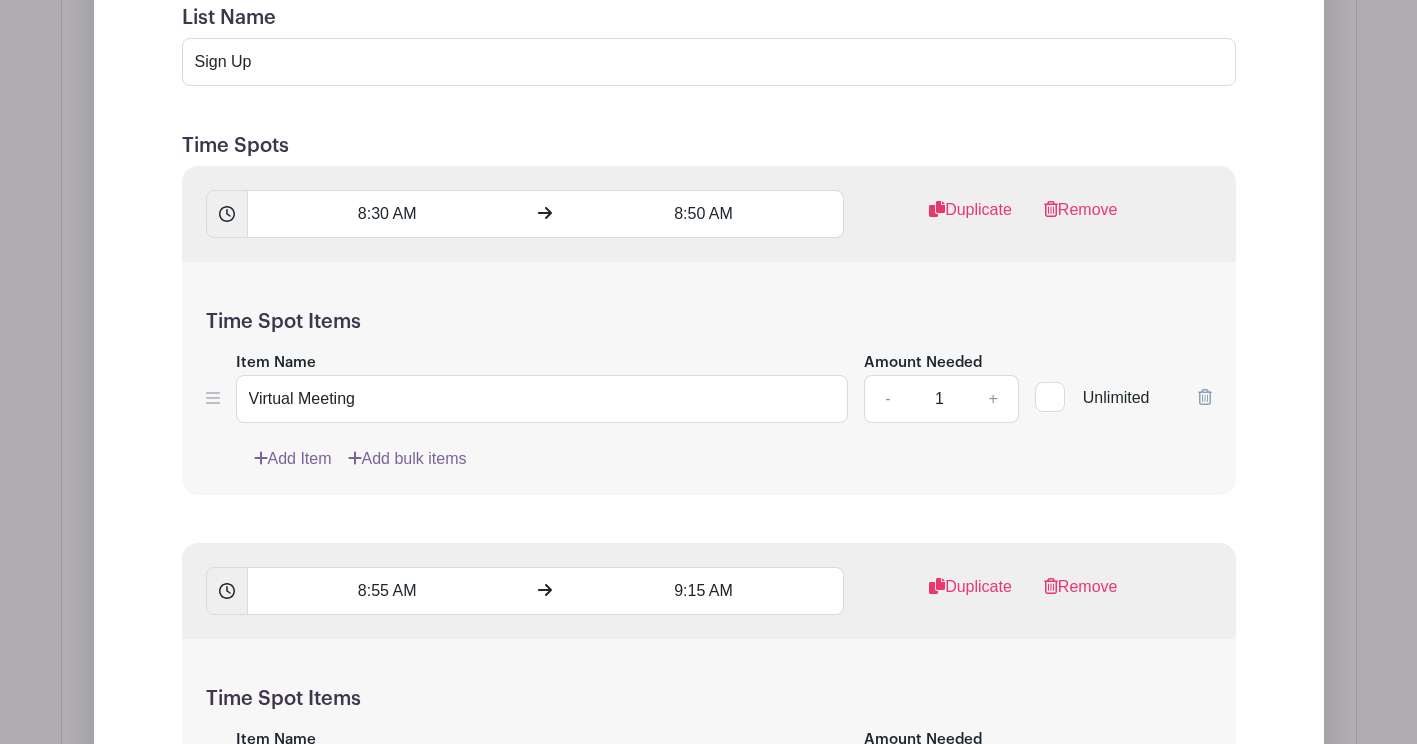 scroll, scrollTop: 1535, scrollLeft: 0, axis: vertical 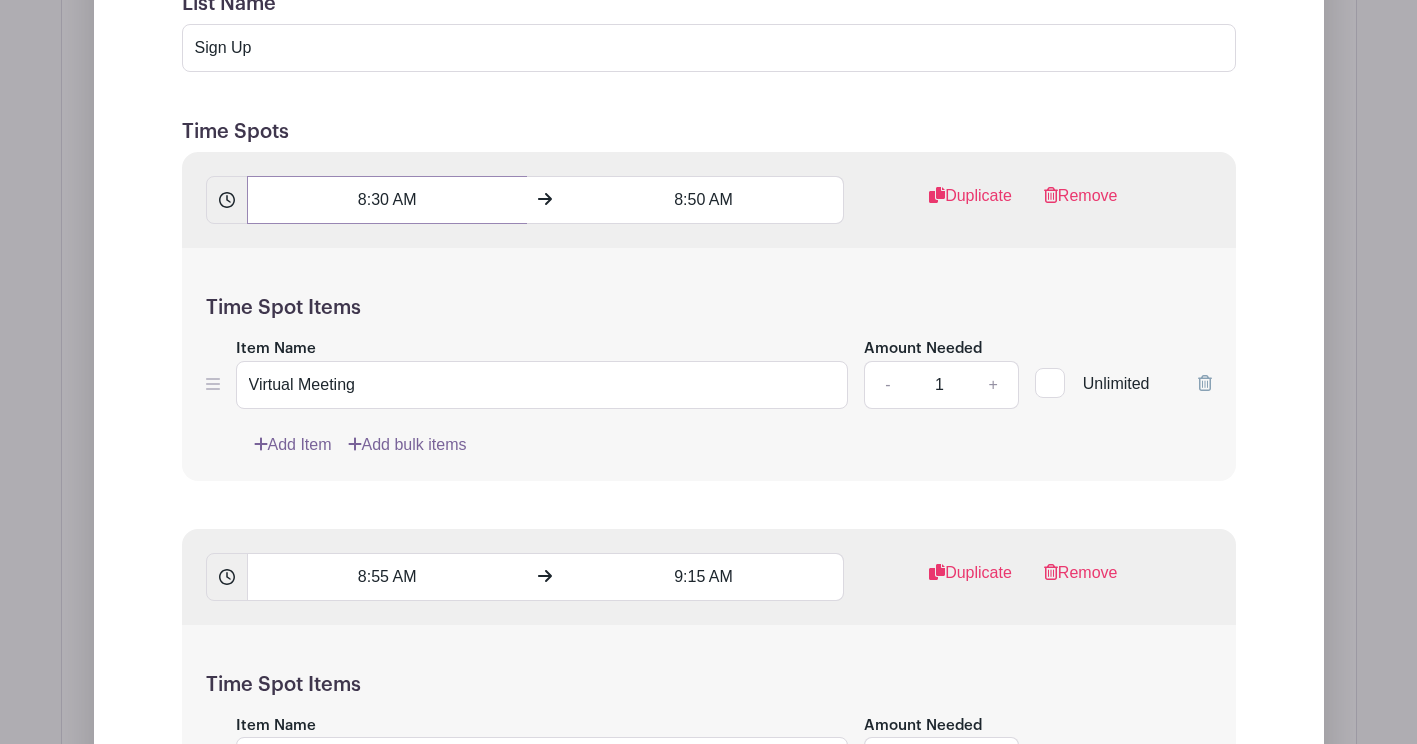 click on "8:30 AM" at bounding box center [387, 200] 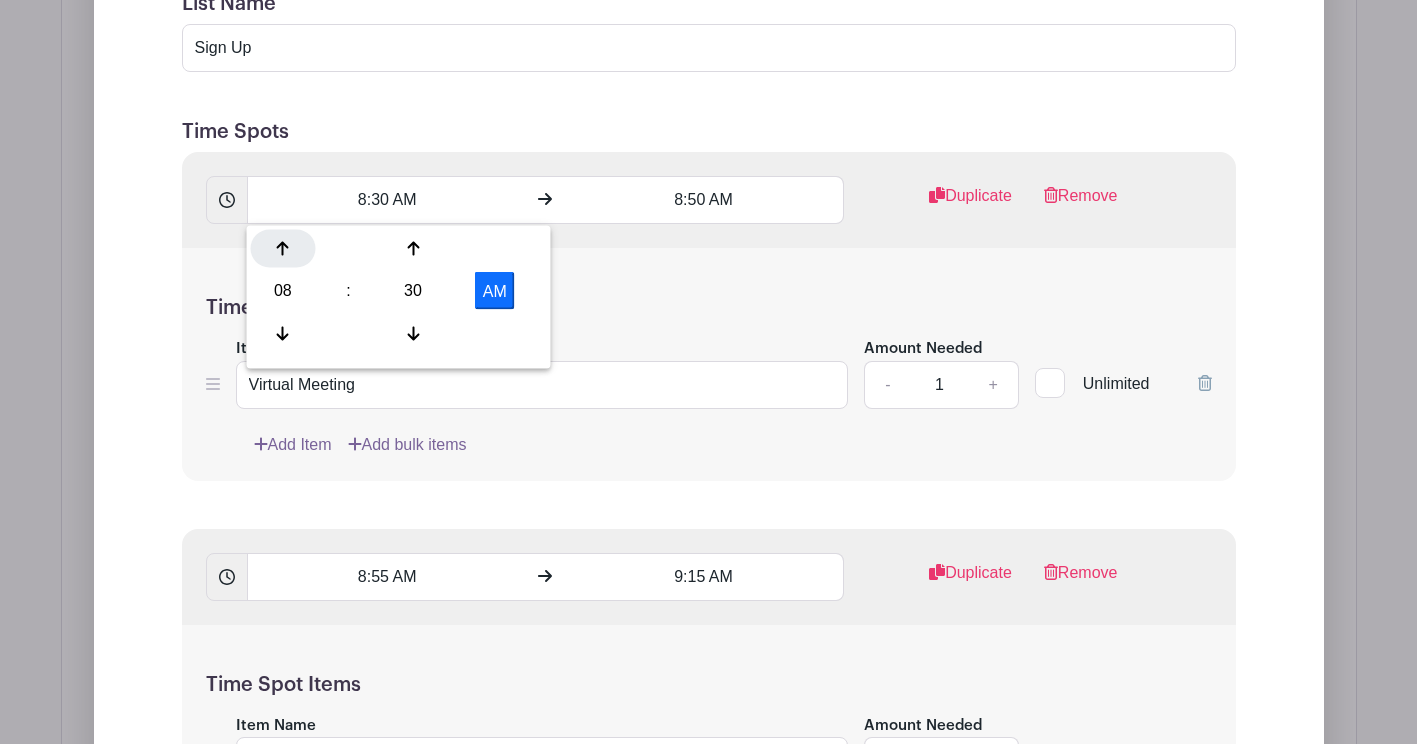 click 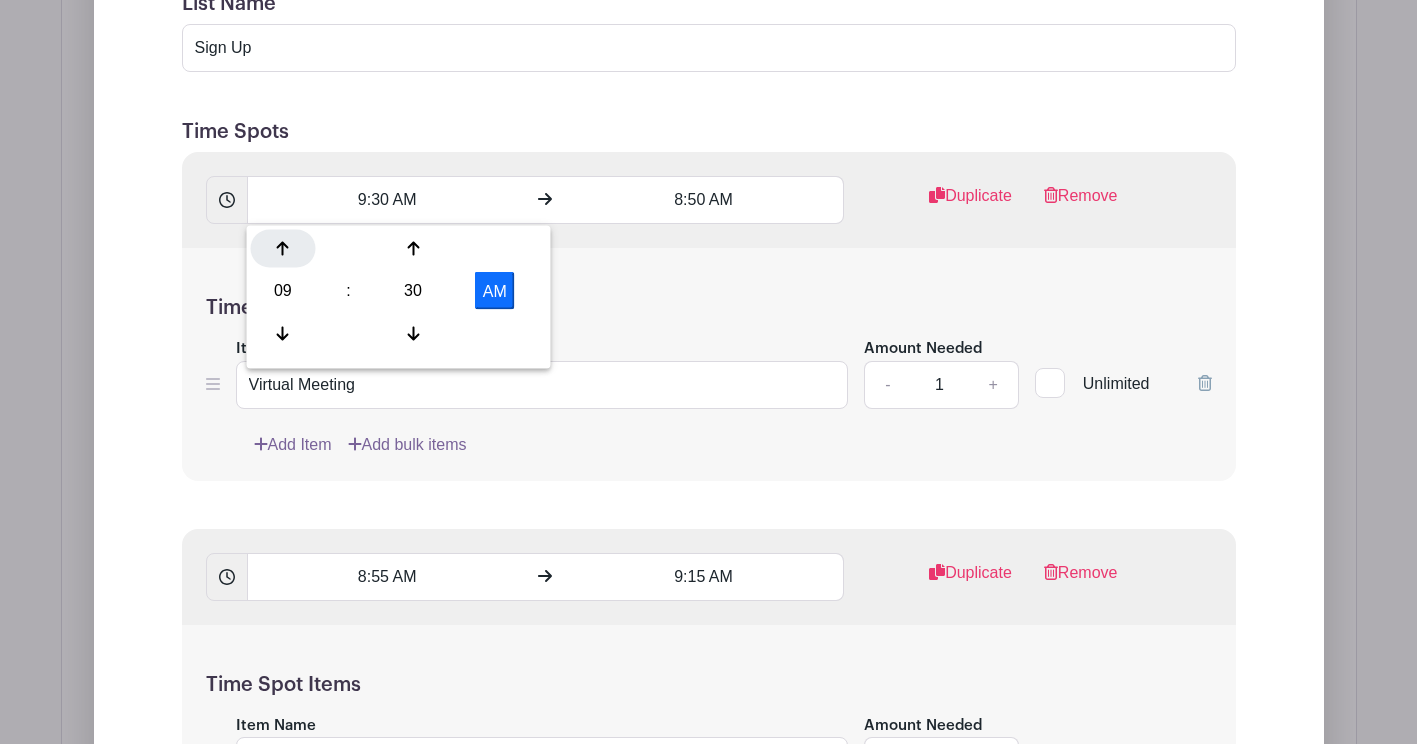click 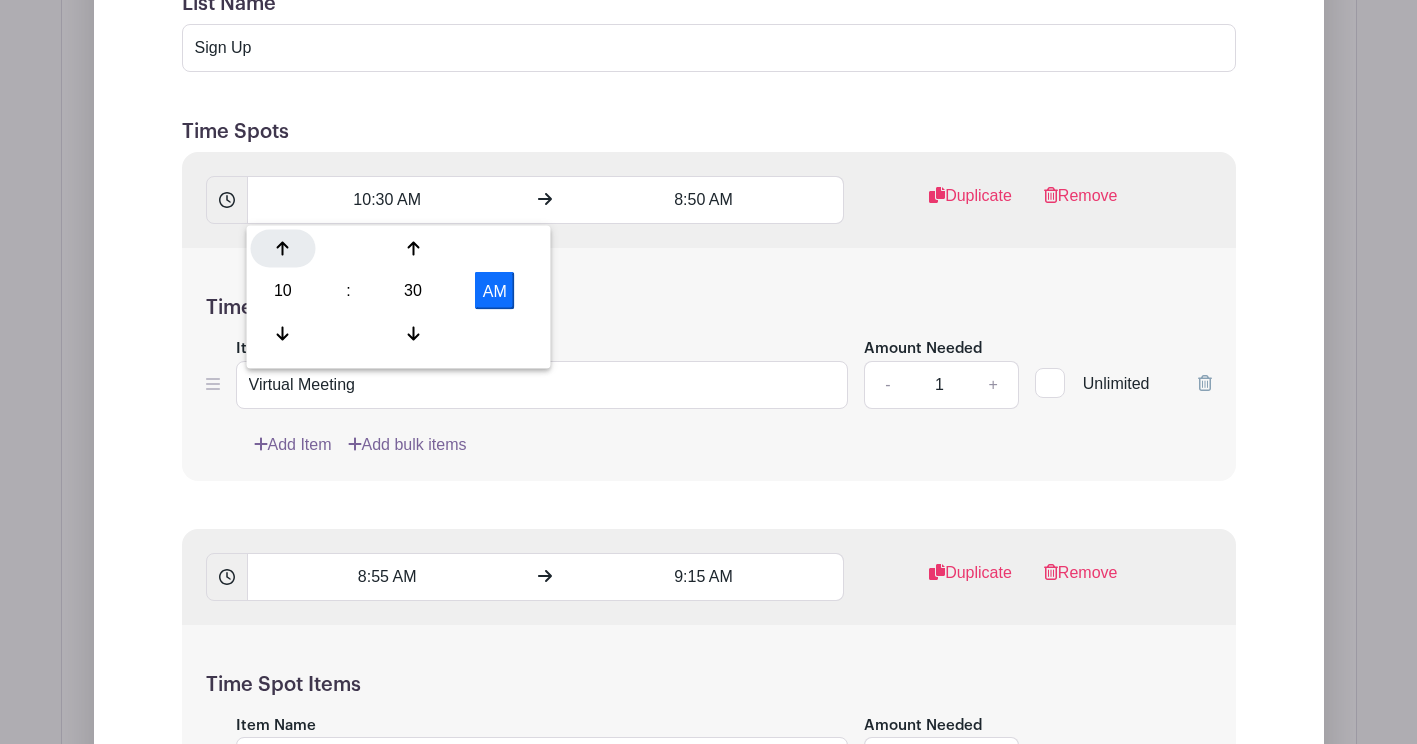 click 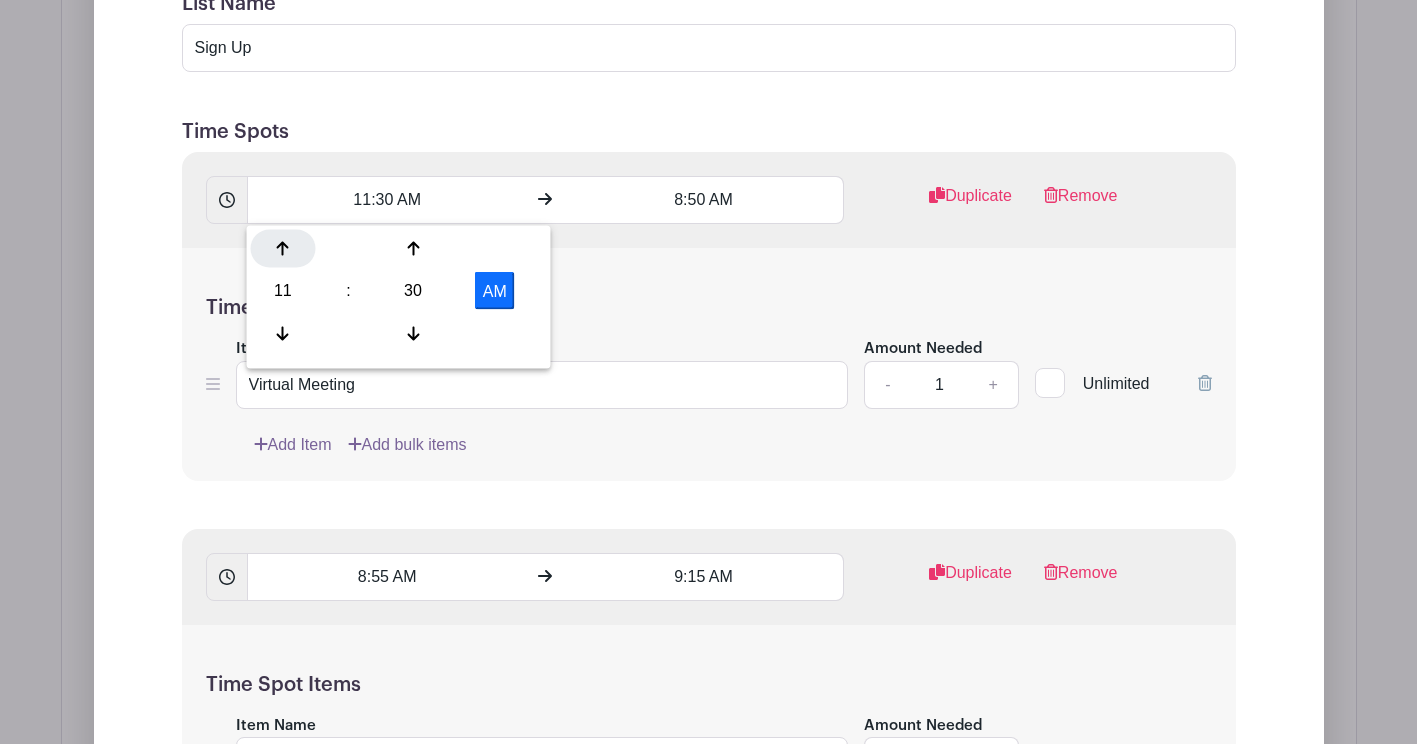 click 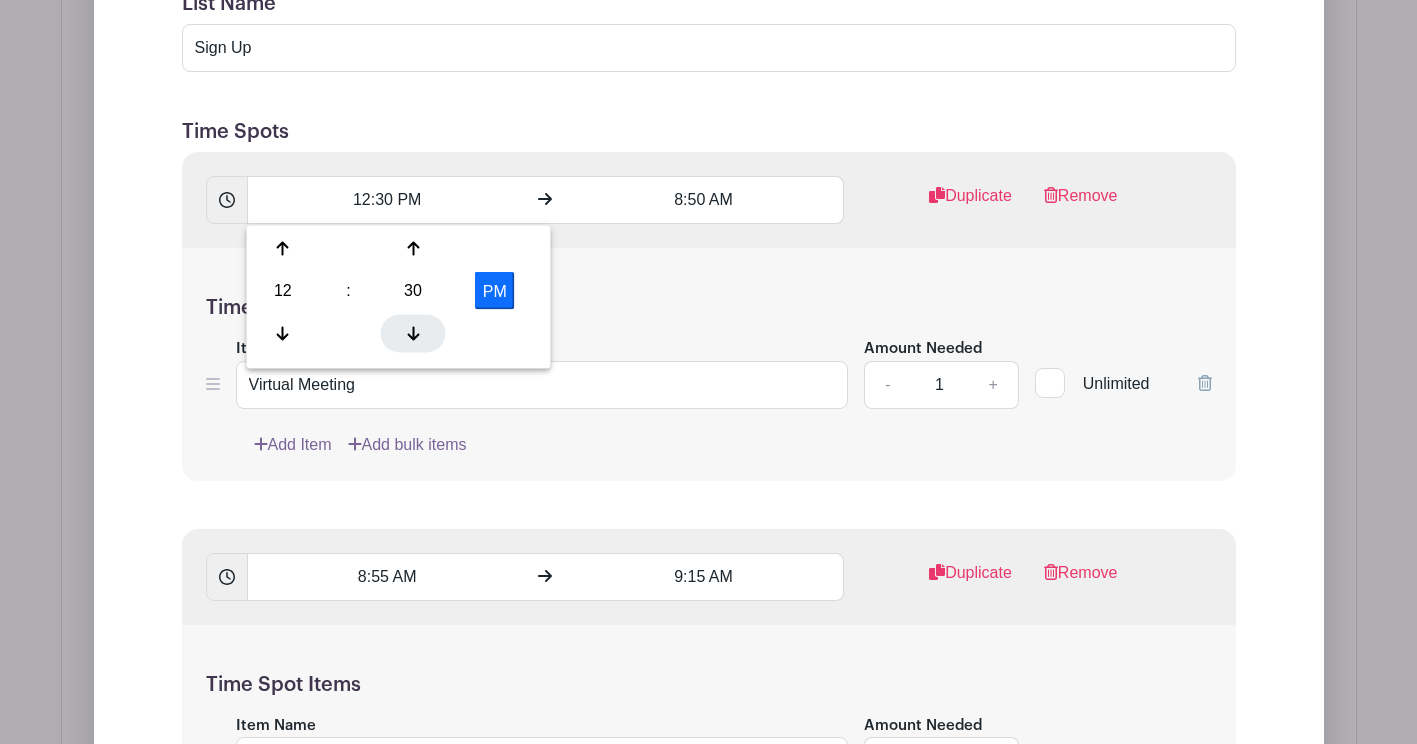 click at bounding box center [413, 333] 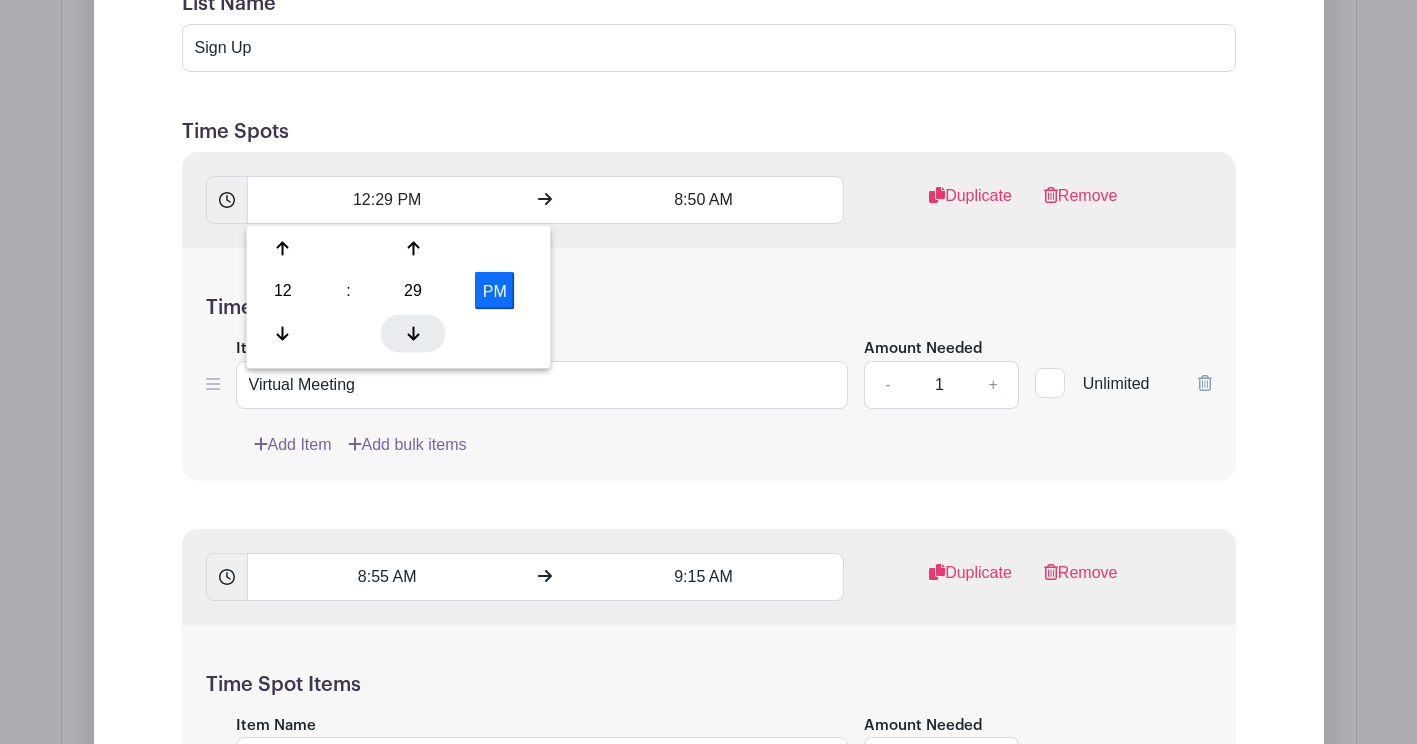 click at bounding box center [413, 333] 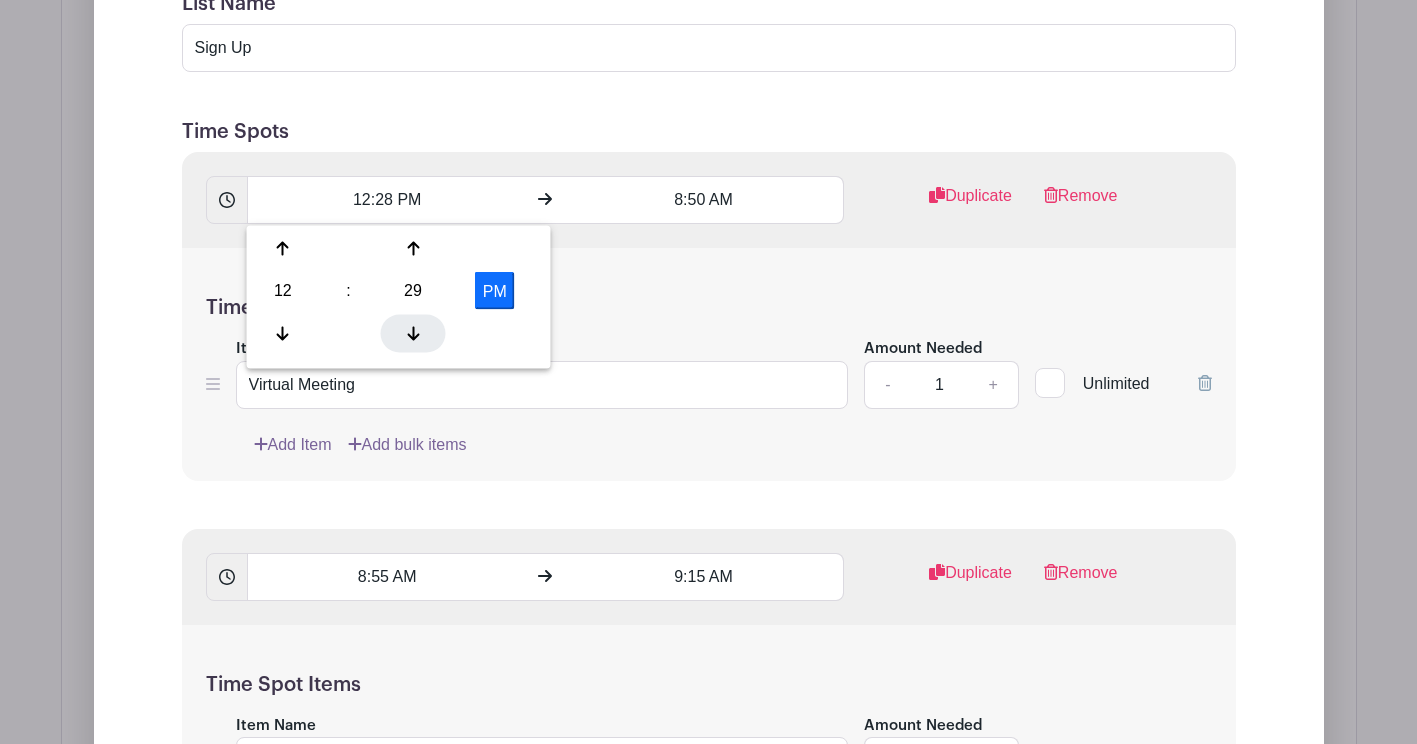 click at bounding box center [413, 333] 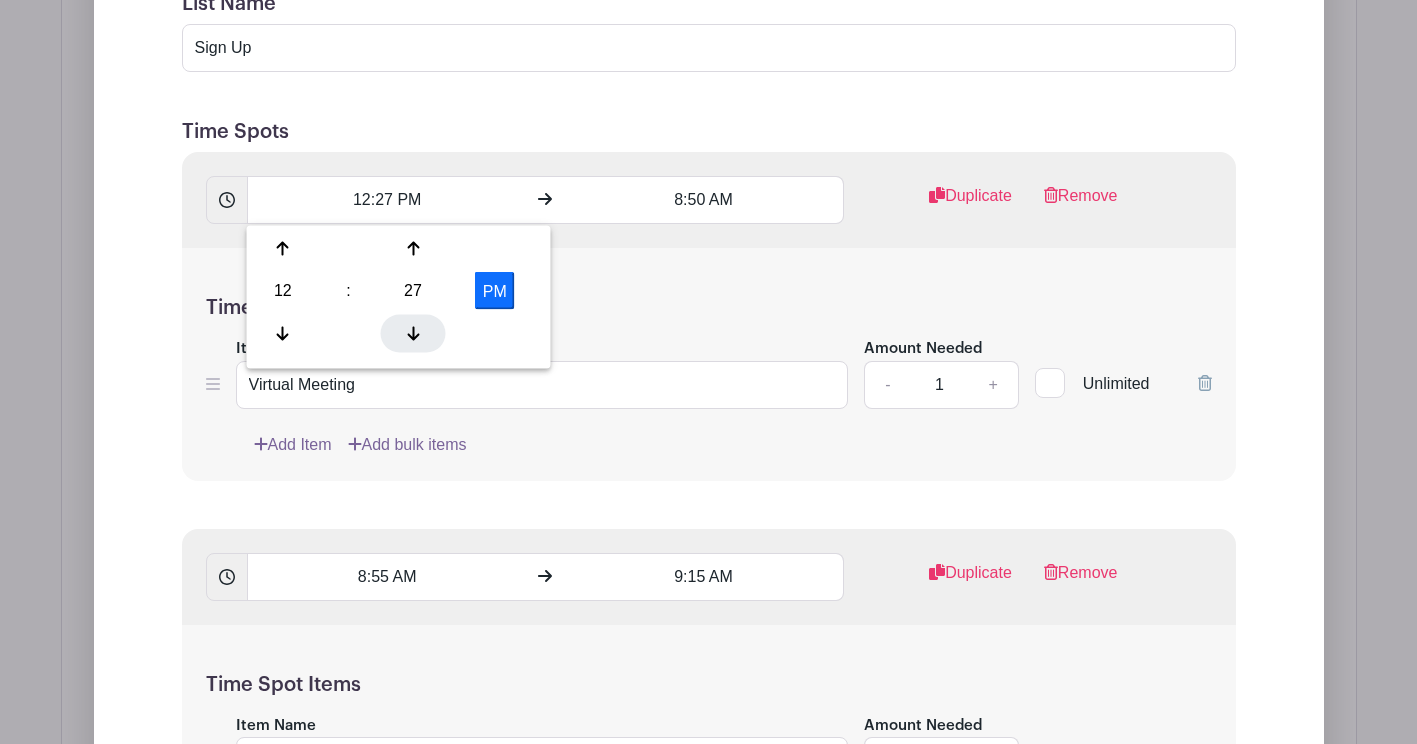 click at bounding box center [413, 333] 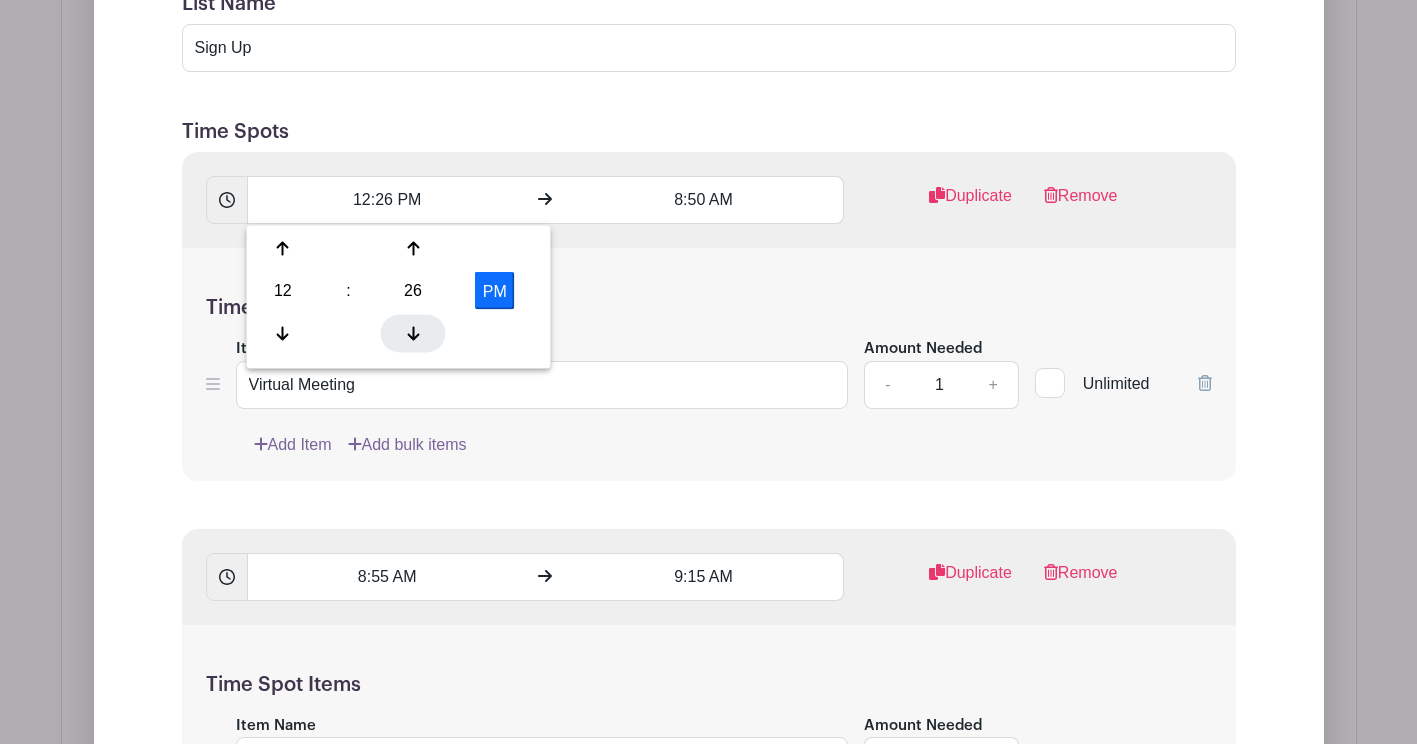 click at bounding box center [413, 333] 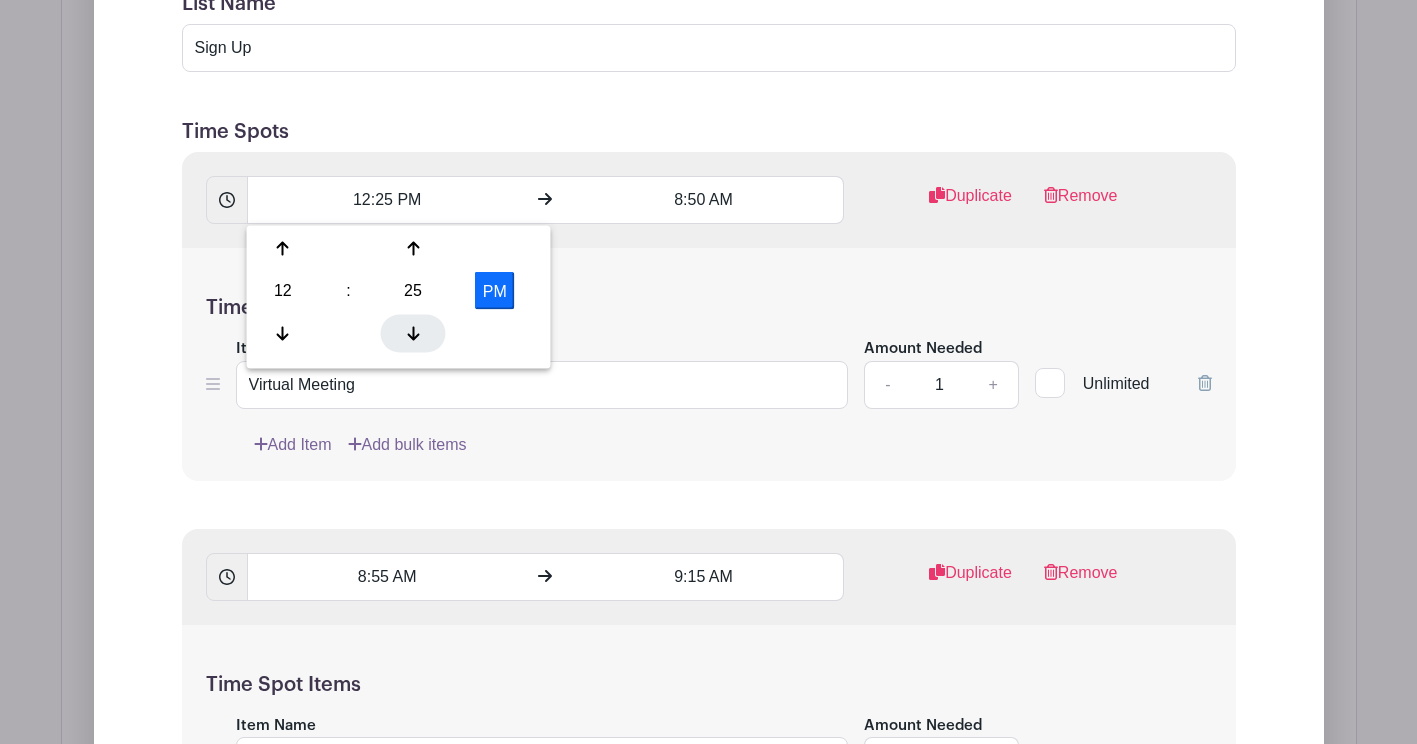 click at bounding box center [413, 333] 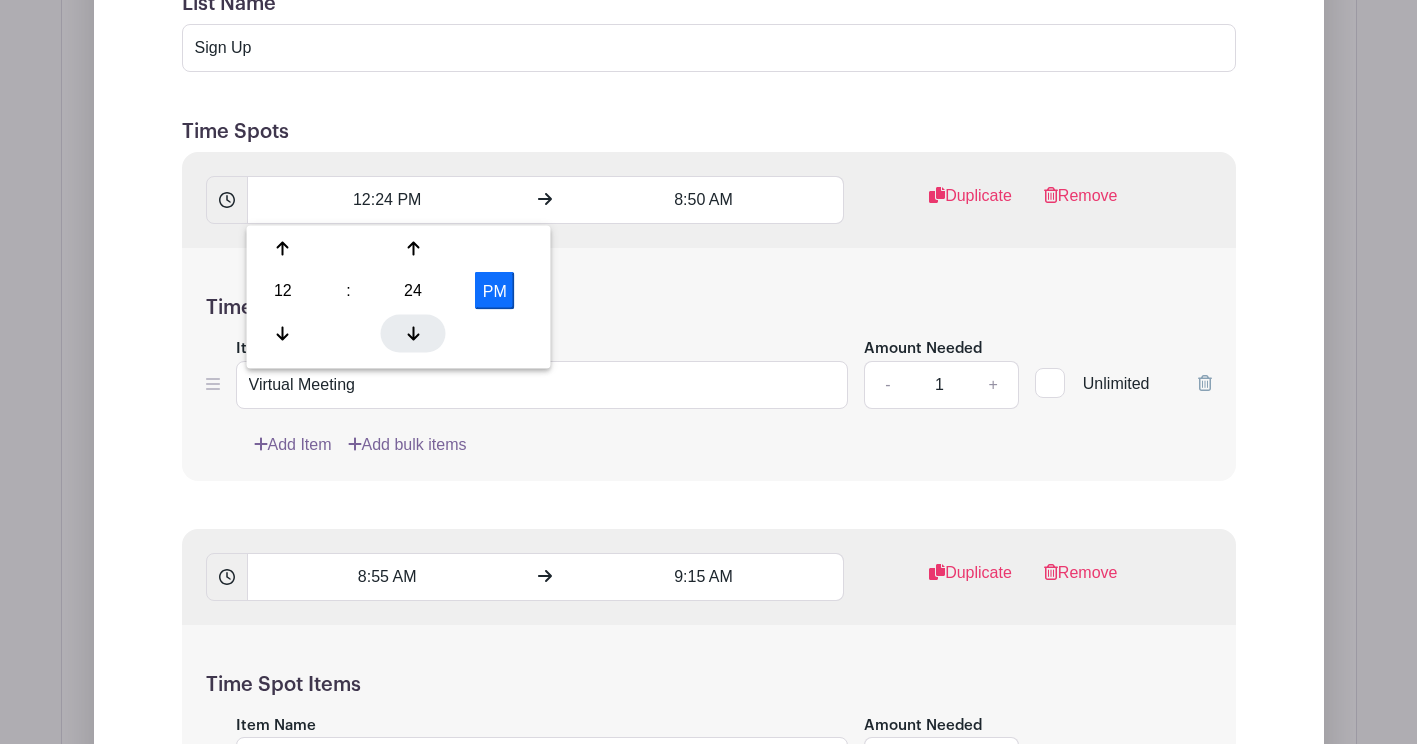 click at bounding box center [413, 333] 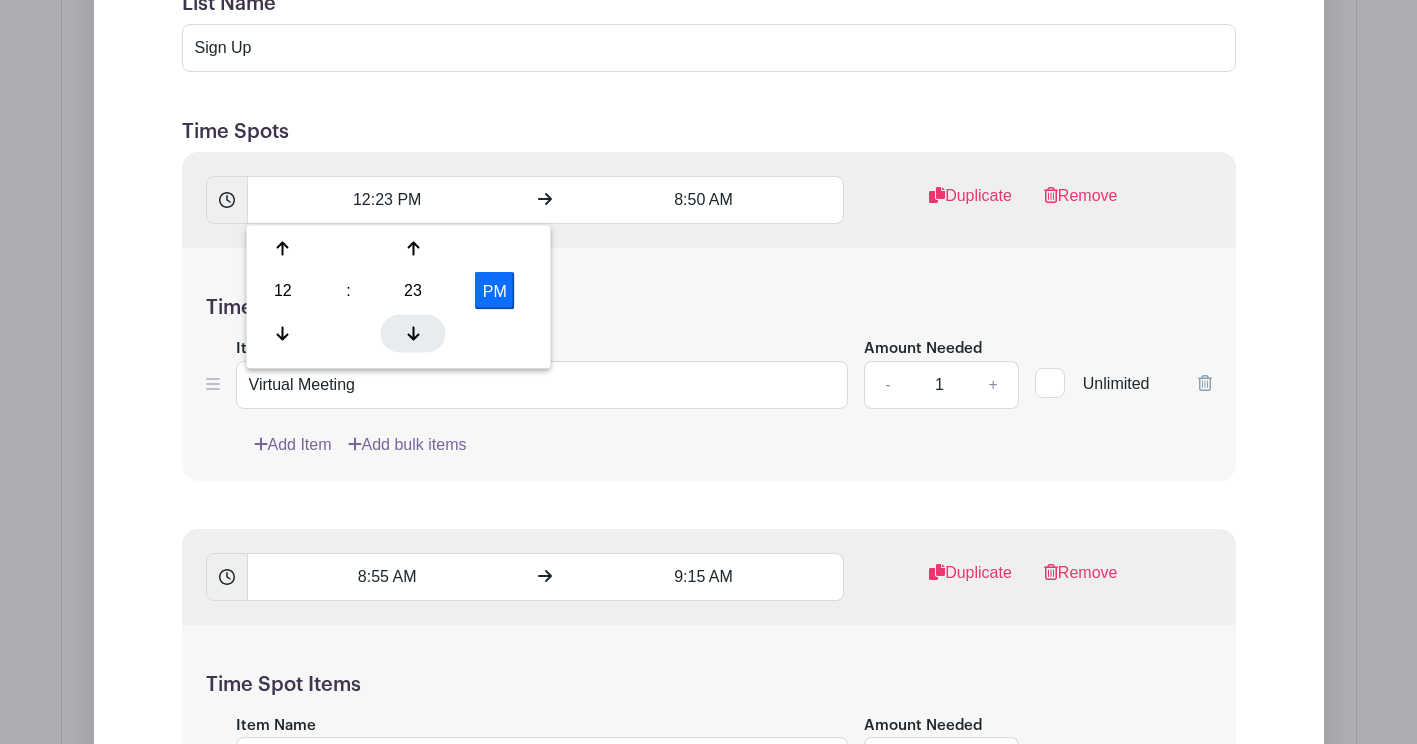 click at bounding box center (413, 333) 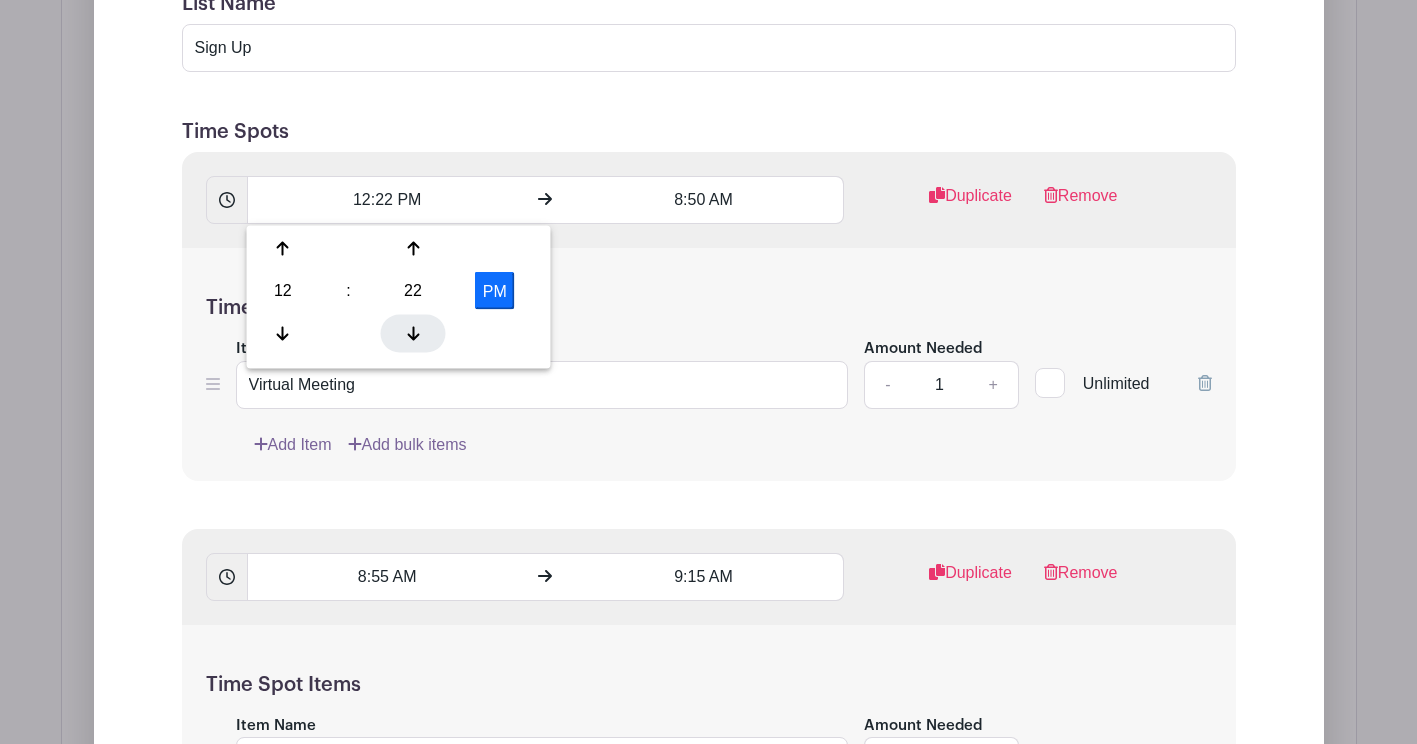 click at bounding box center (413, 333) 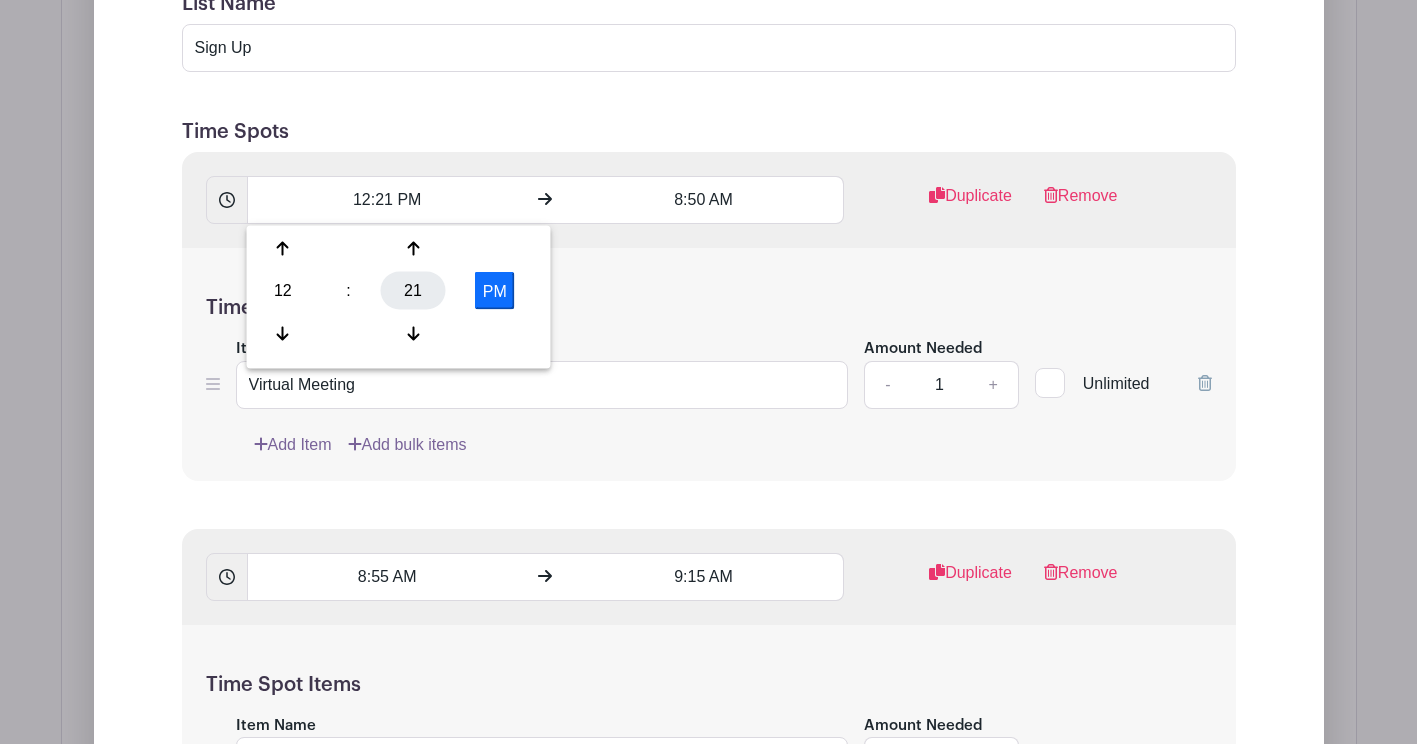 drag, startPoint x: 416, startPoint y: 324, endPoint x: 420, endPoint y: 297, distance: 27.294687 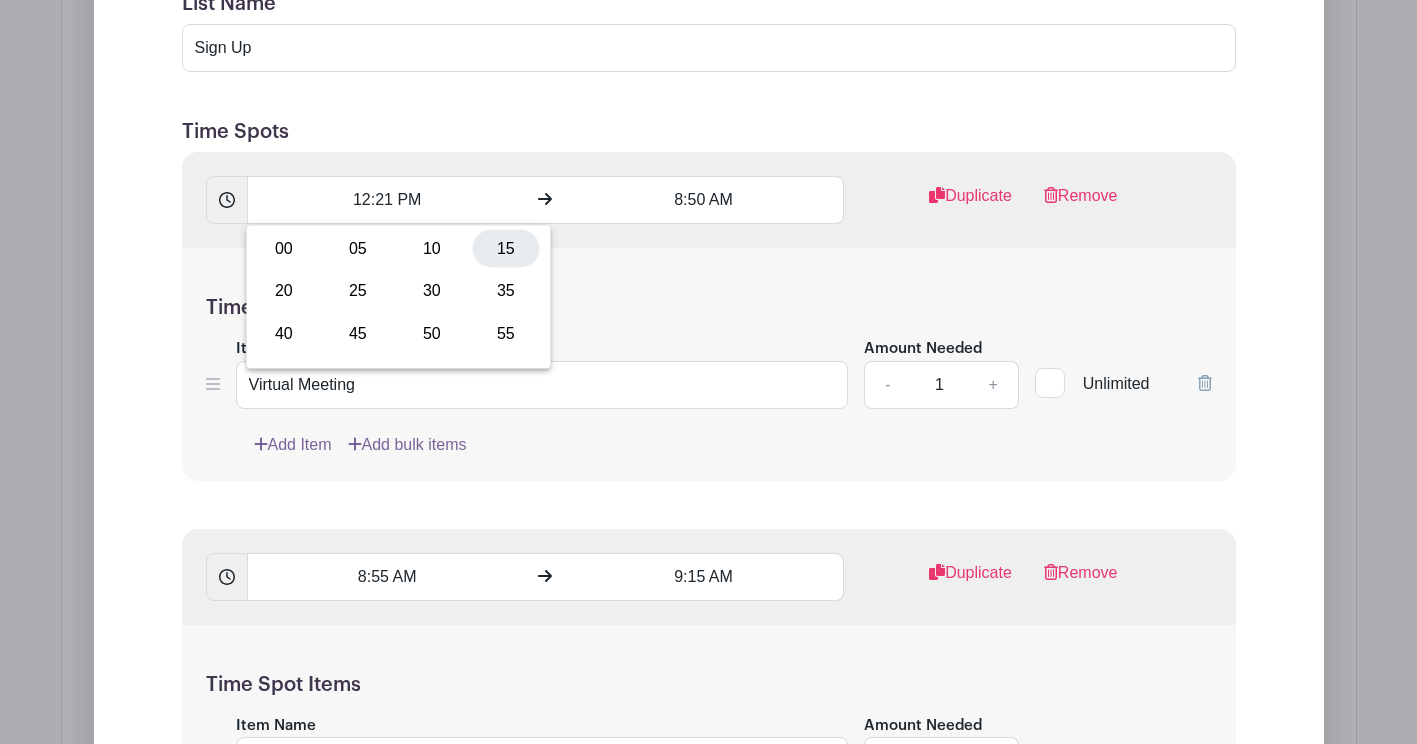 click on "15" at bounding box center (506, 249) 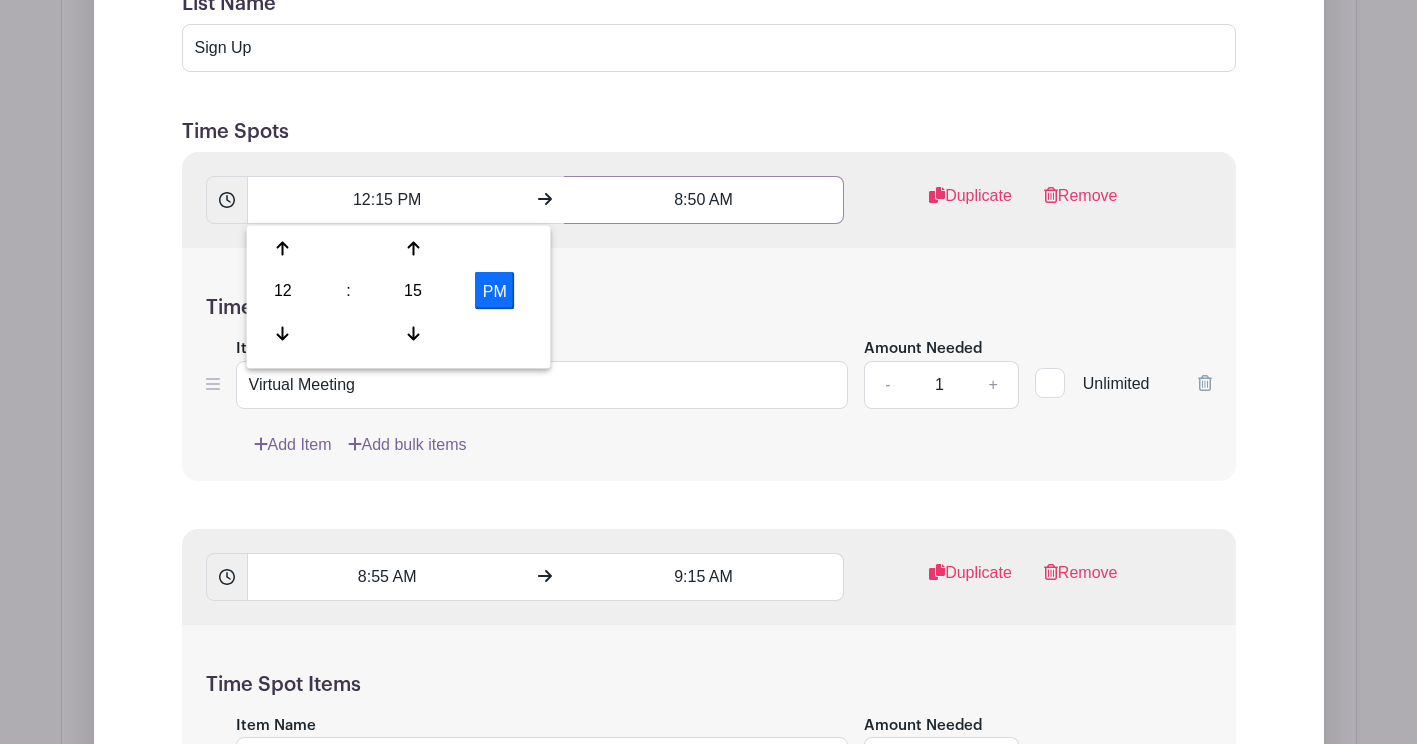 click on "8:50 AM" at bounding box center (704, 200) 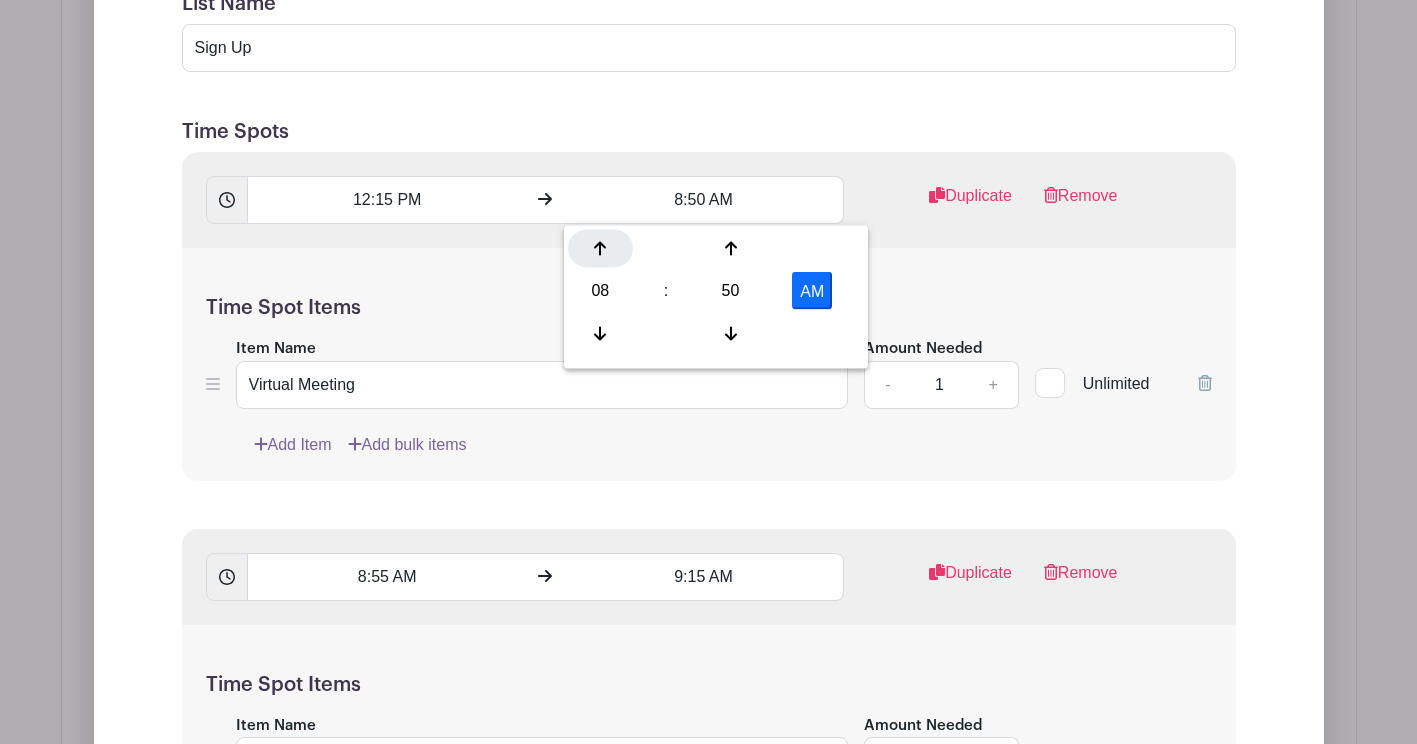click at bounding box center (600, 249) 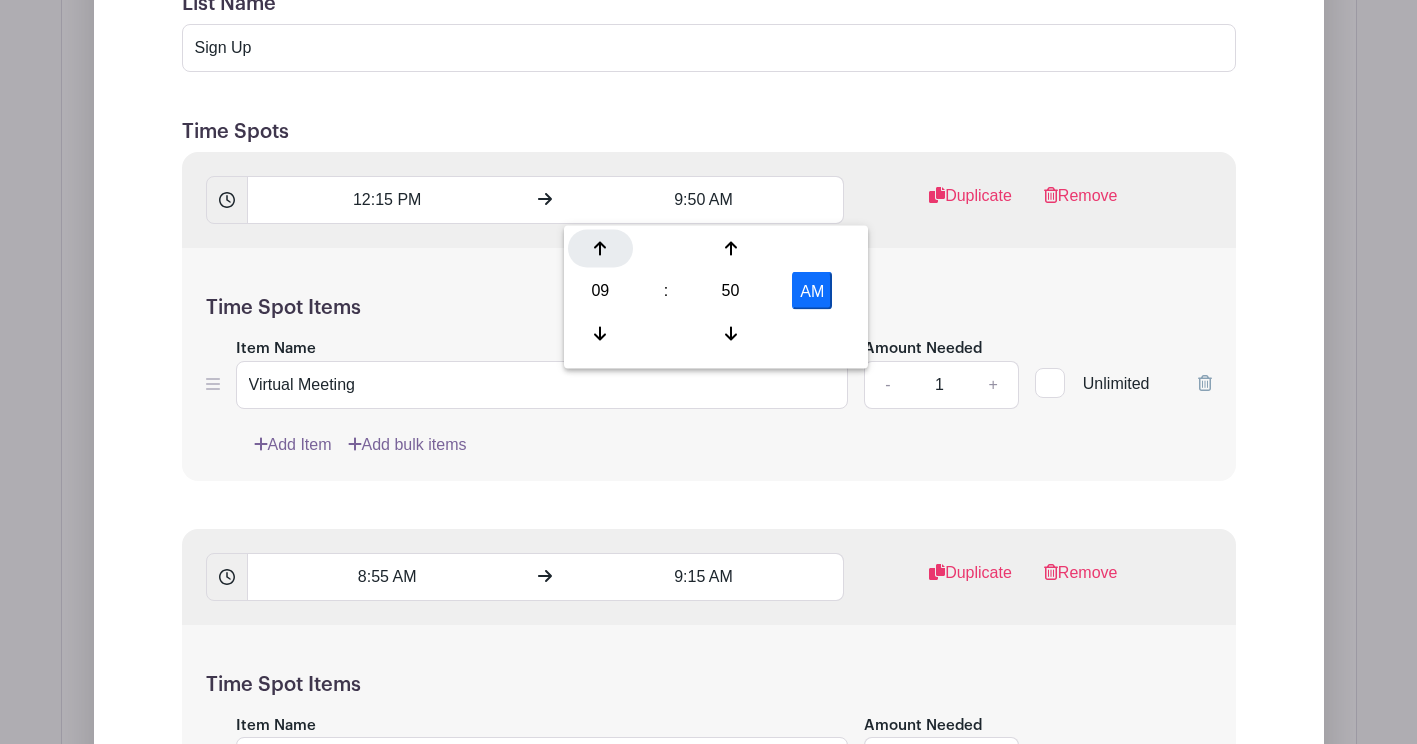 click at bounding box center (600, 249) 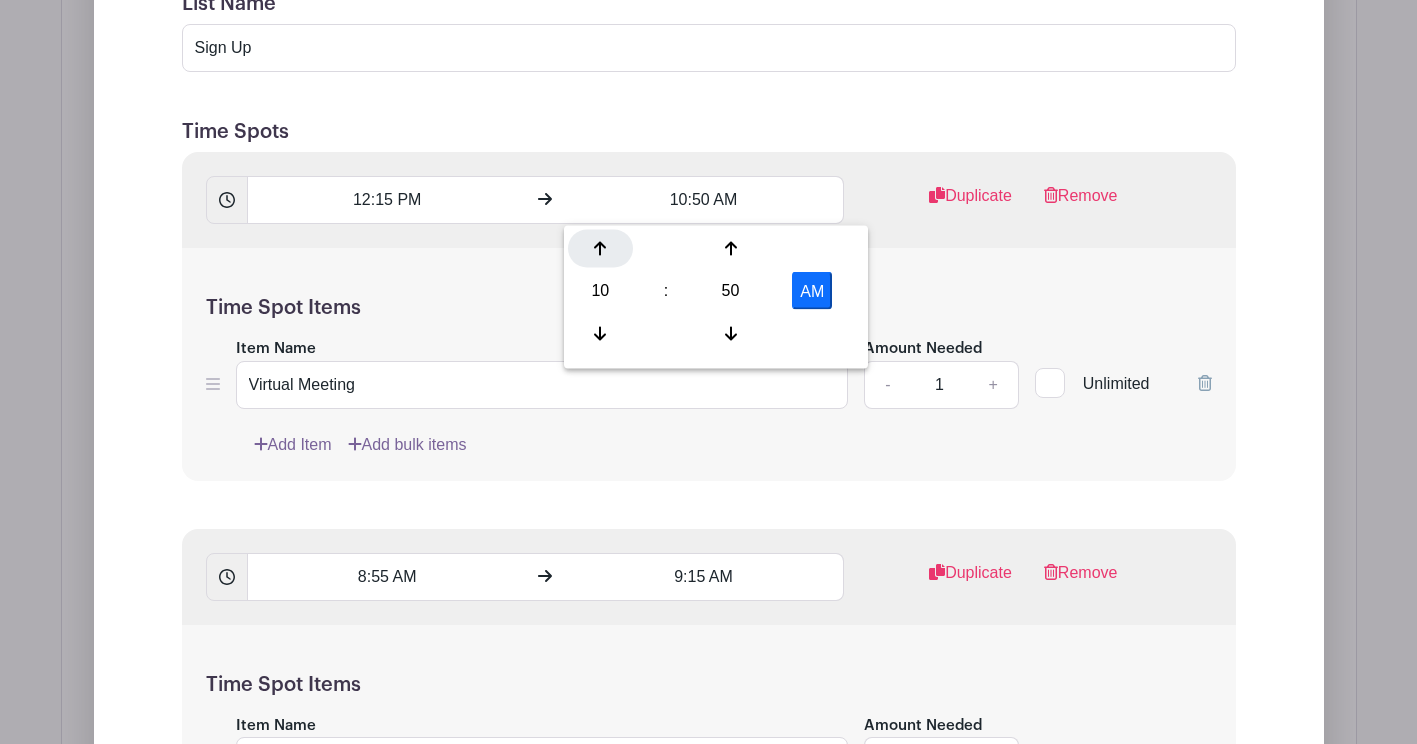 click at bounding box center [600, 249] 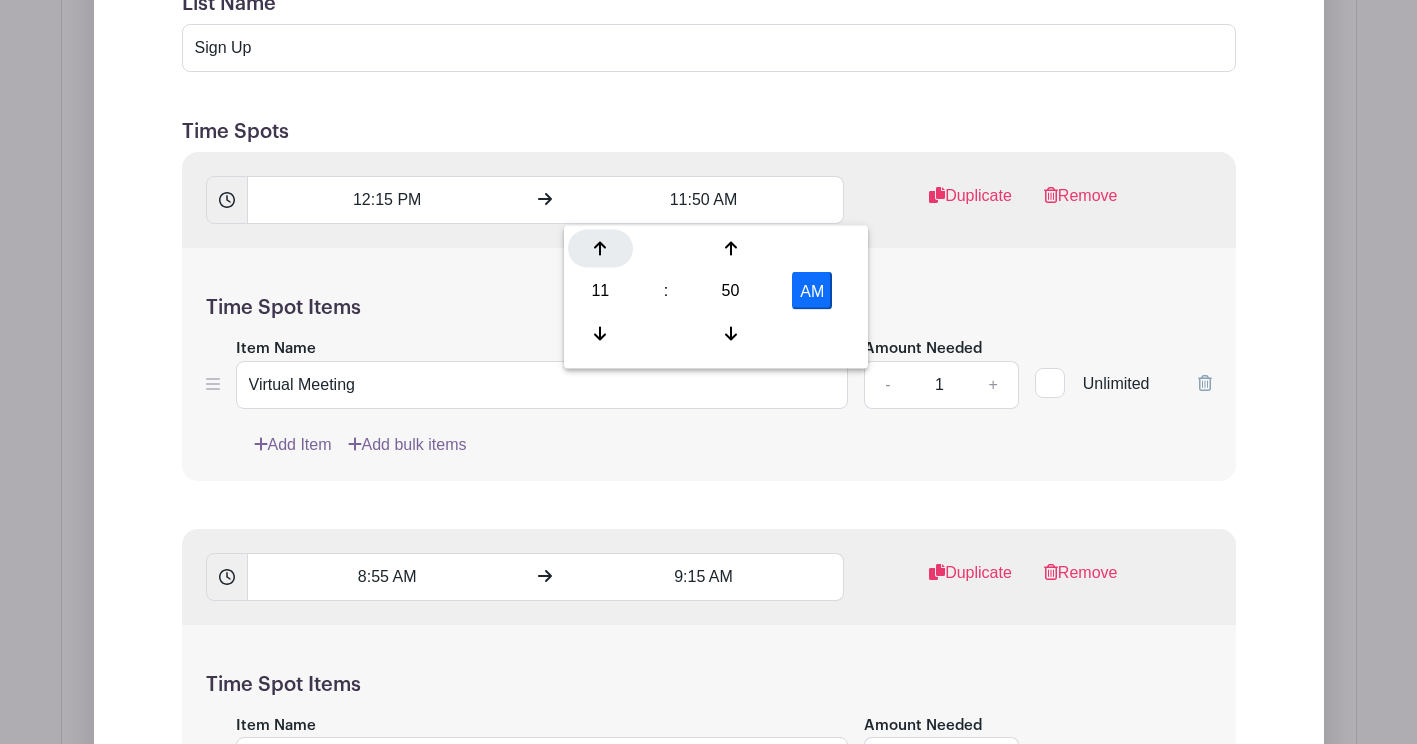 click at bounding box center [600, 249] 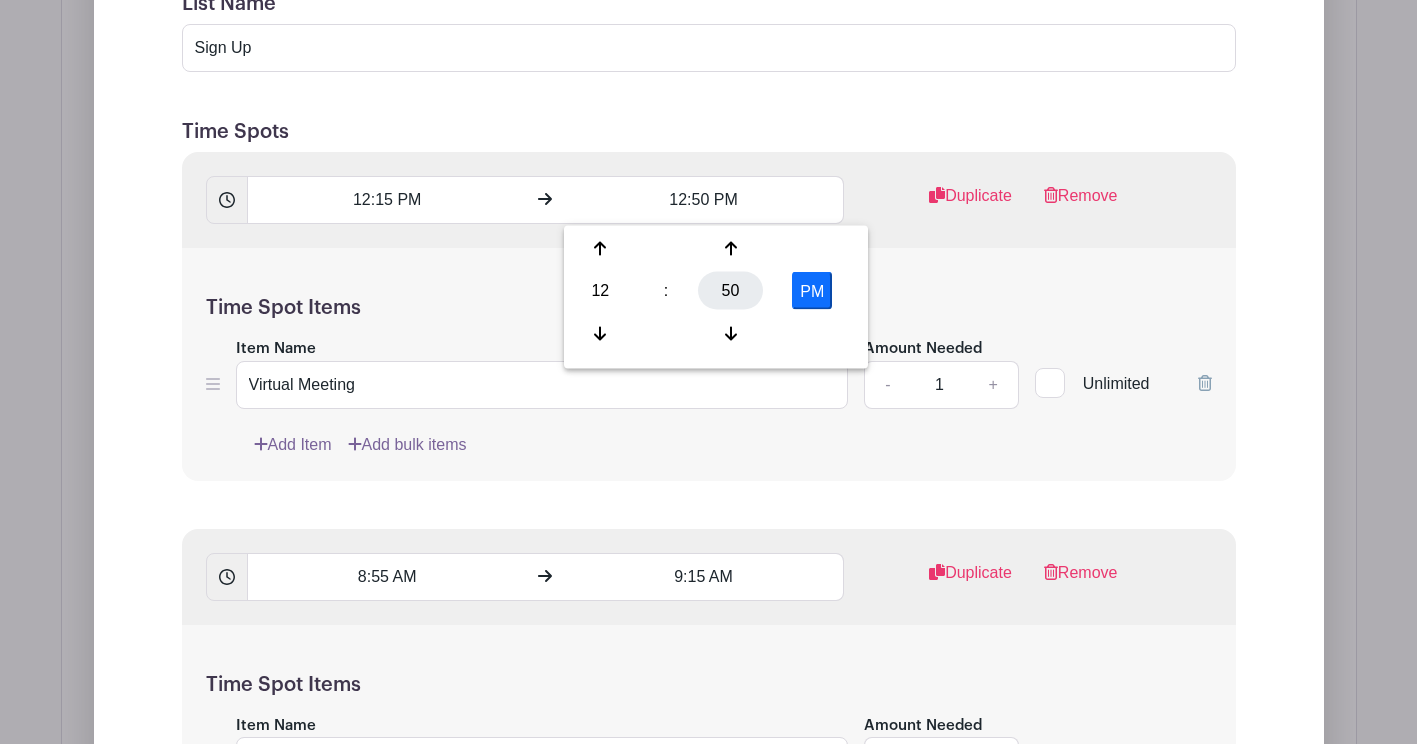 click on "50" at bounding box center (730, 291) 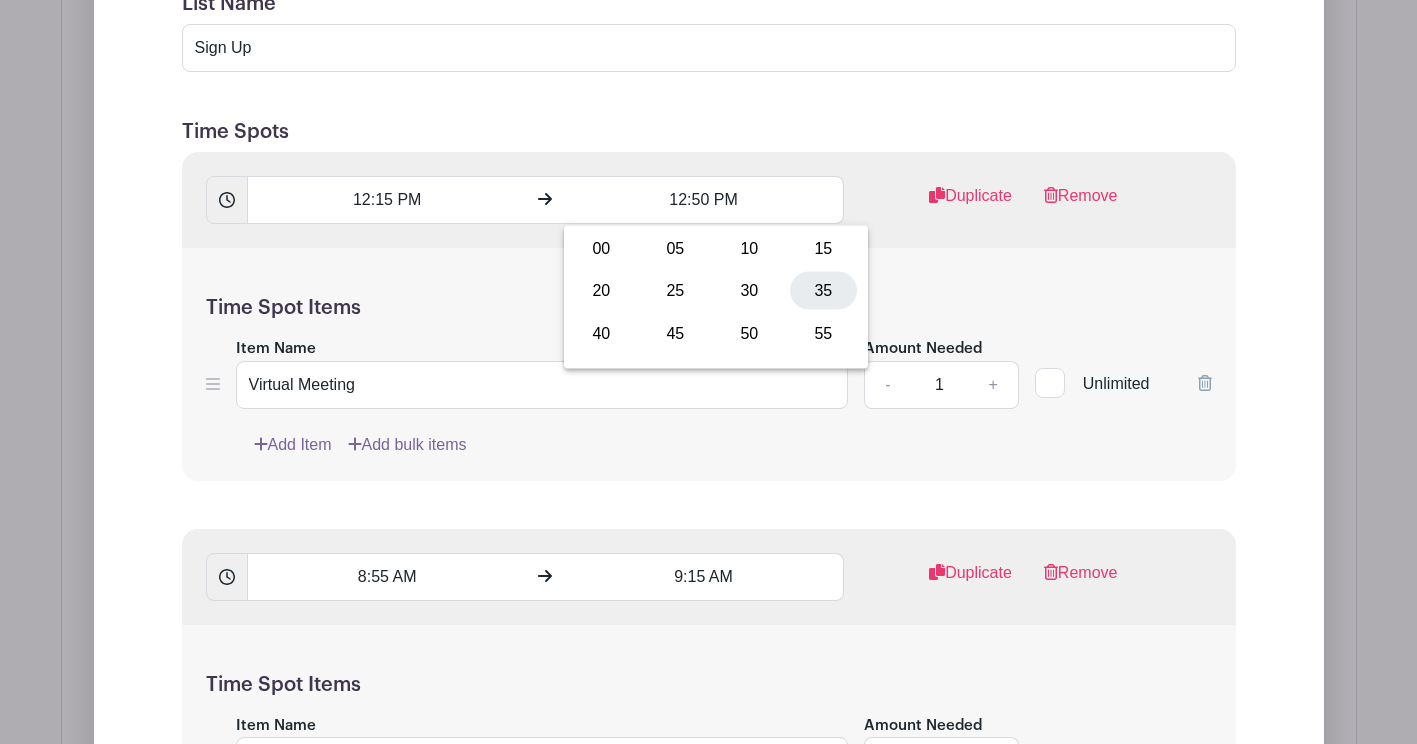 click on "35" at bounding box center [823, 291] 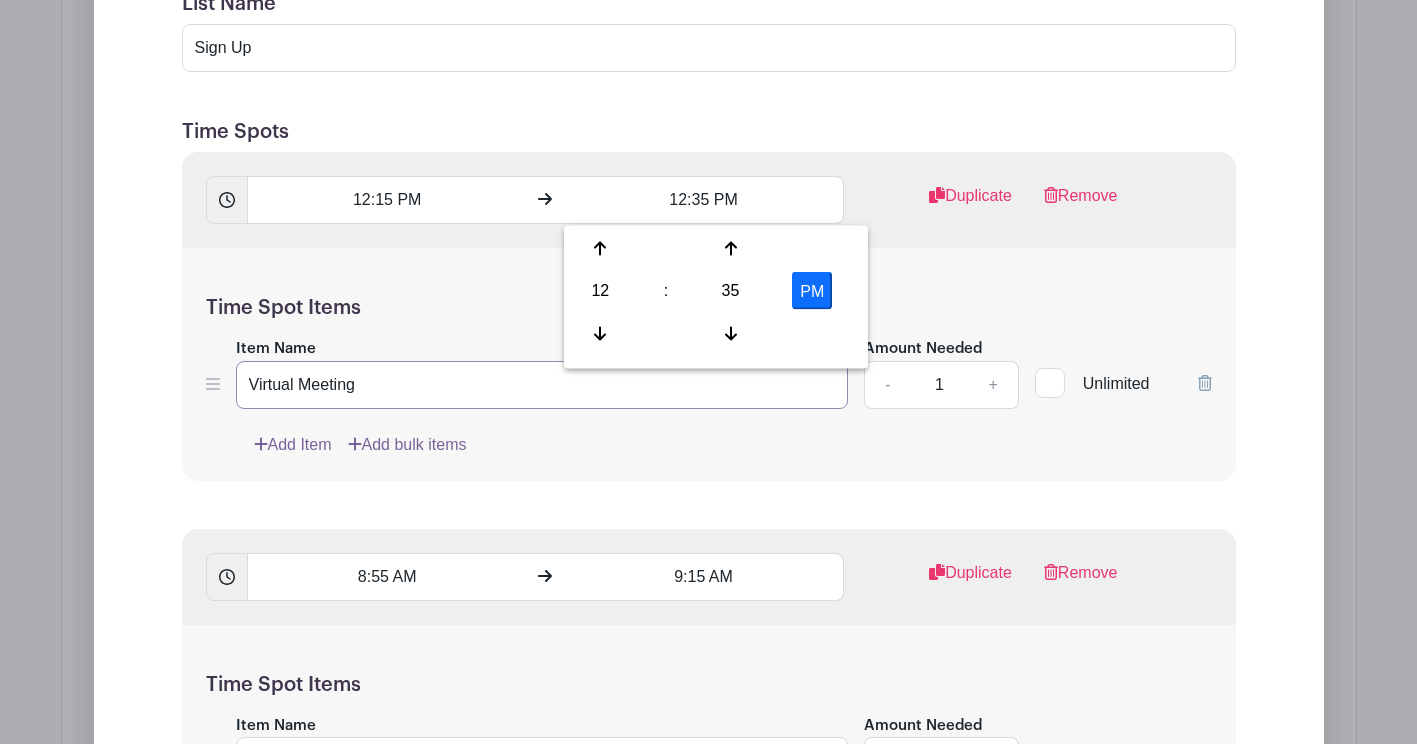 click on "Virtual Meeting" at bounding box center [542, 385] 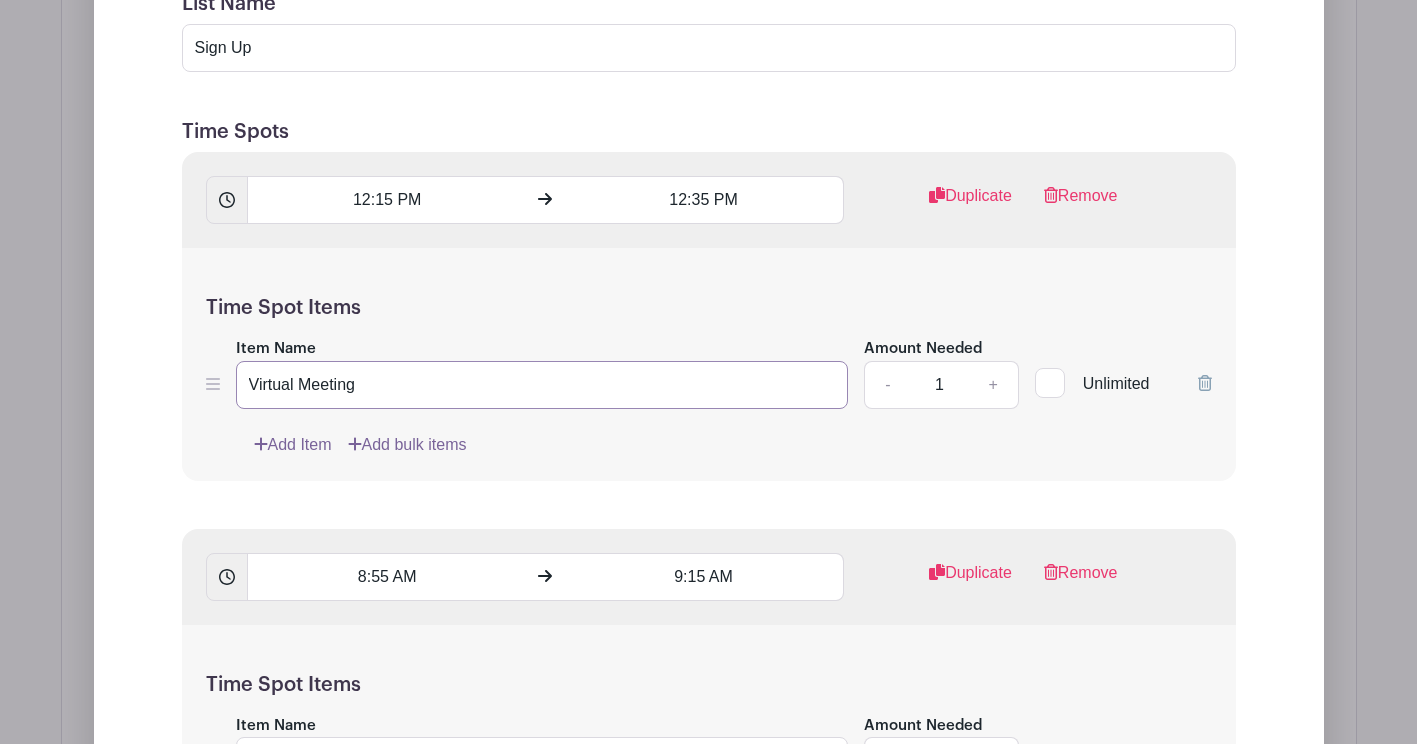 drag, startPoint x: 388, startPoint y: 385, endPoint x: 248, endPoint y: 386, distance: 140.00357 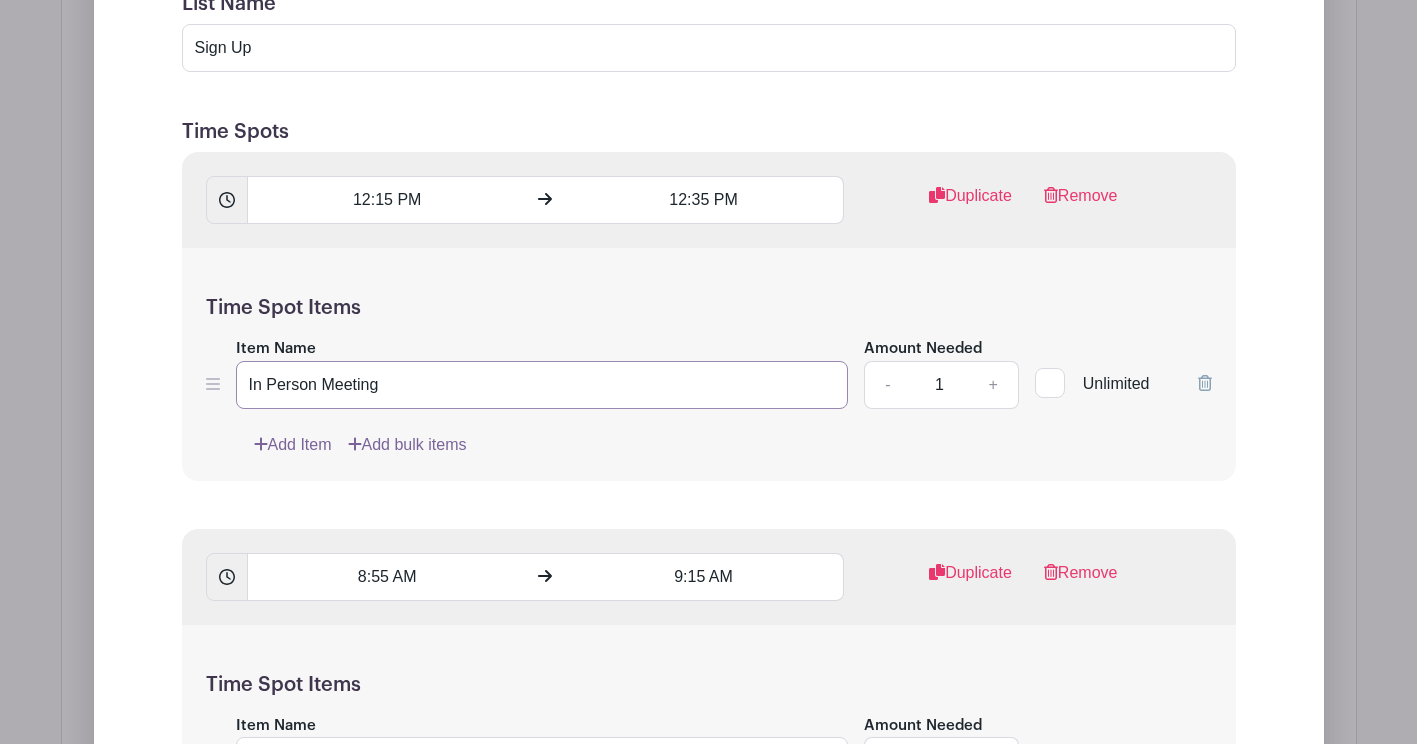 type on "In Person Meeting" 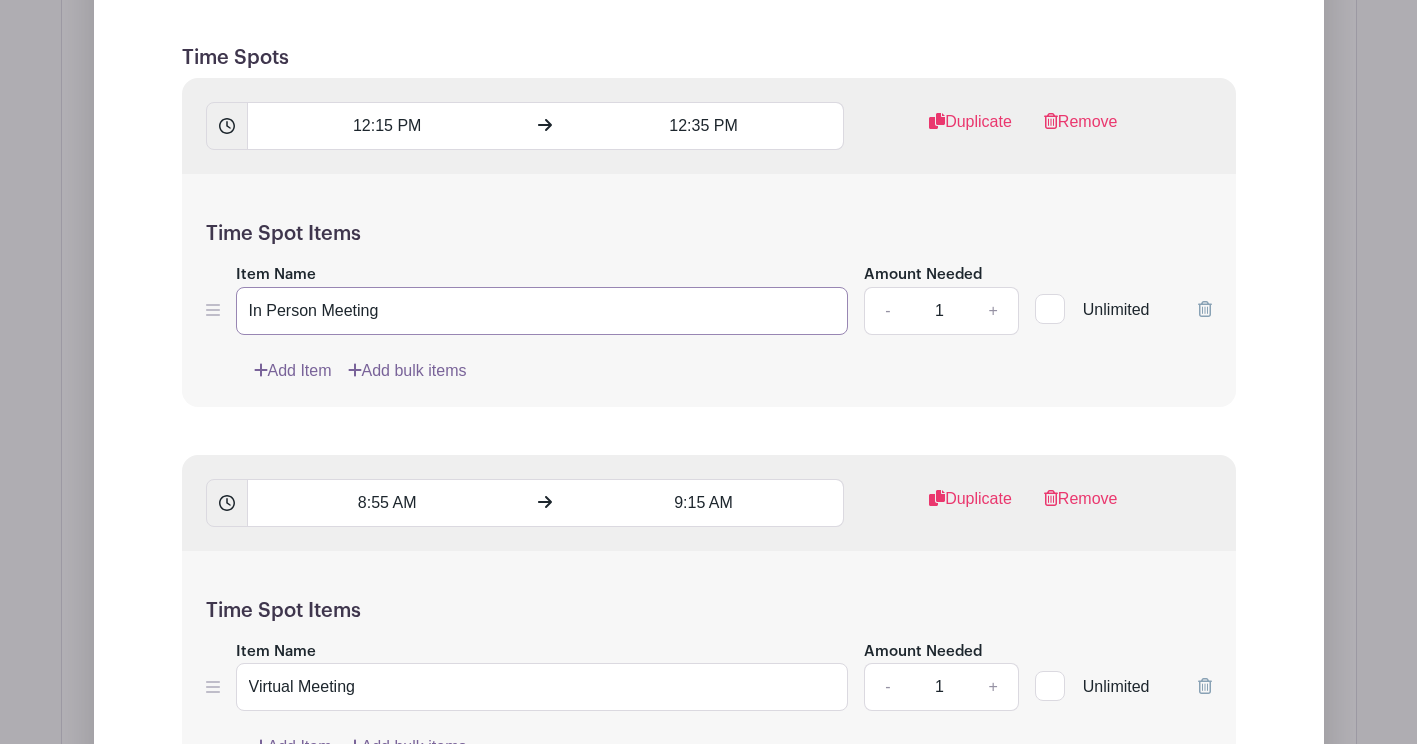 scroll, scrollTop: 1619, scrollLeft: 0, axis: vertical 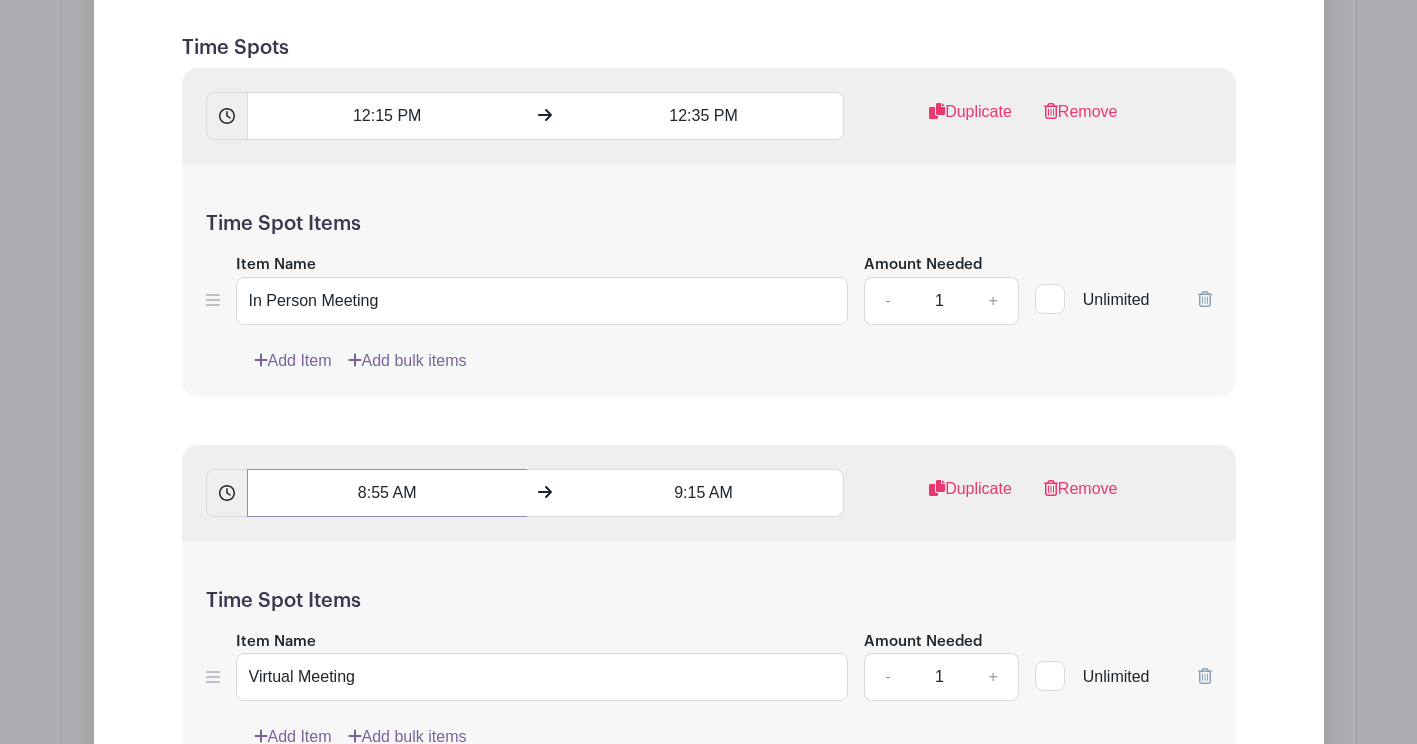click on "8:55 AM" at bounding box center [387, 493] 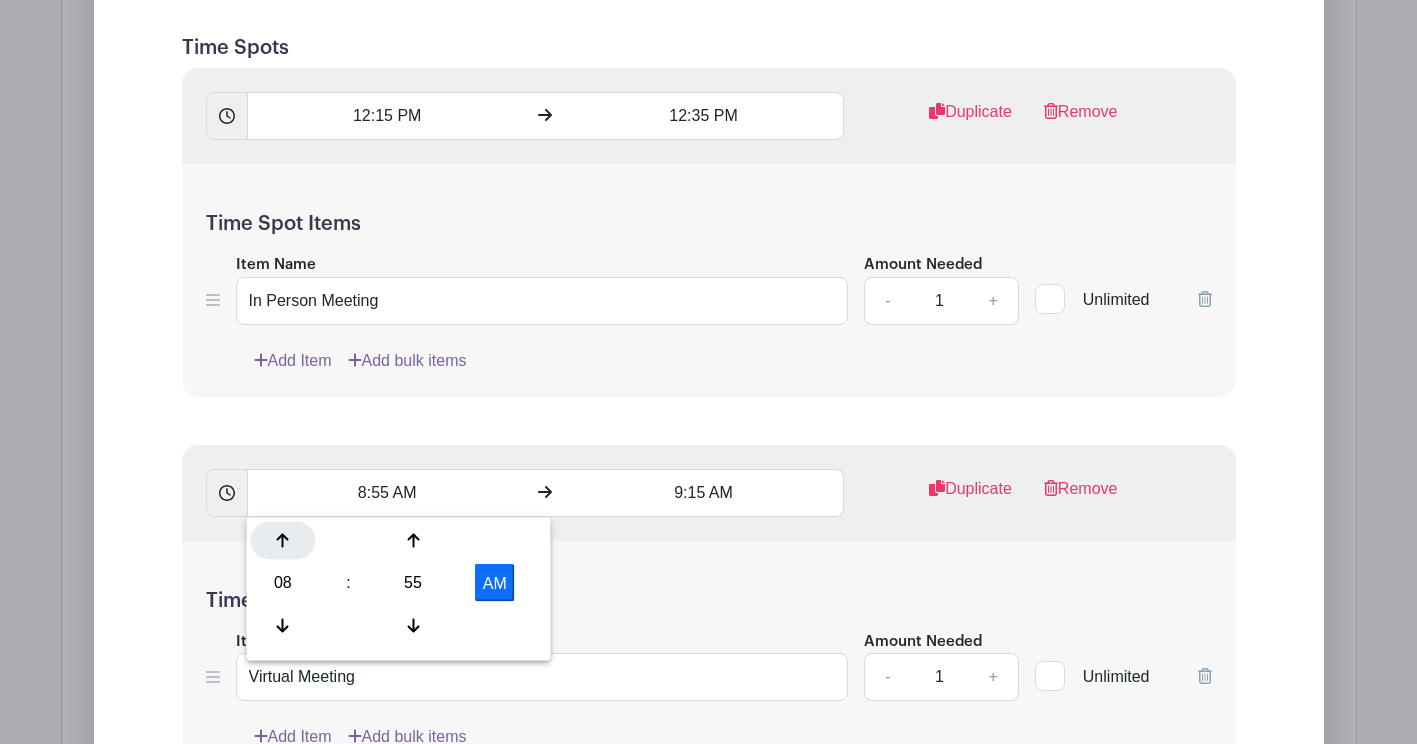 click 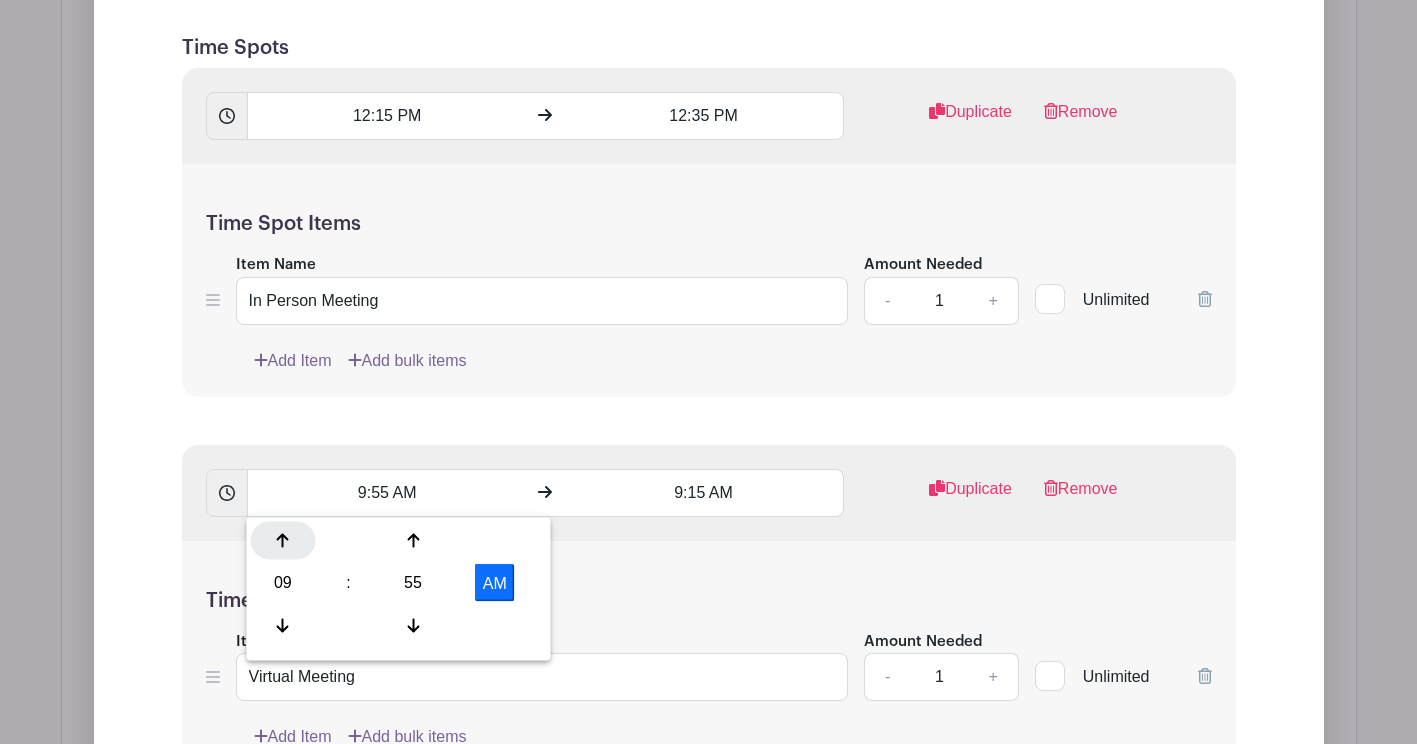 click 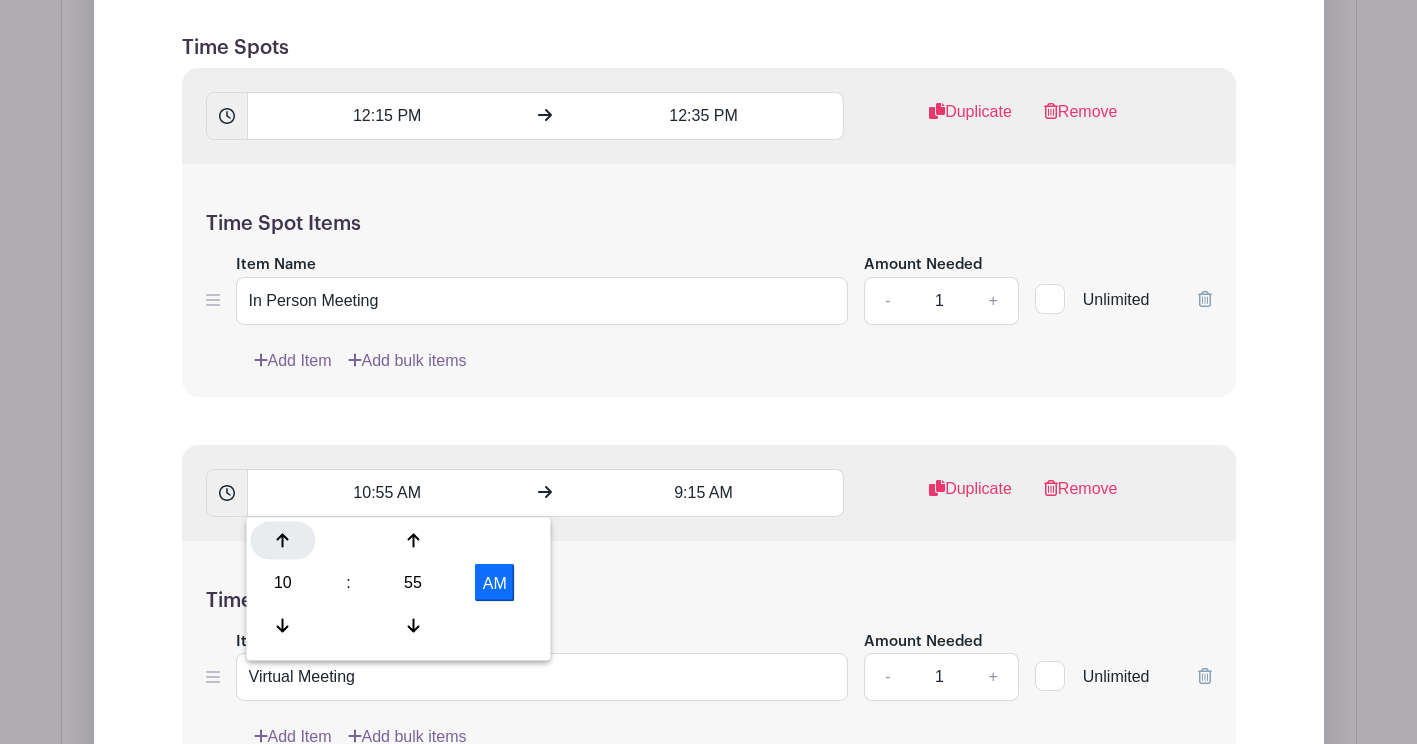 click 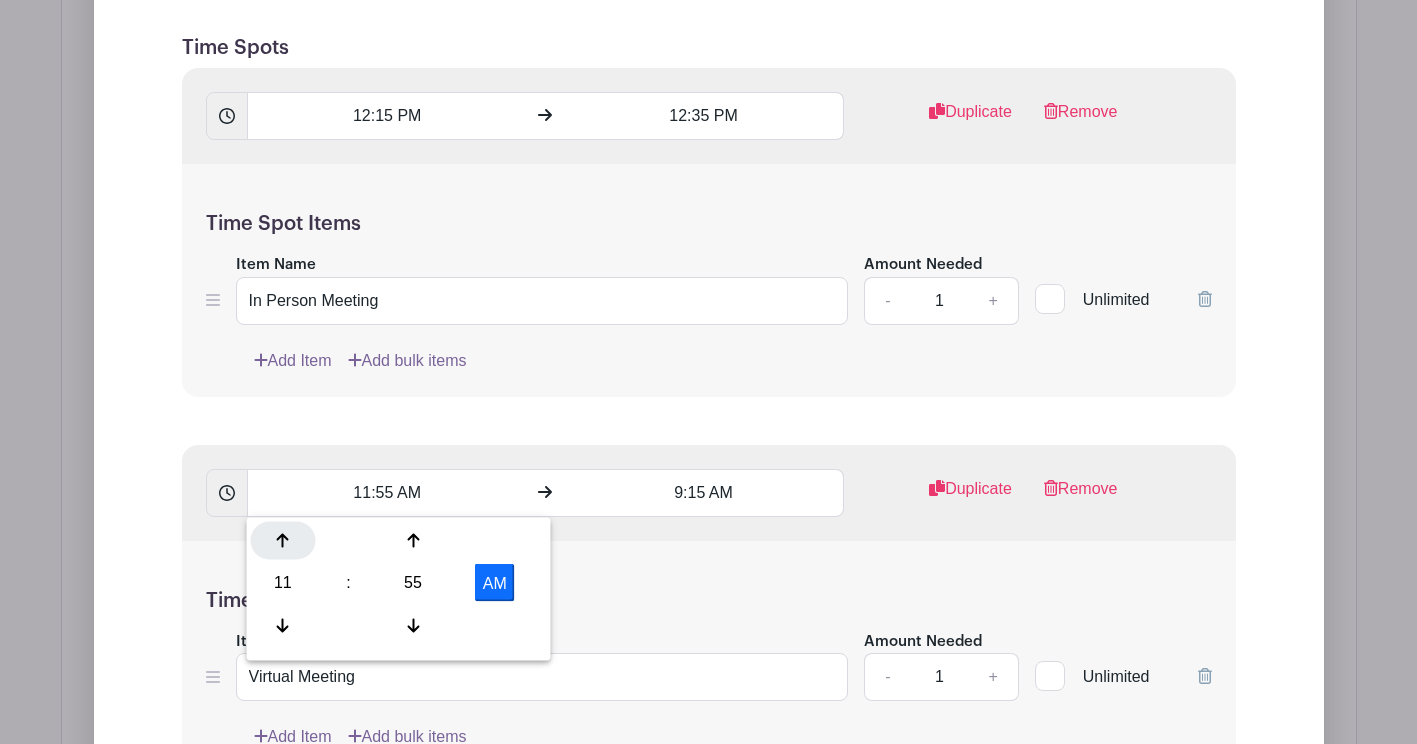 click 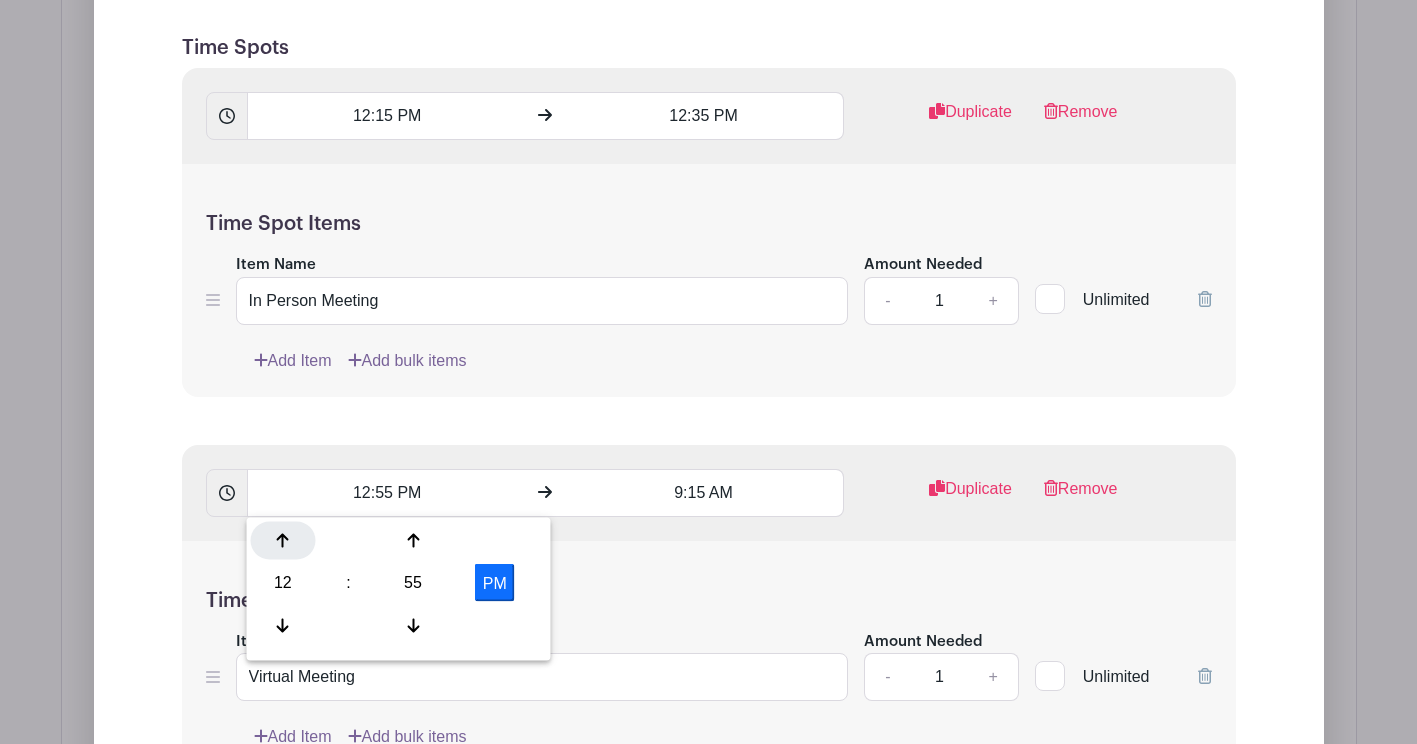 click 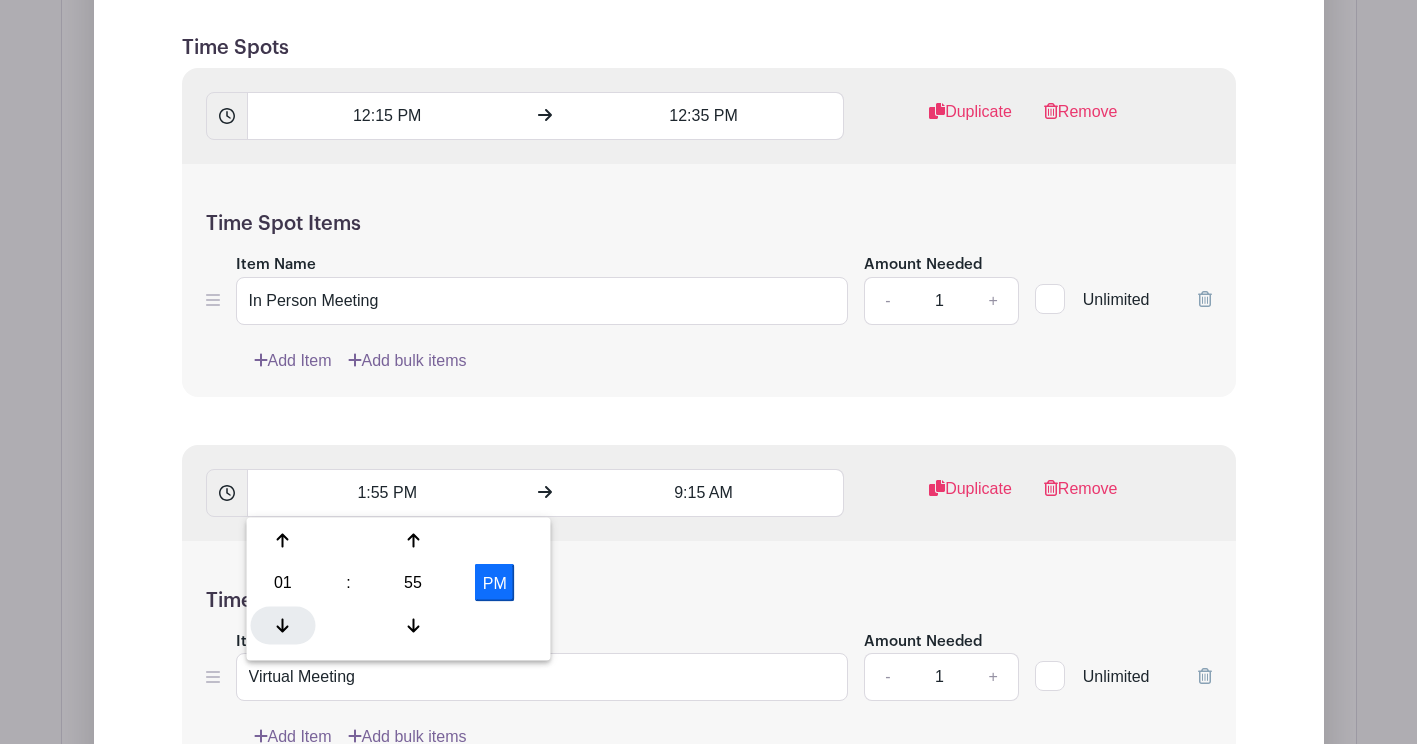 click 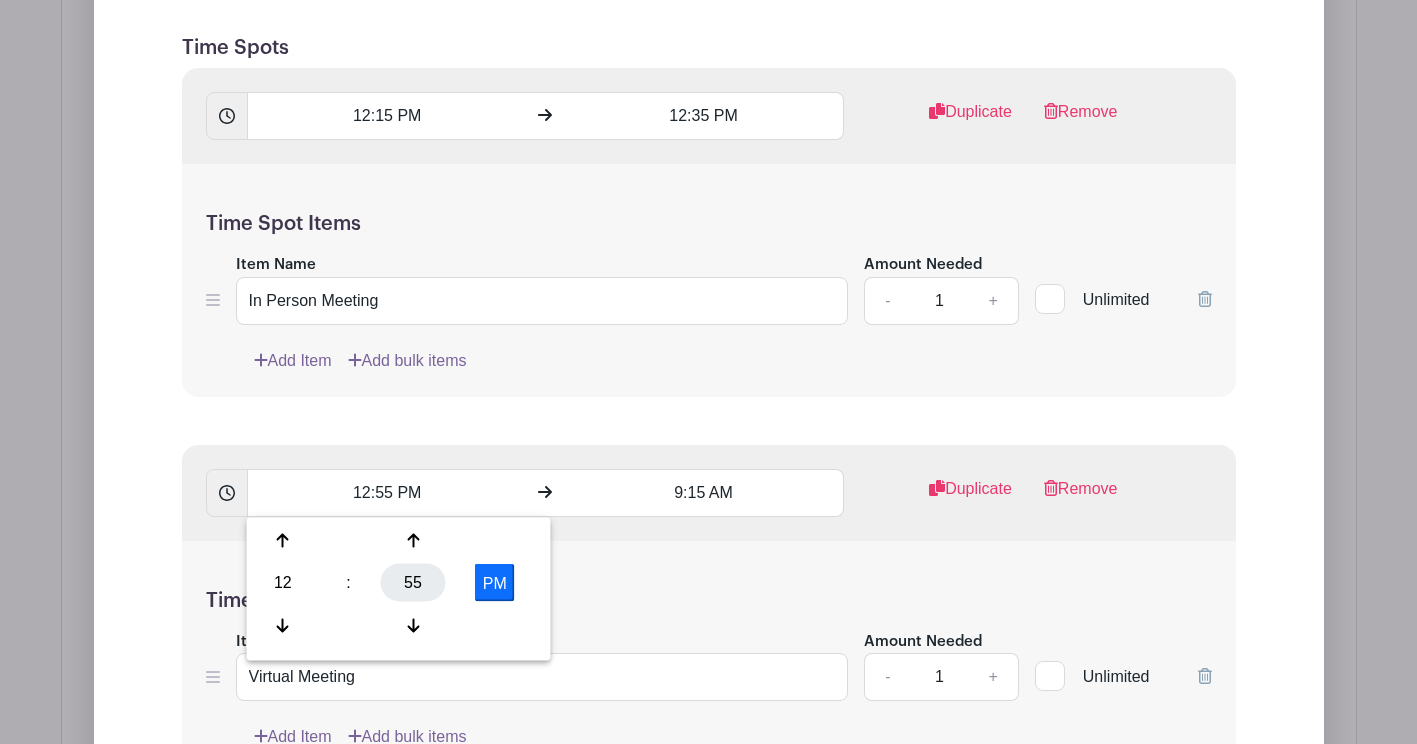 click on "55" at bounding box center [413, 583] 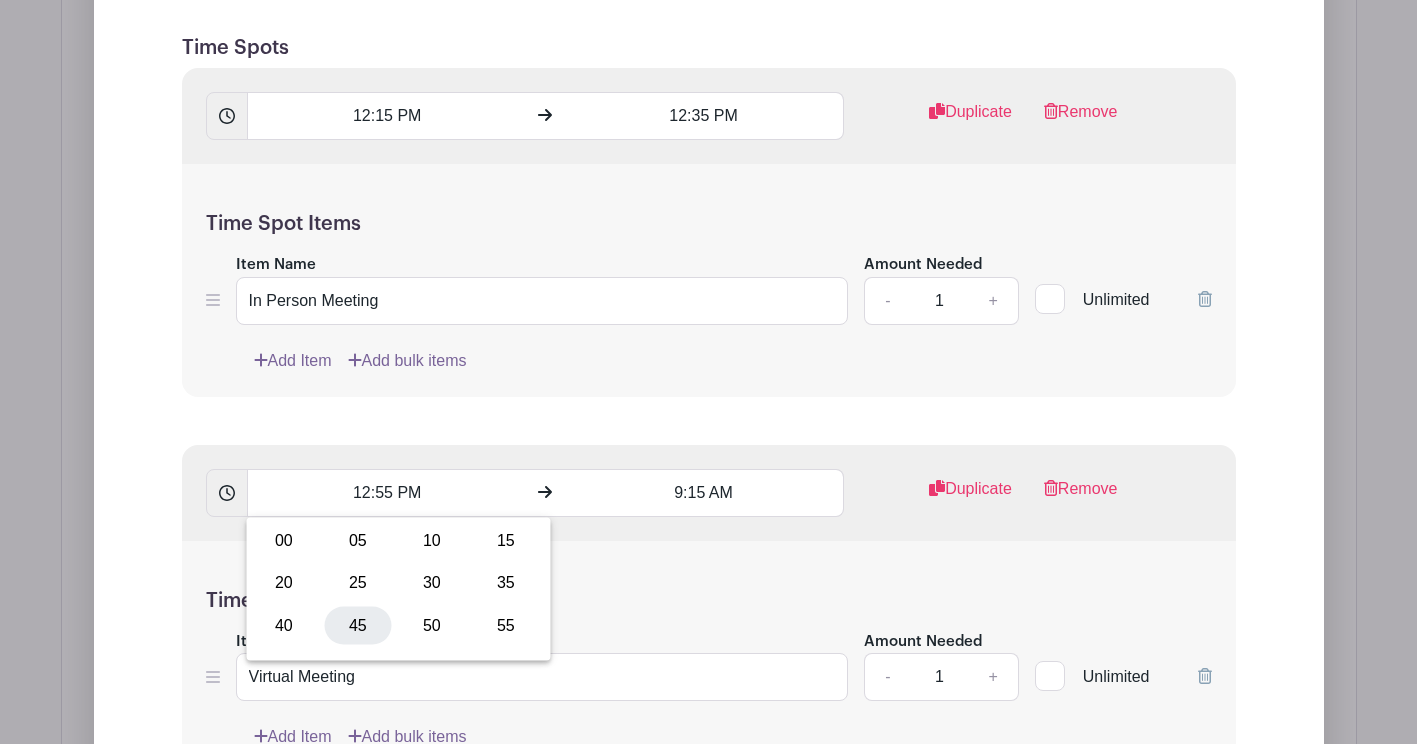click on "45" at bounding box center (358, 625) 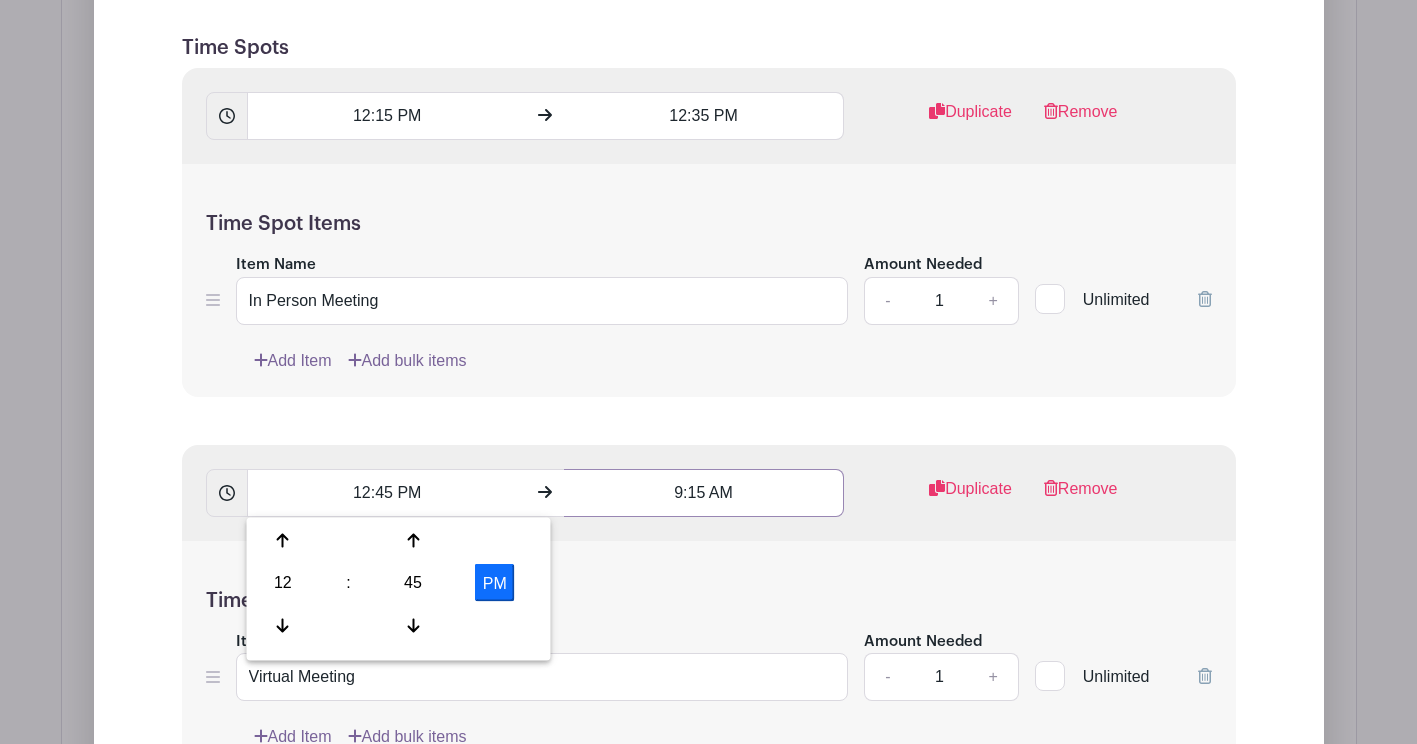 click on "9:15 AM" at bounding box center (704, 493) 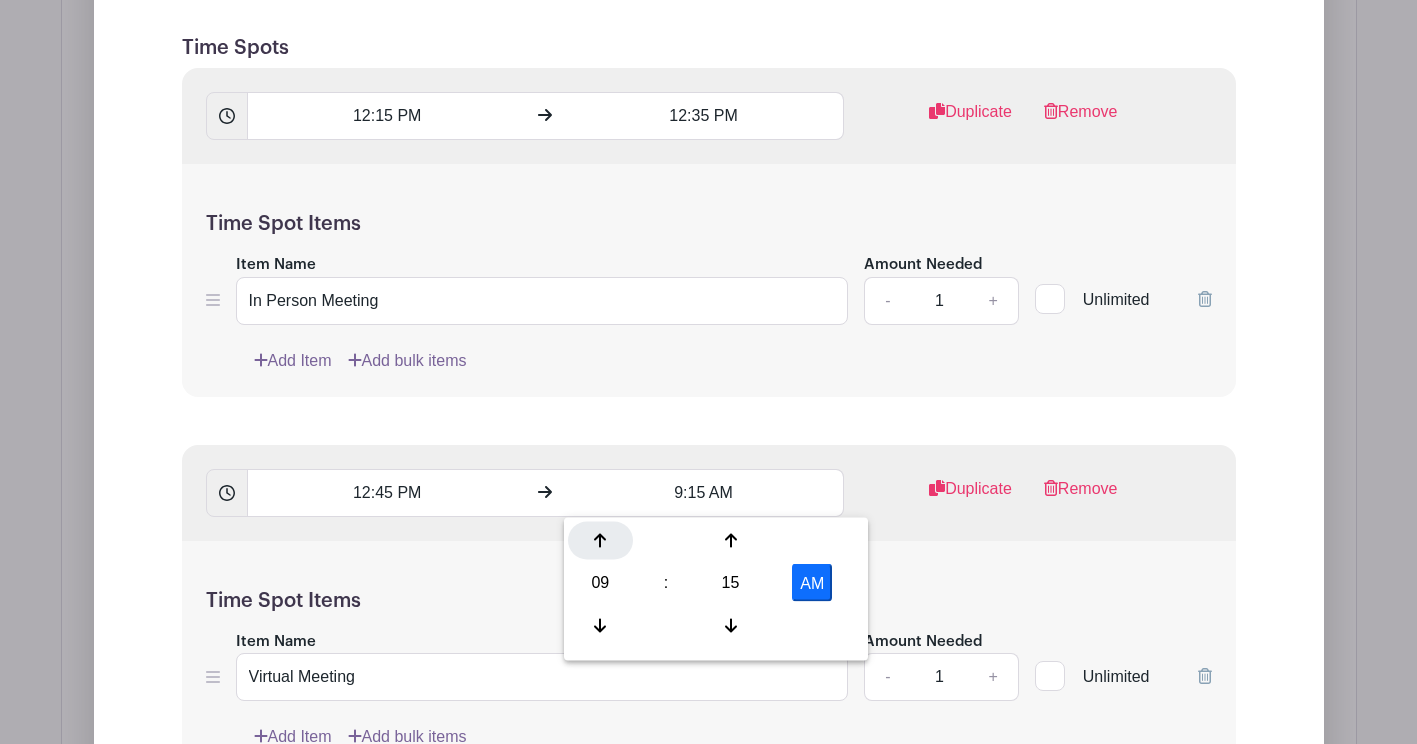 click at bounding box center [600, 541] 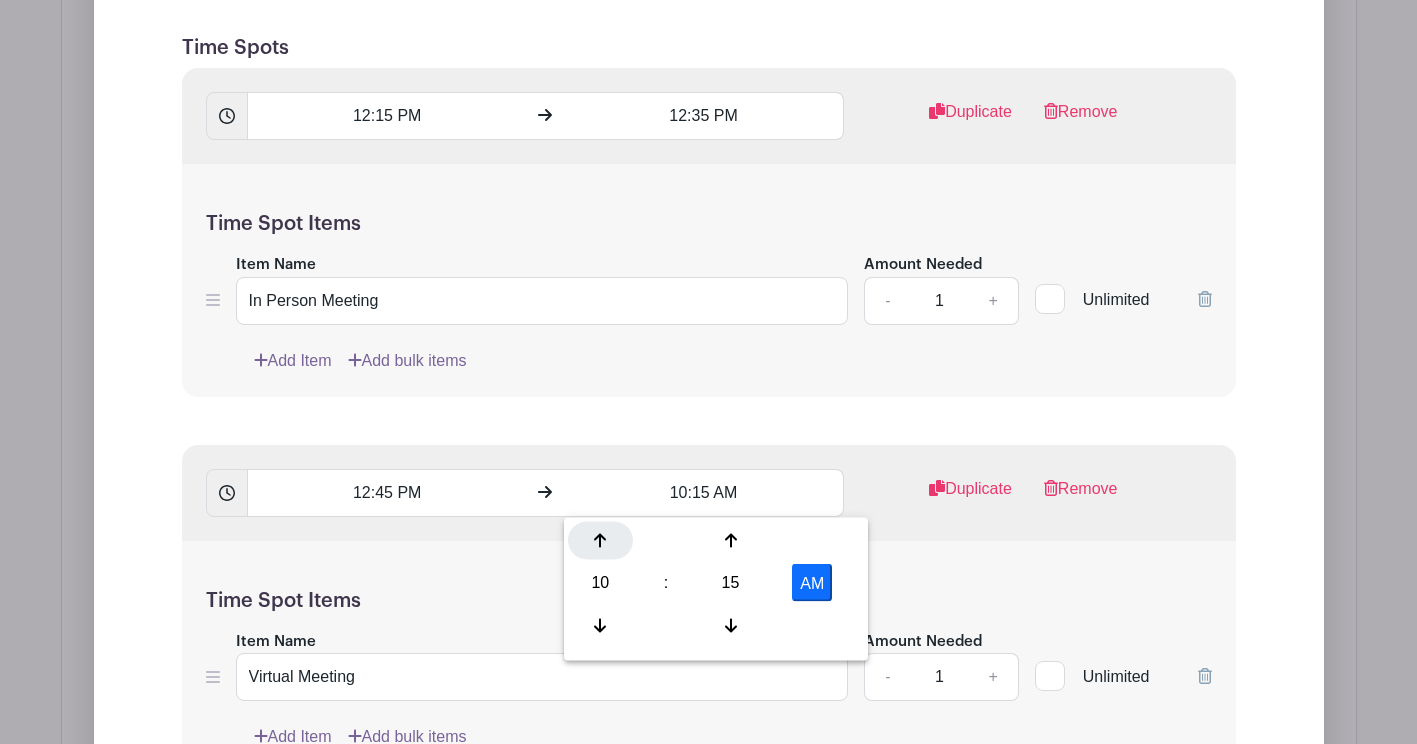 click at bounding box center (600, 541) 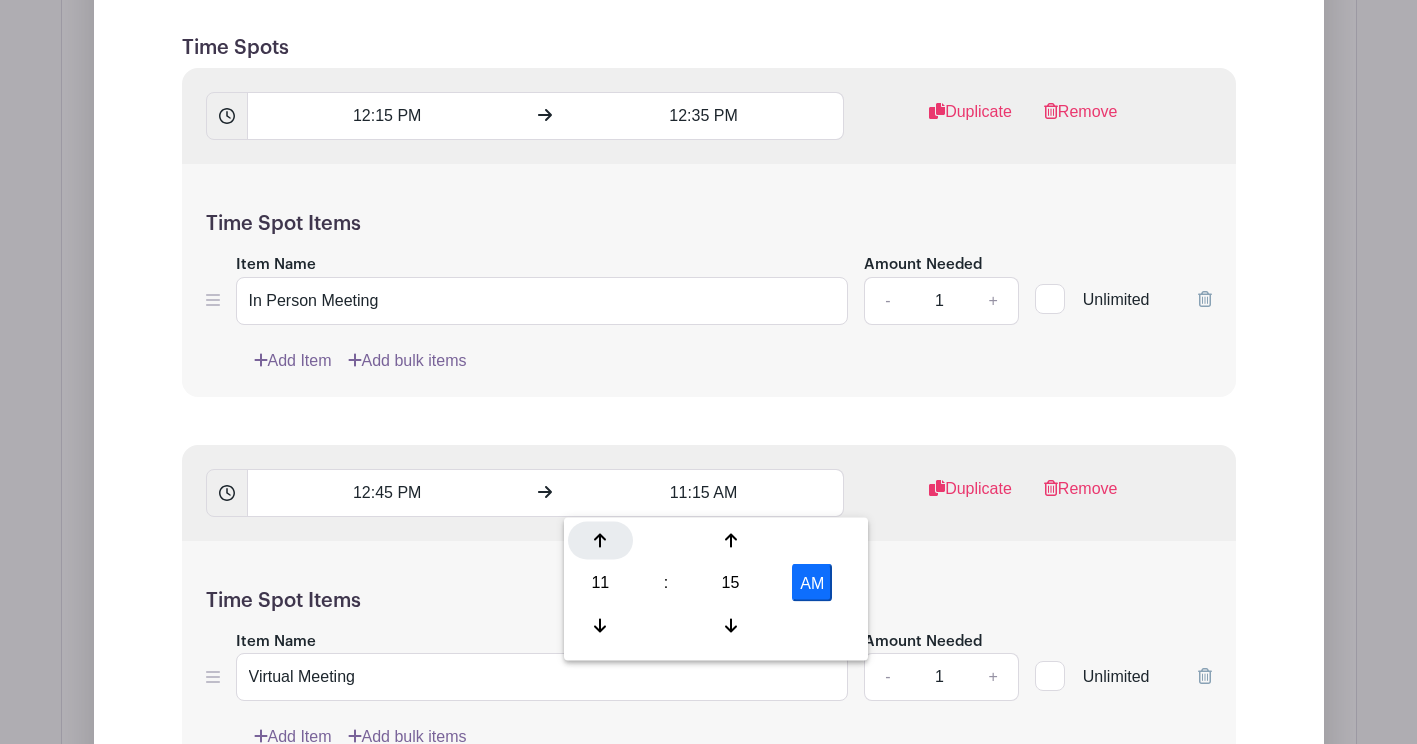 click at bounding box center (600, 541) 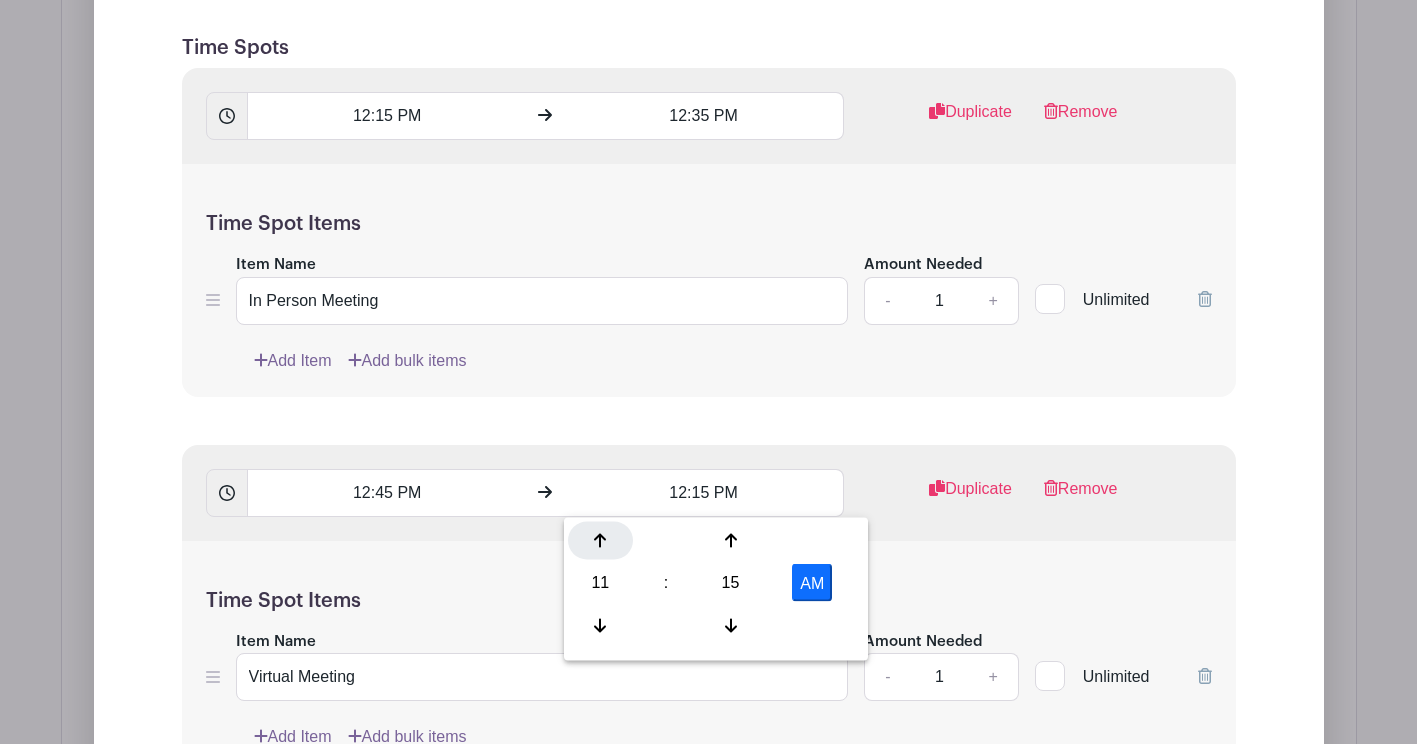 click at bounding box center [600, 541] 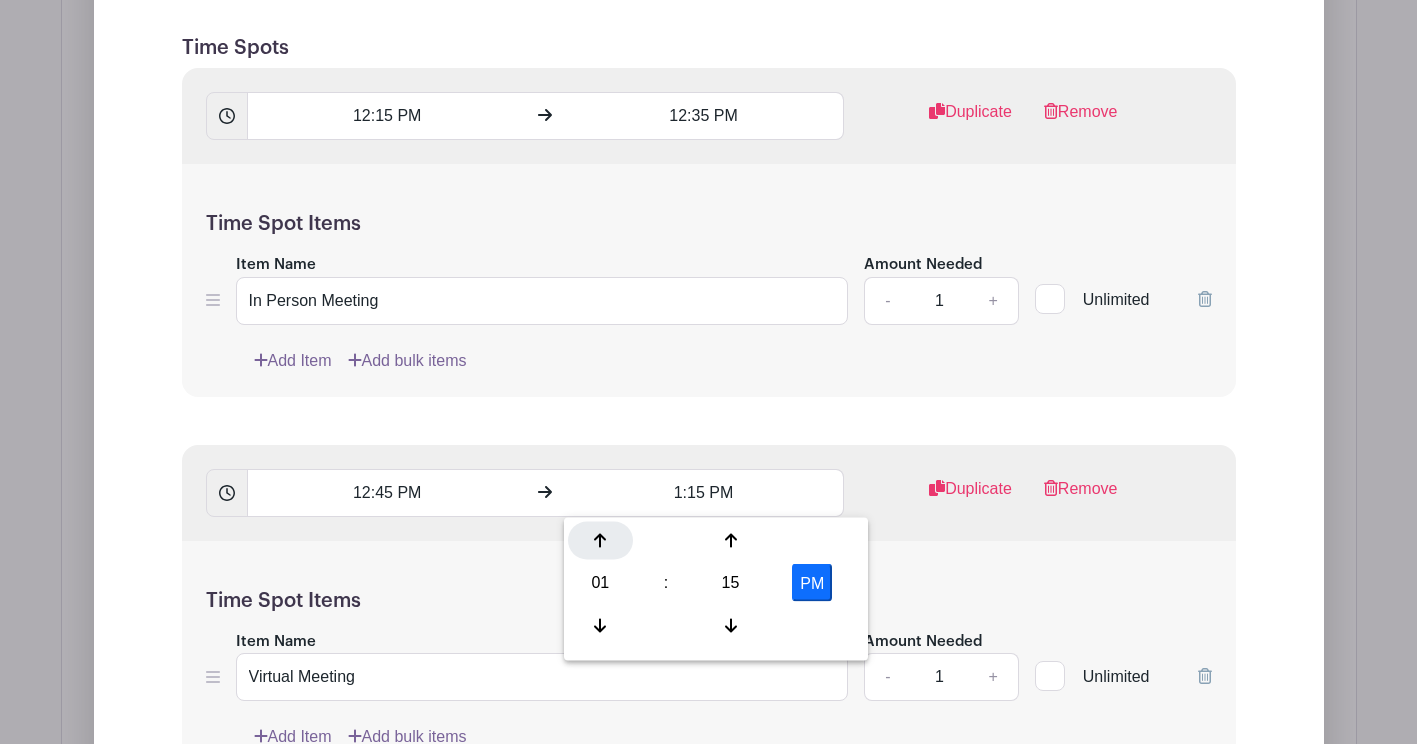 click at bounding box center [600, 541] 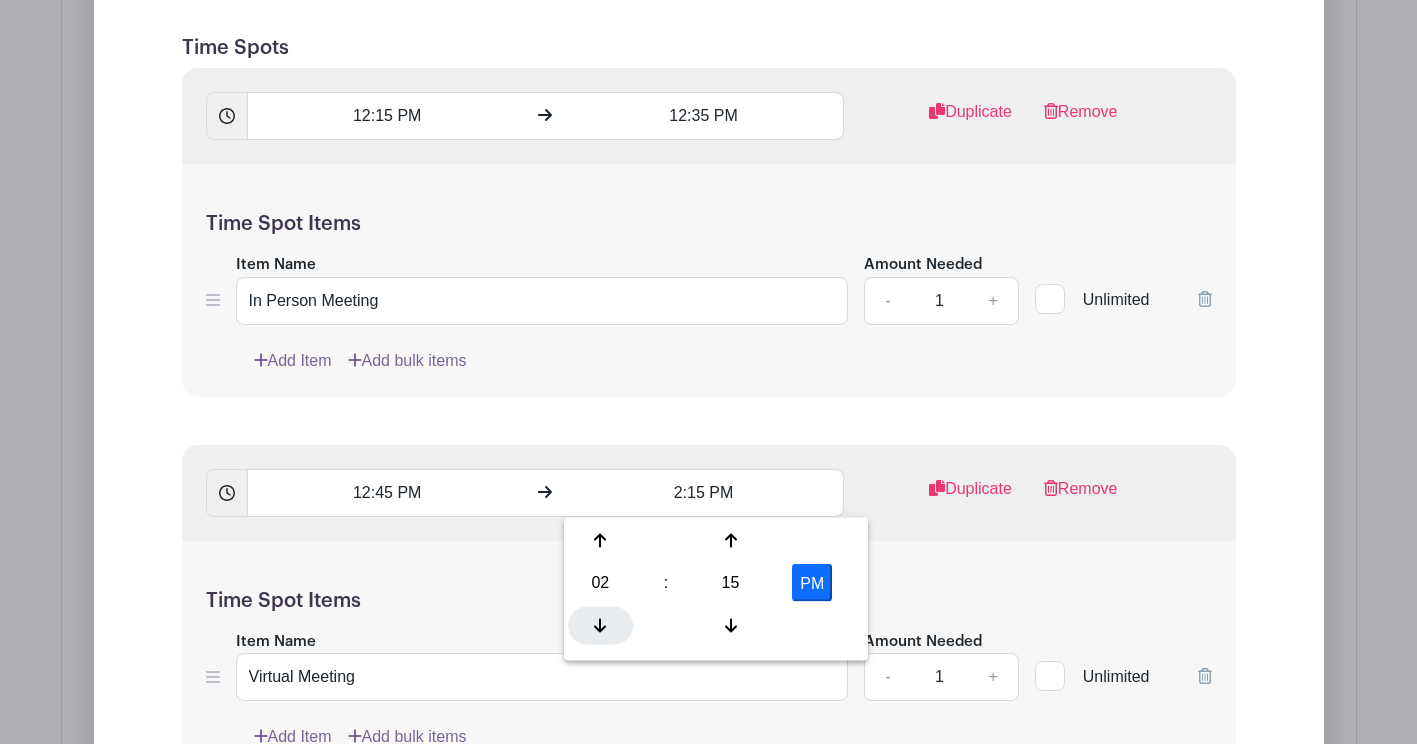 click at bounding box center (600, 625) 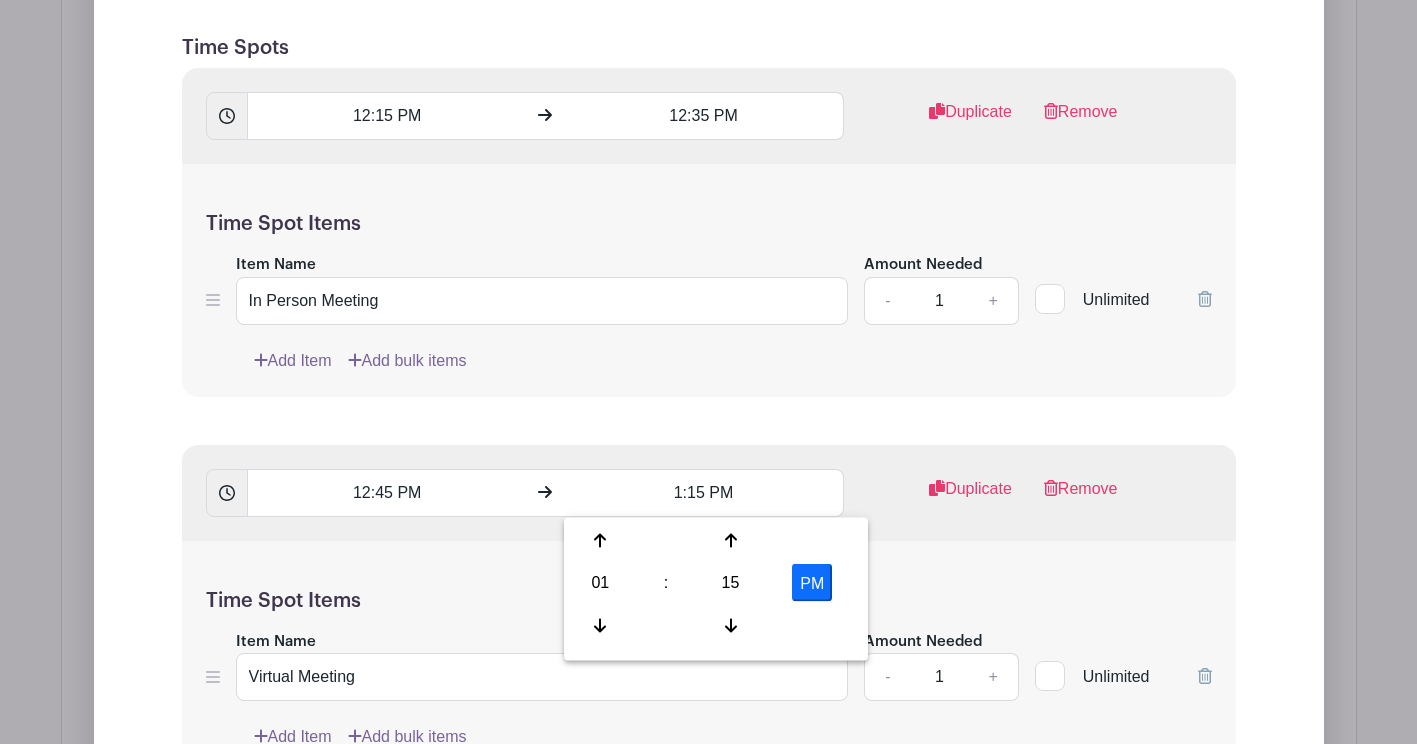 click on "Time Spot Items
Item Name
Virtual Meeting
Amount Needed
-
1
+
Unlimited
Add Item
Add bulk items" at bounding box center [709, 657] 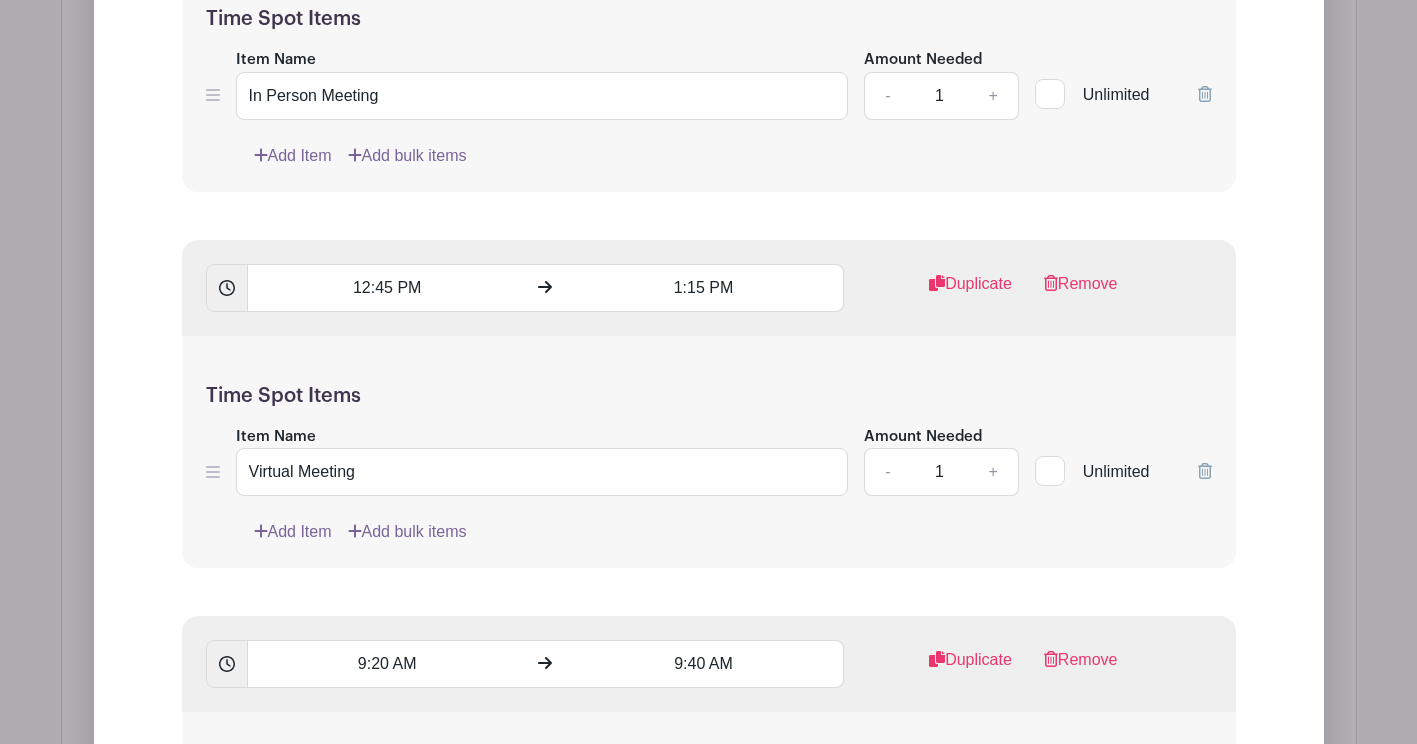 scroll, scrollTop: 1833, scrollLeft: 0, axis: vertical 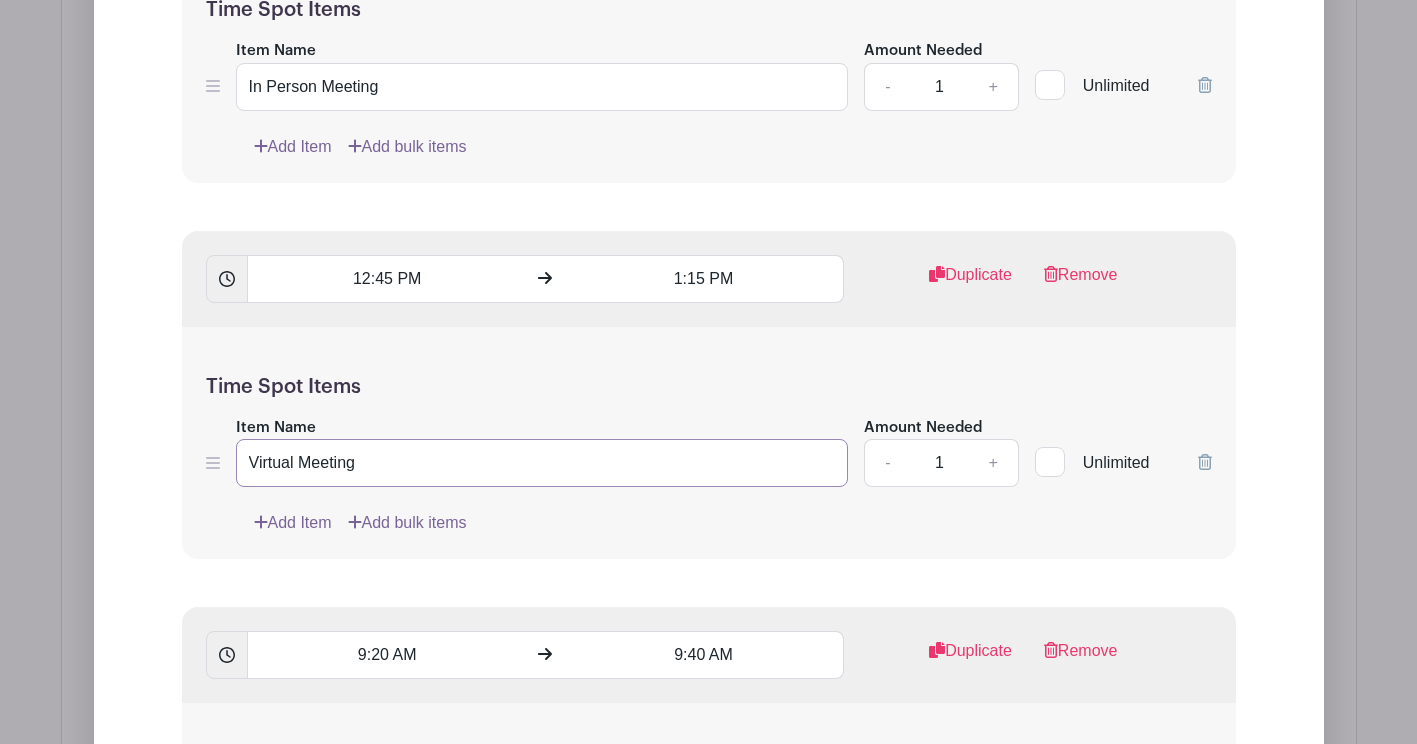 click on "Virtual Meeting" at bounding box center (542, 463) 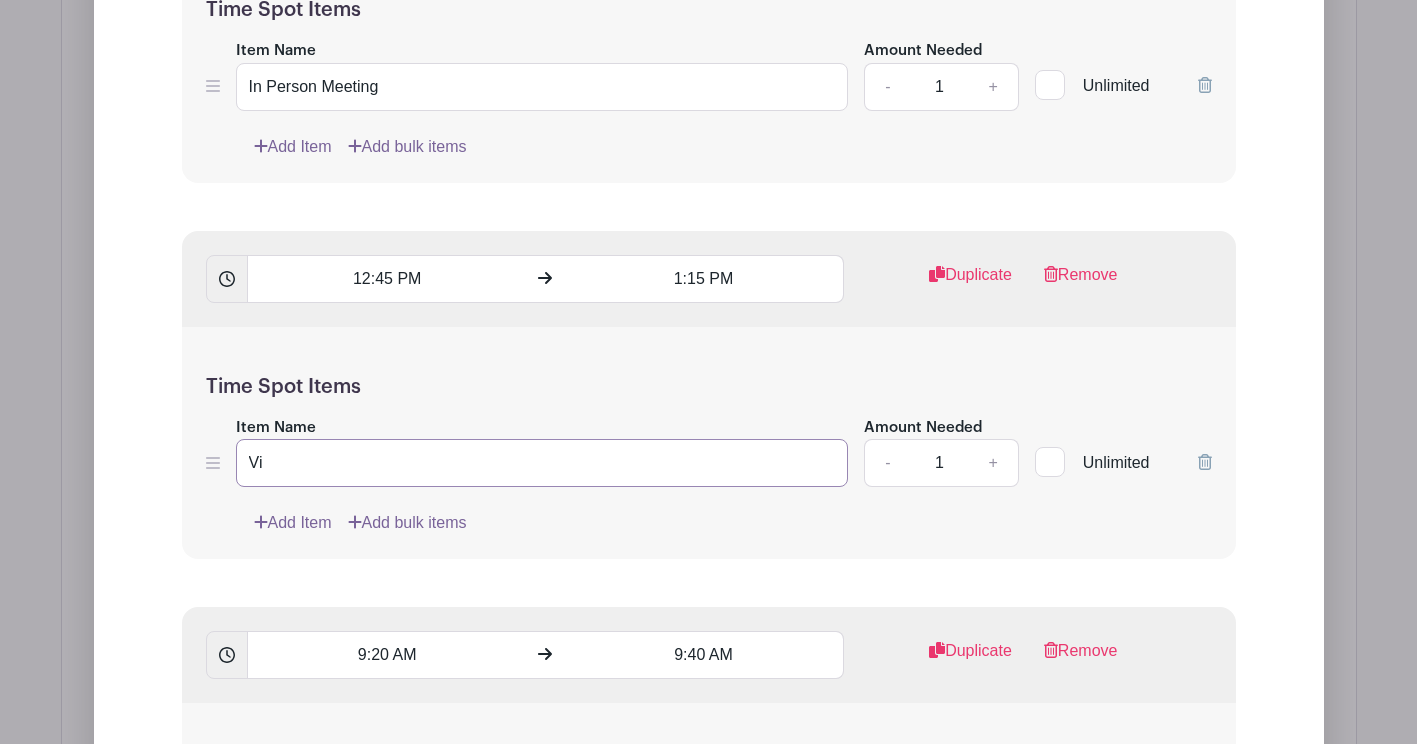 type on "V" 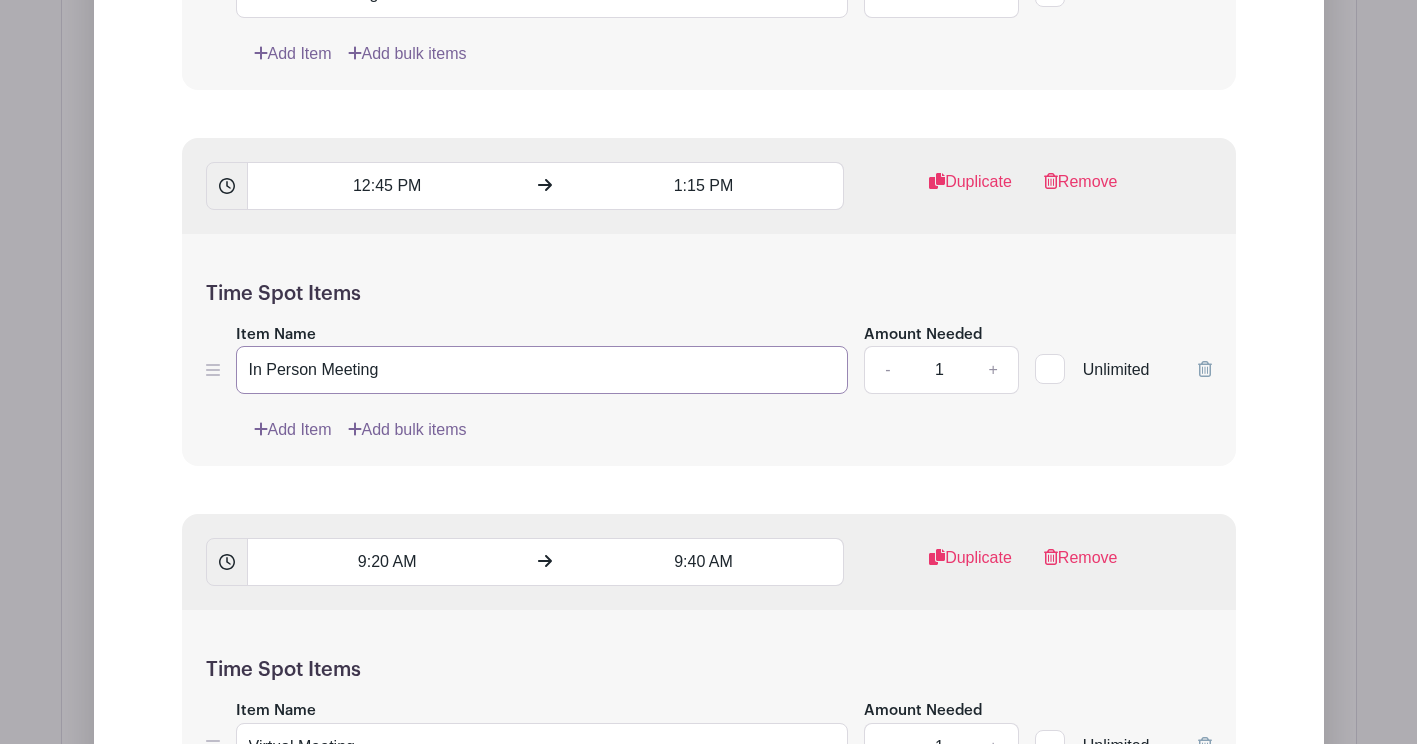 scroll, scrollTop: 1954, scrollLeft: 0, axis: vertical 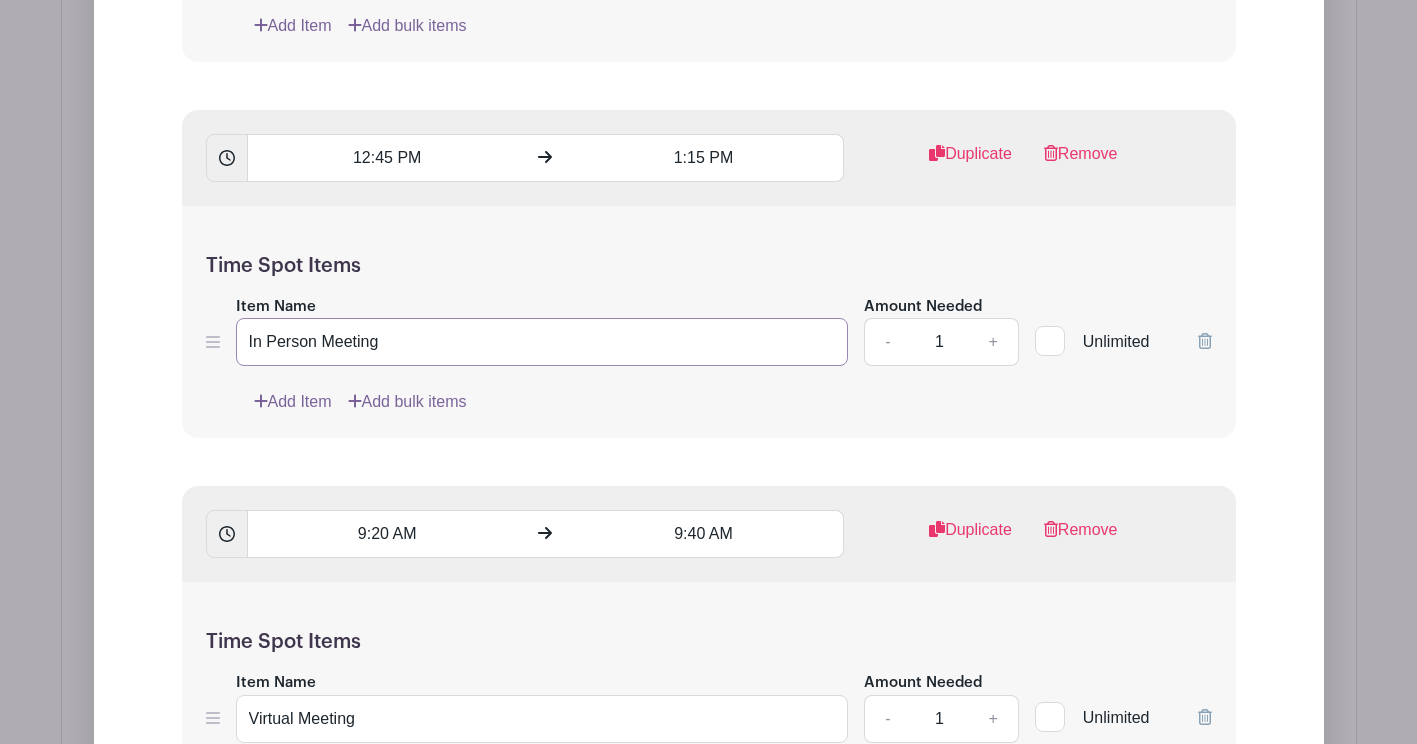 type on "In Person Meeting" 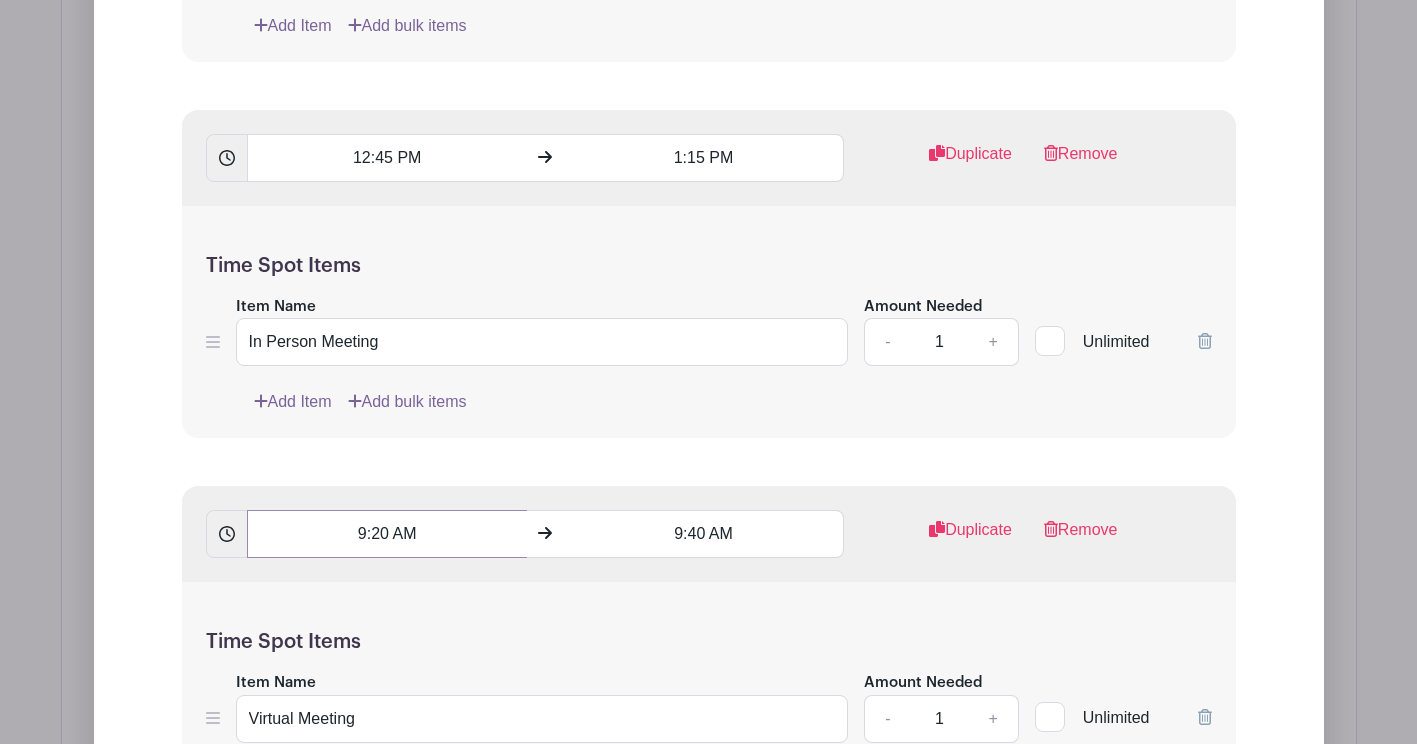 click on "9:20 AM" at bounding box center [387, 534] 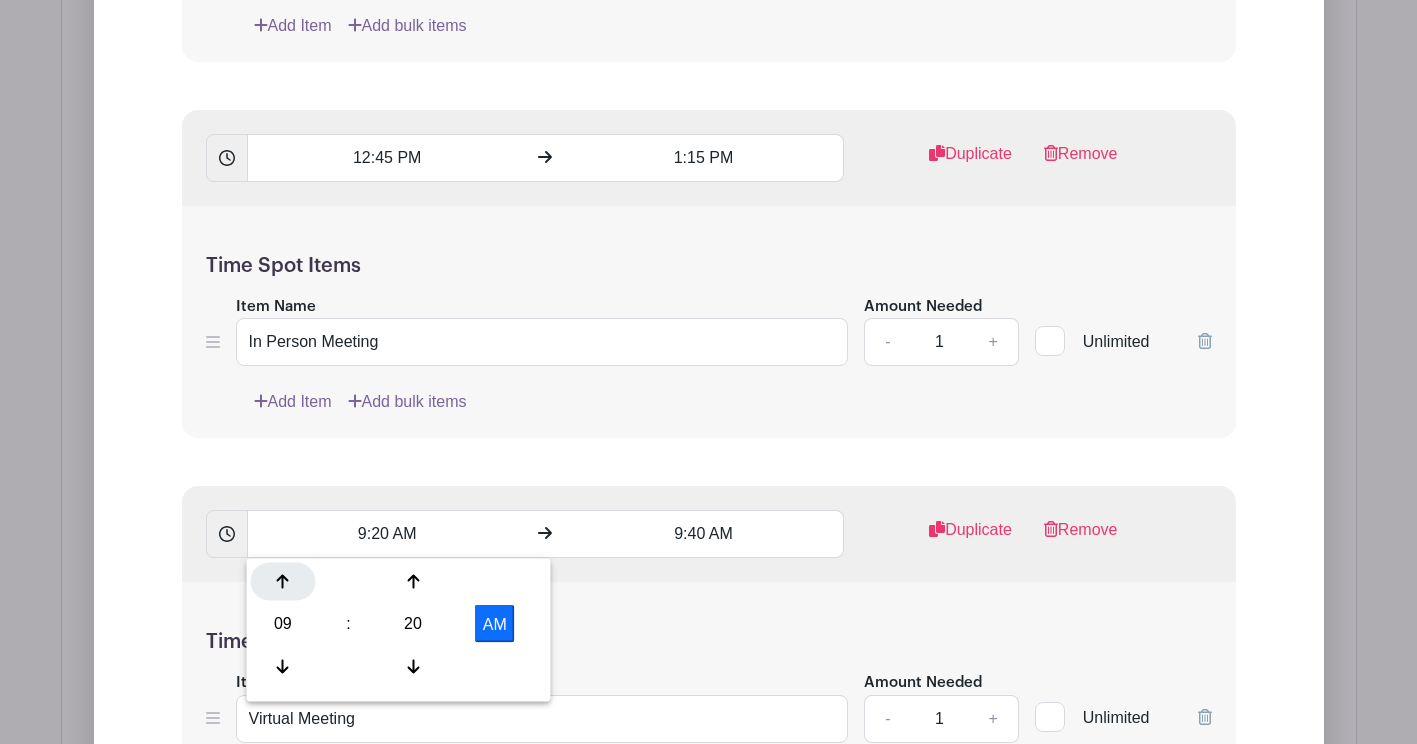 click 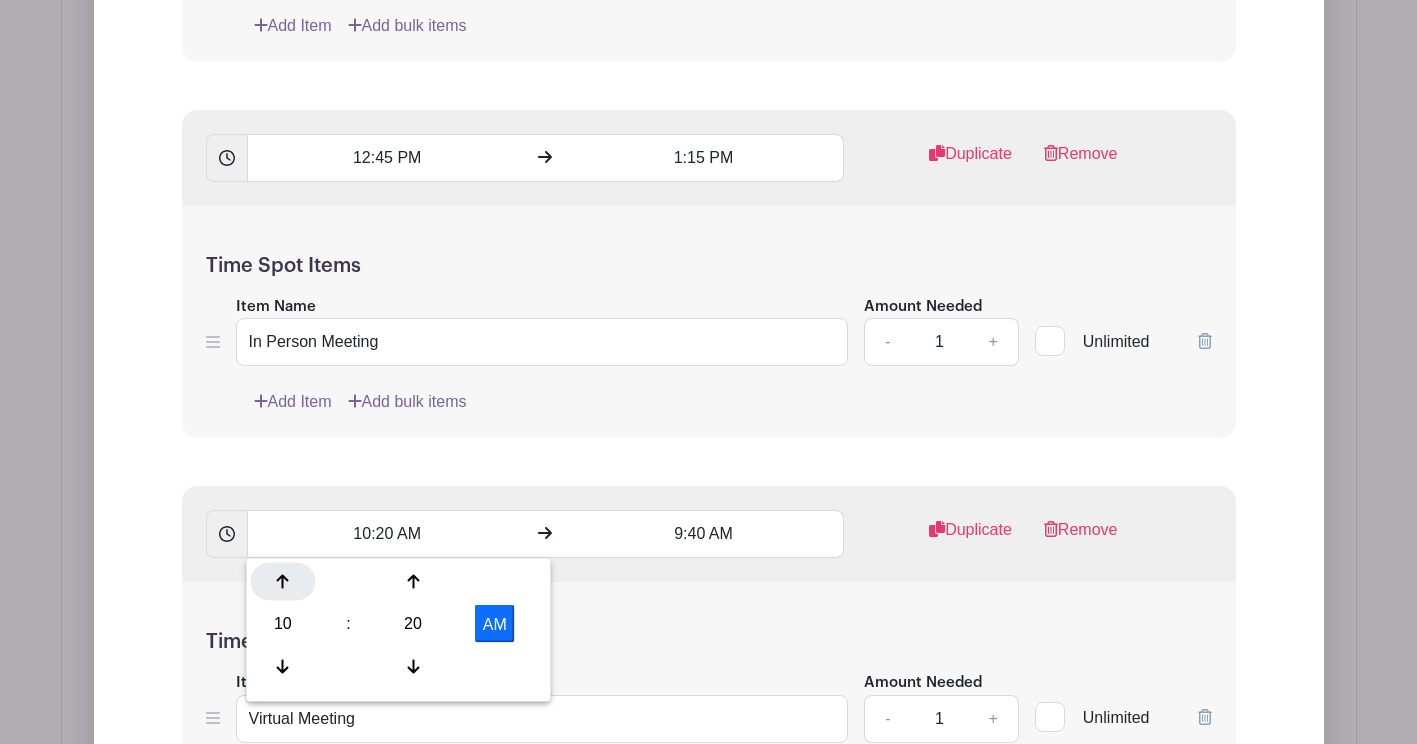 click 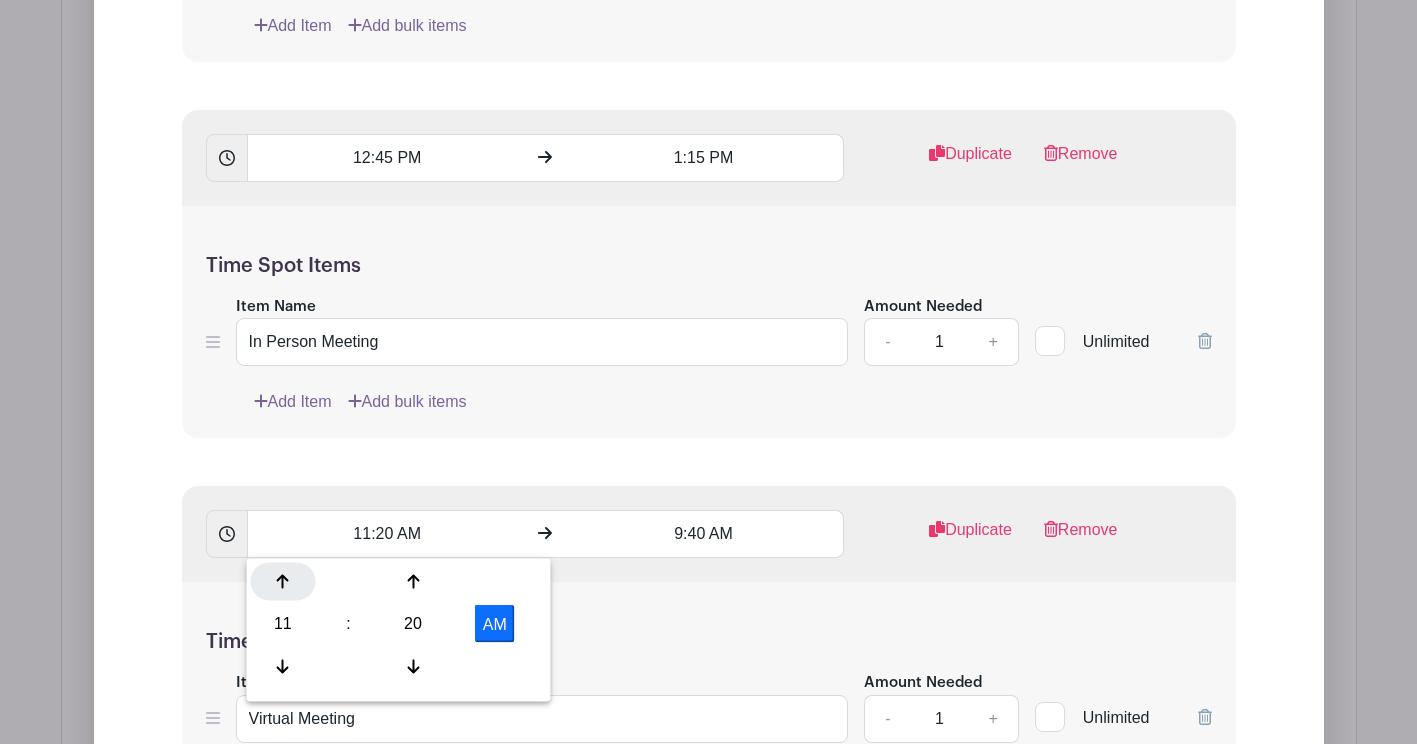 click 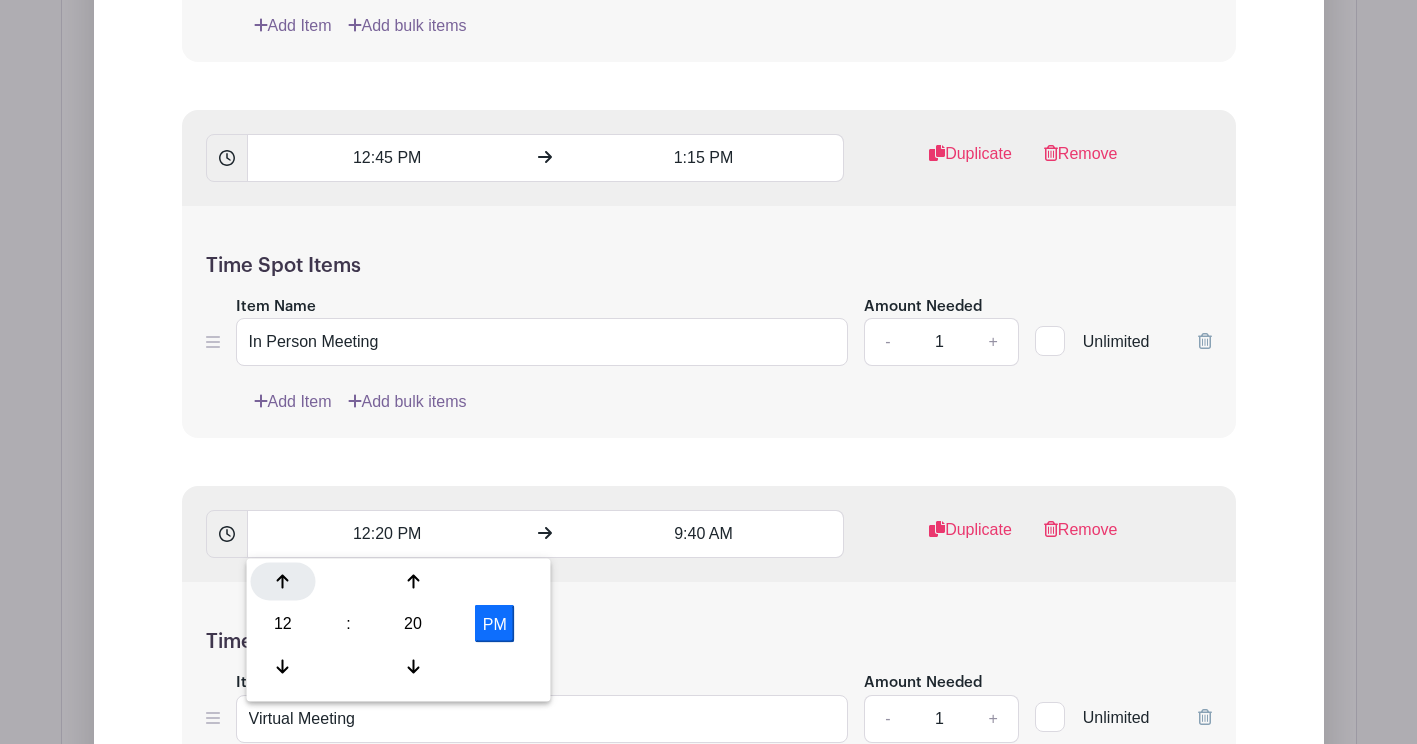 click 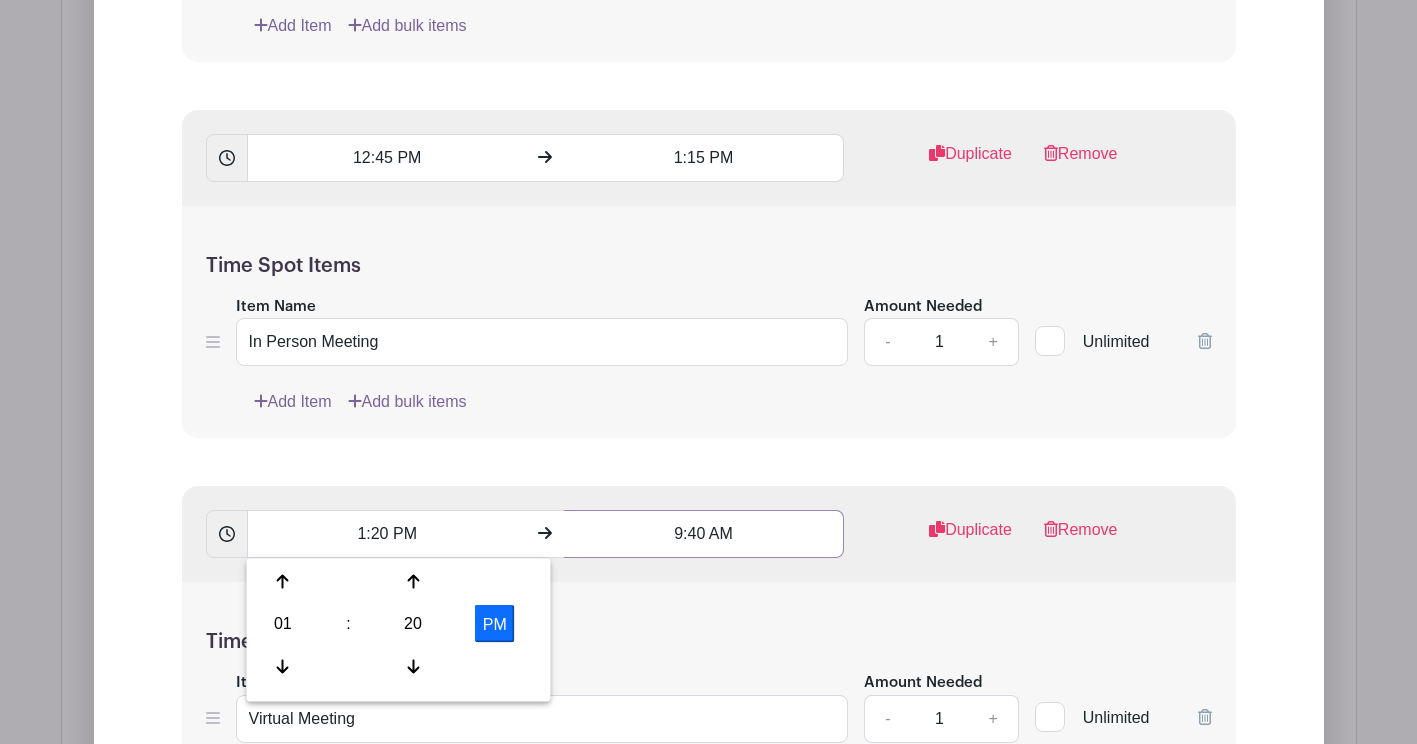 click on "9:40 AM" at bounding box center (704, 534) 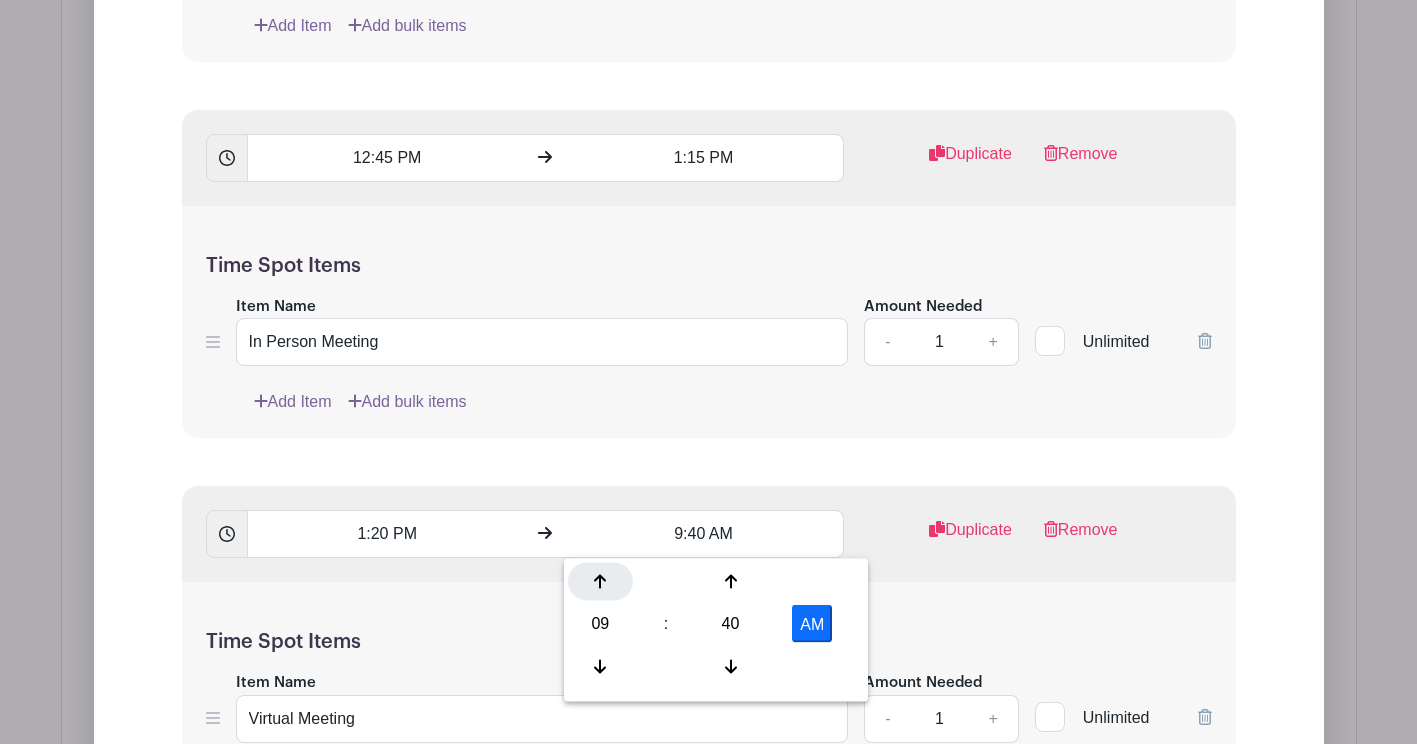 click 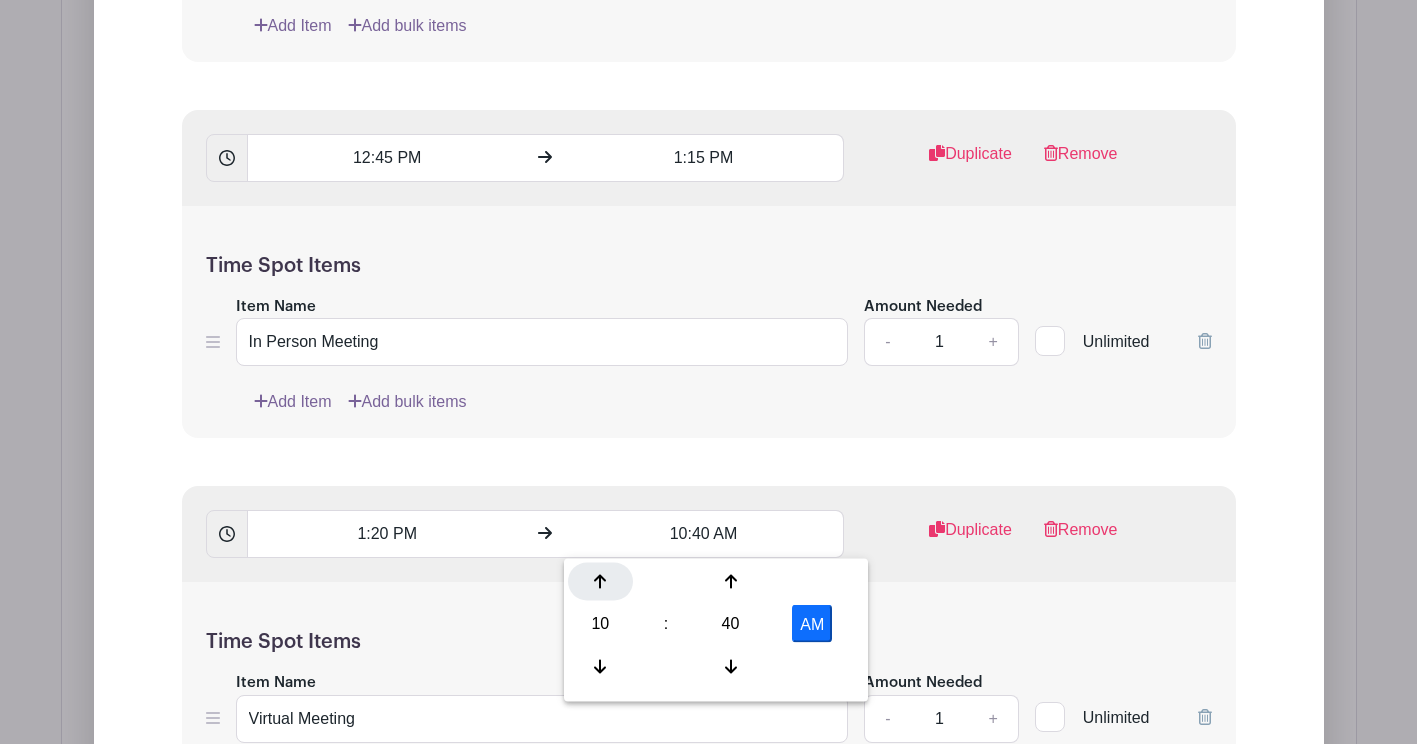 click 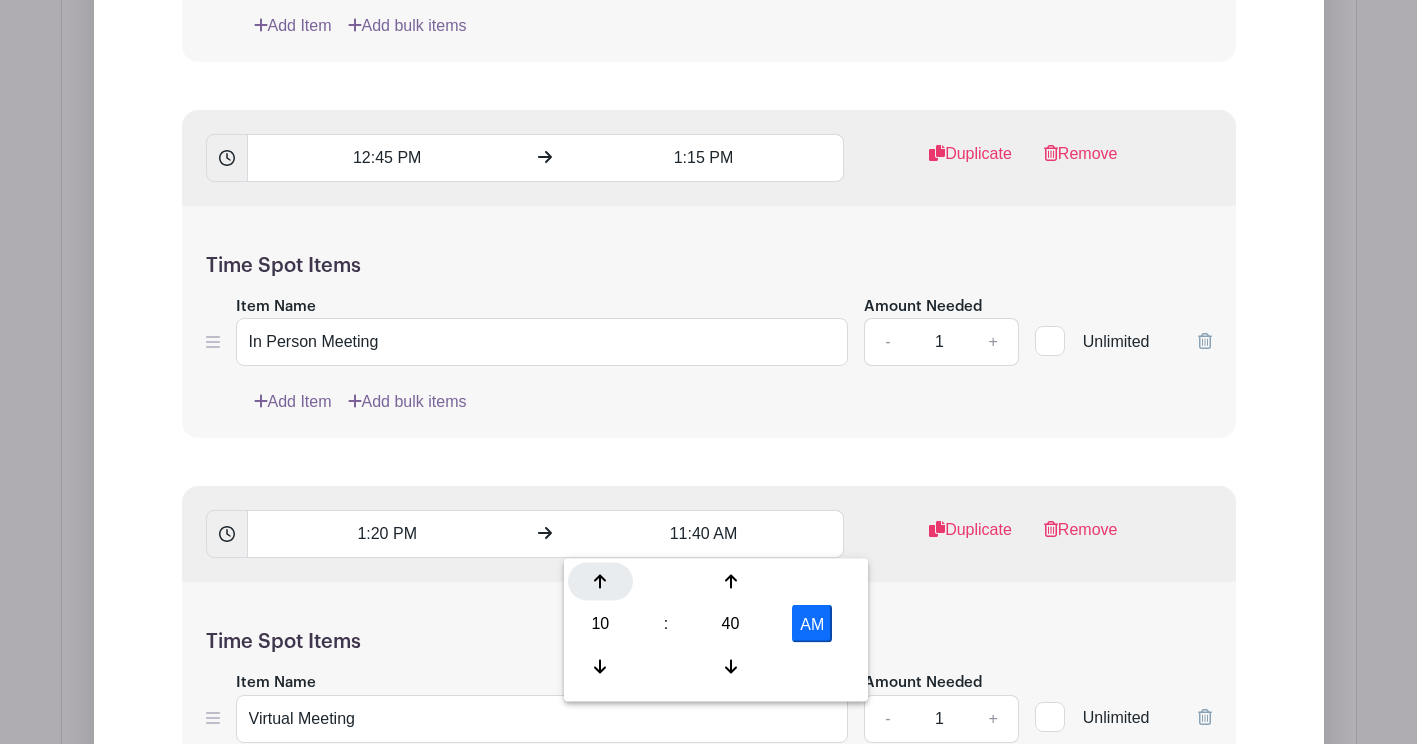 click 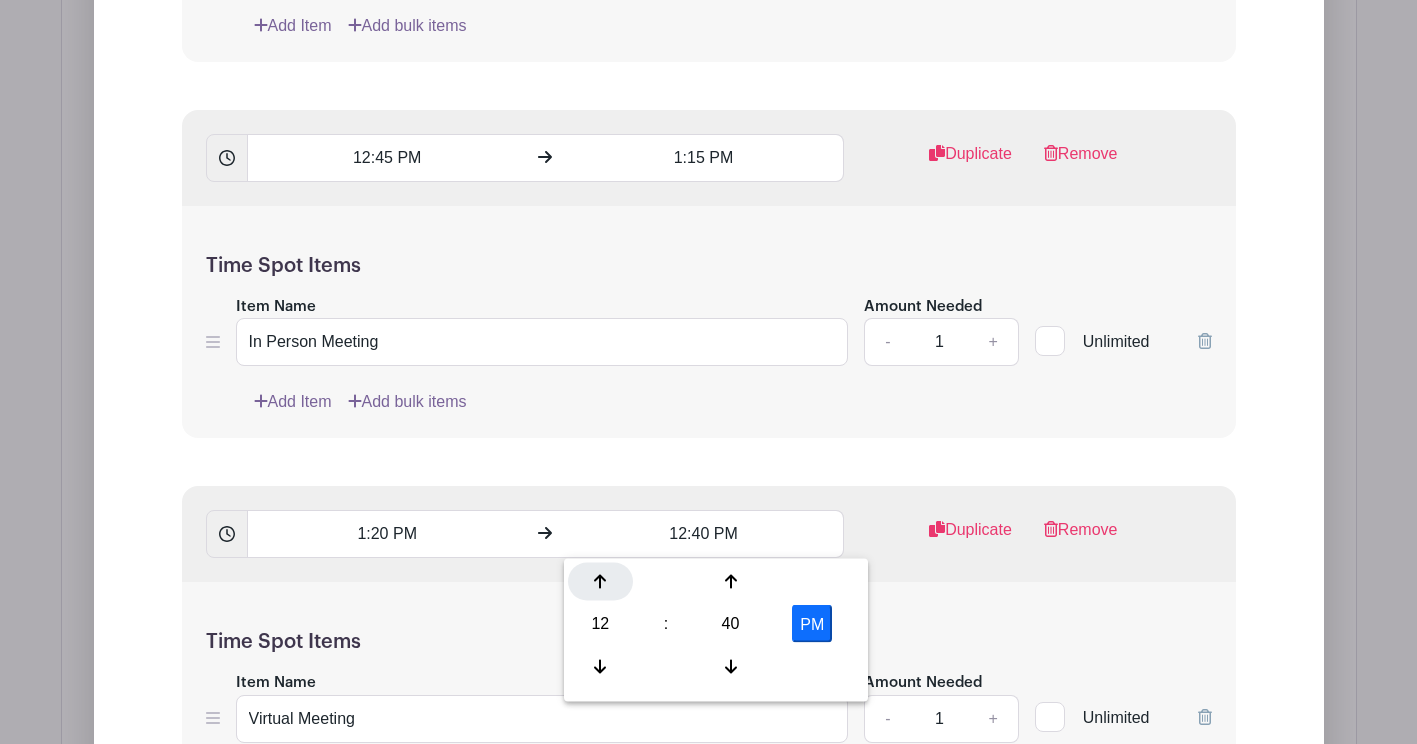 click 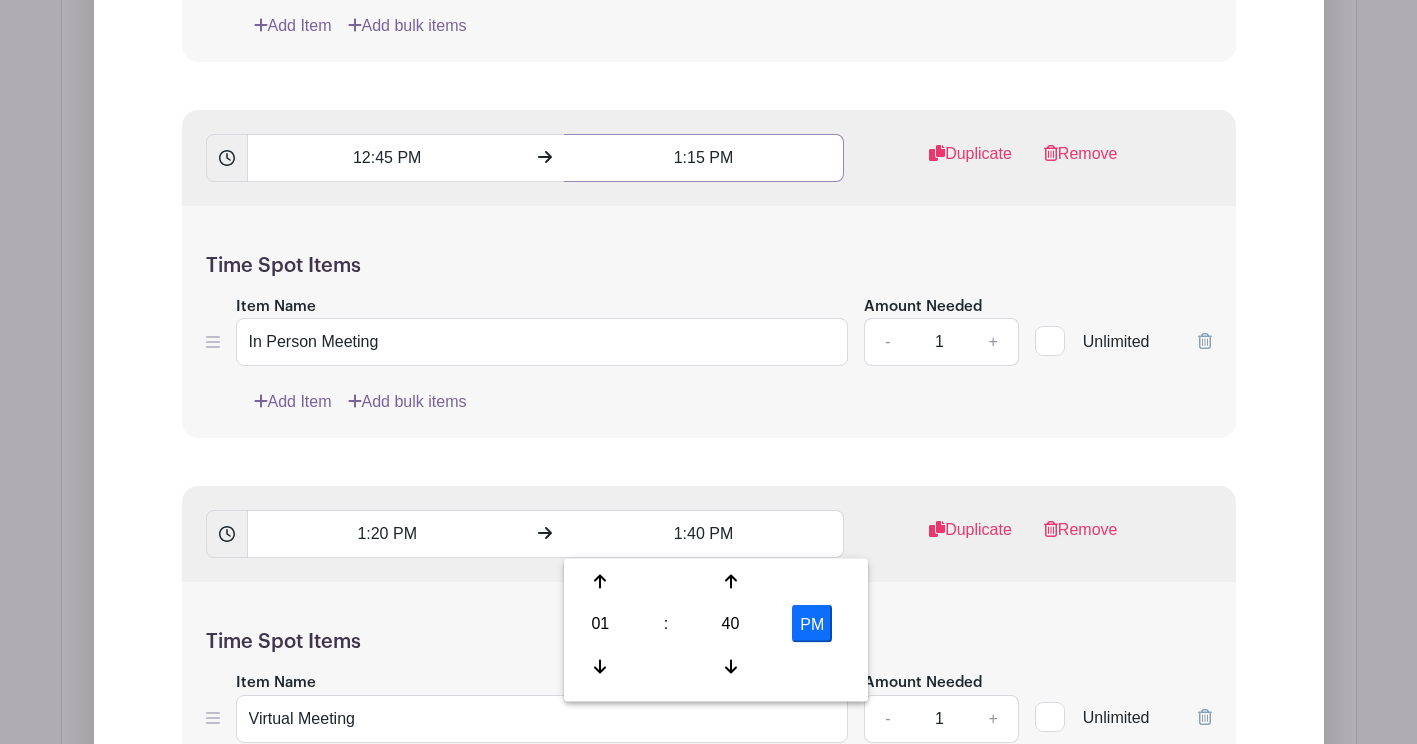 click on "1:15 PM" at bounding box center [704, 158] 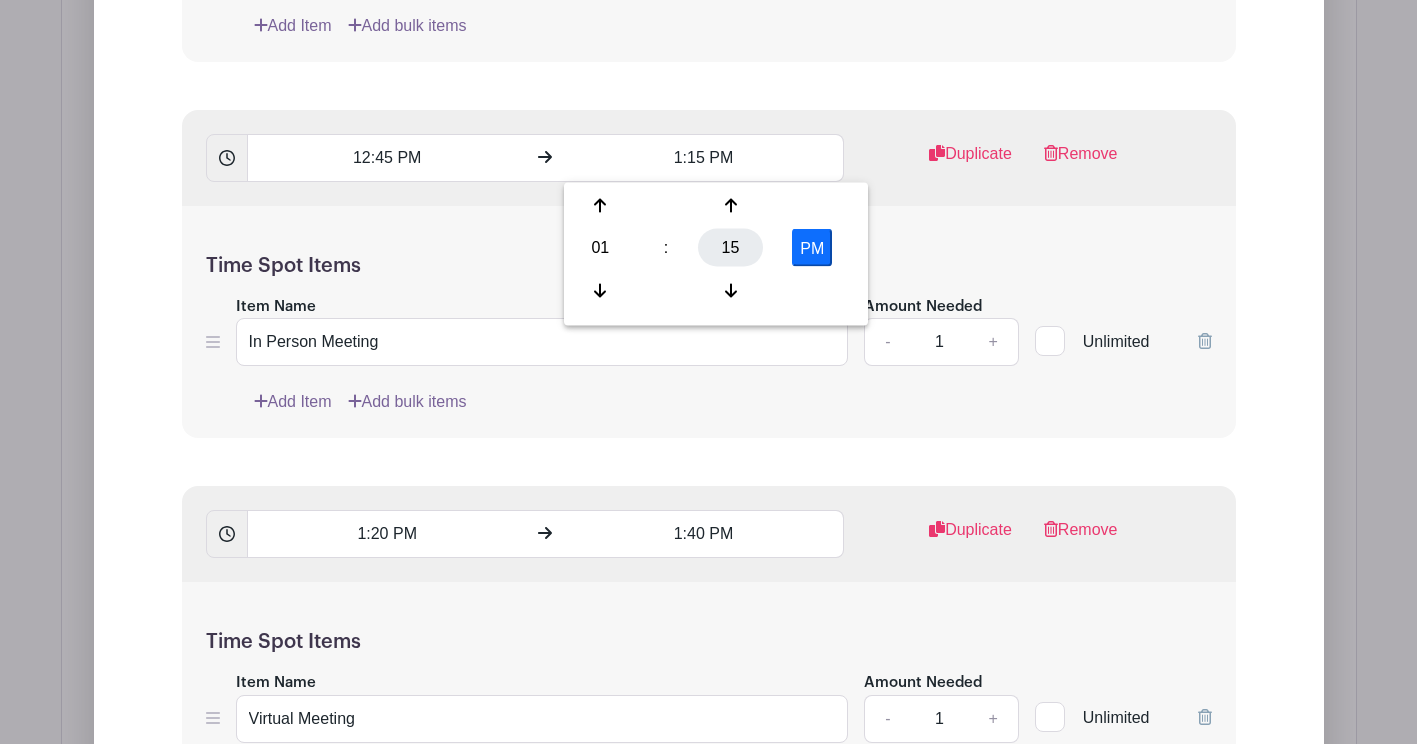 click on "15" at bounding box center (730, 248) 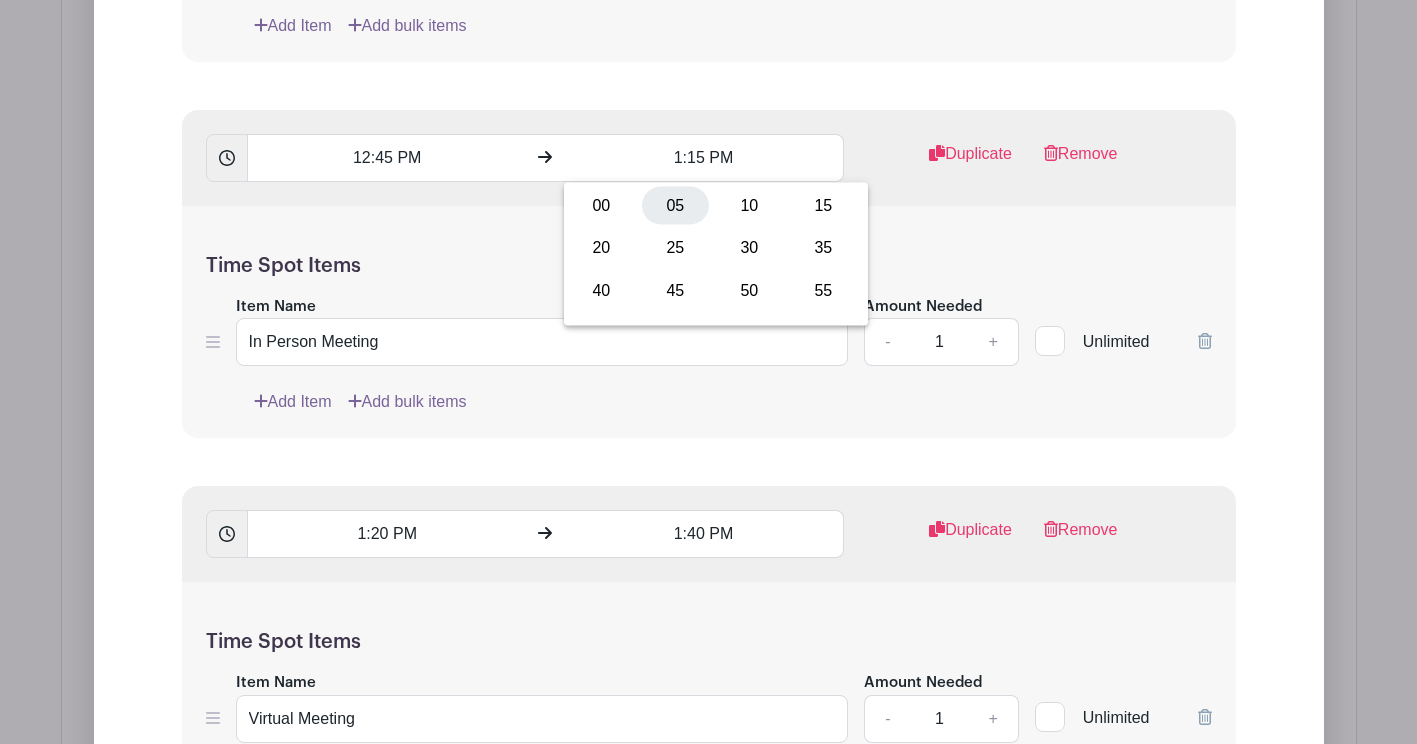 click on "05" at bounding box center (675, 206) 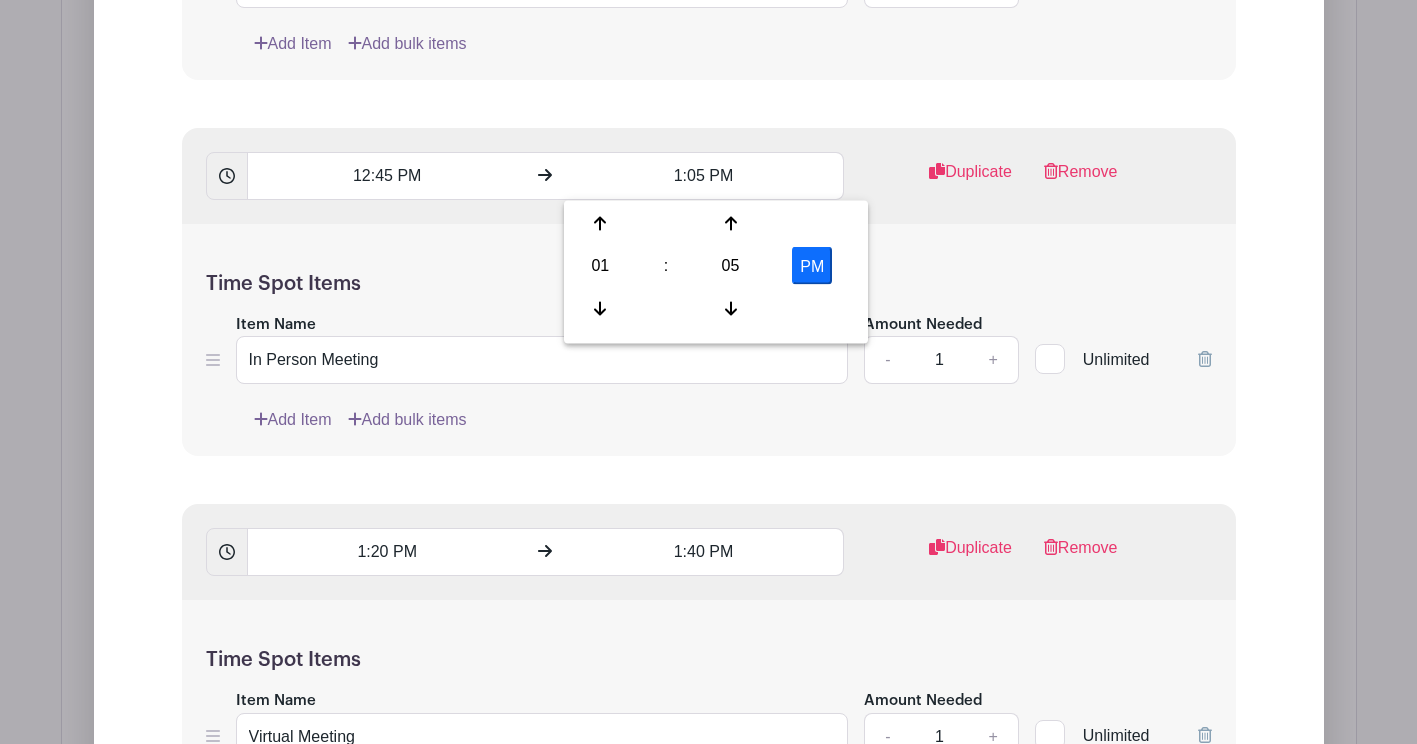 scroll, scrollTop: 1973, scrollLeft: 0, axis: vertical 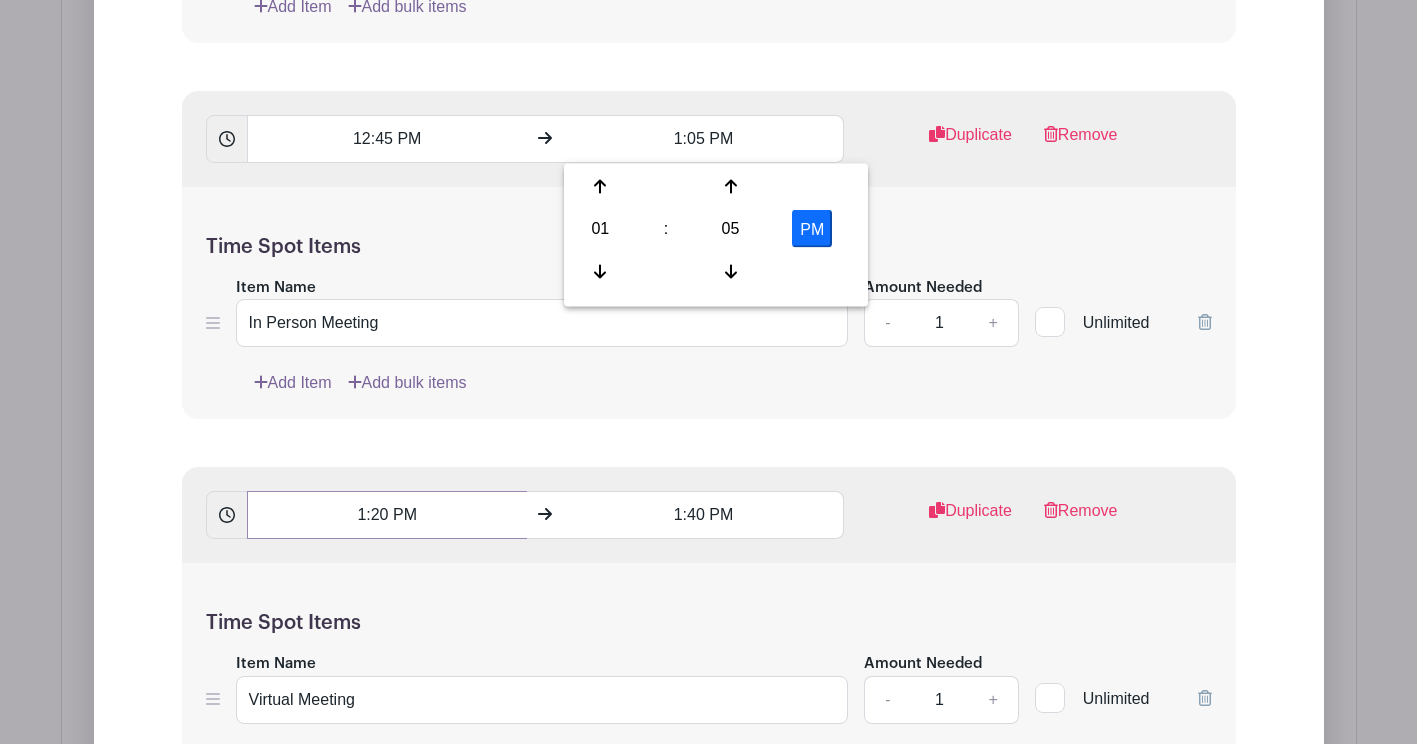click on "1:20 PM" at bounding box center [387, 515] 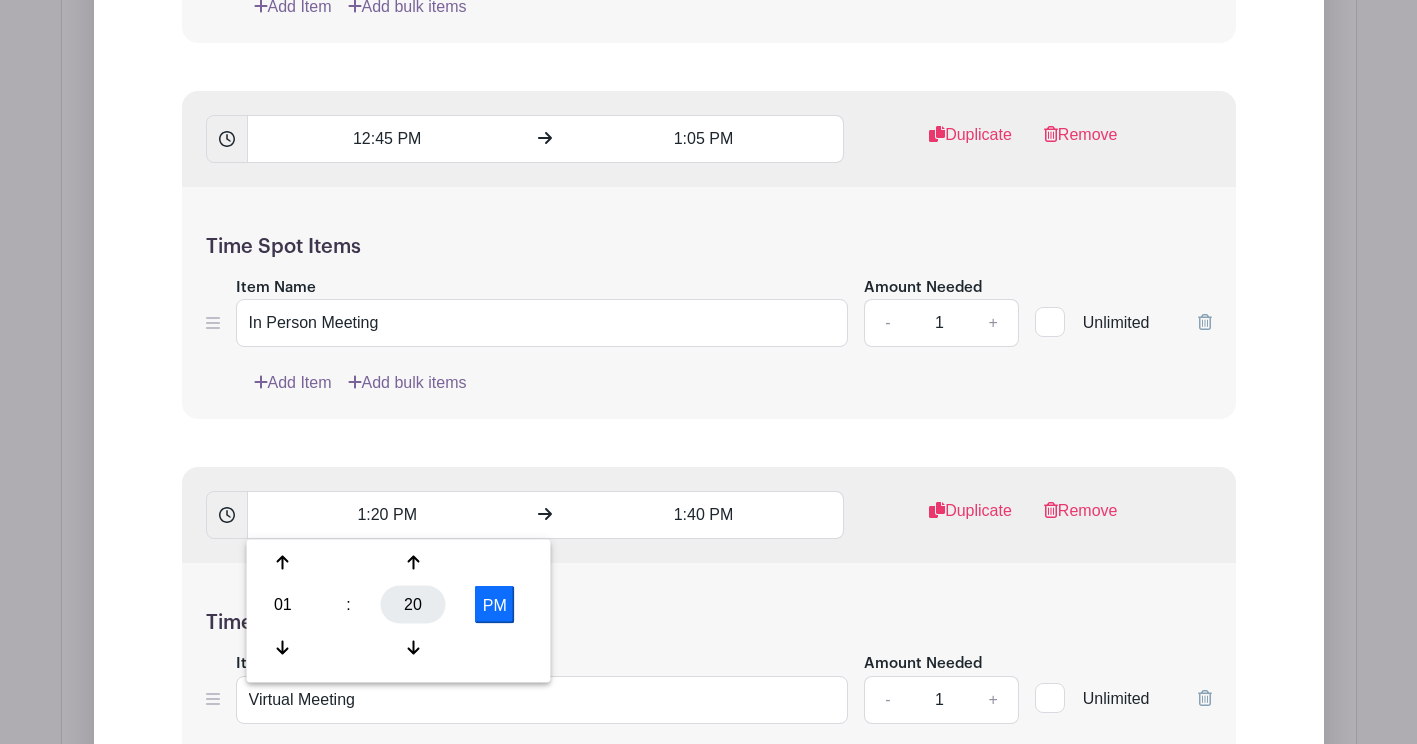 click on "20" at bounding box center [413, 605] 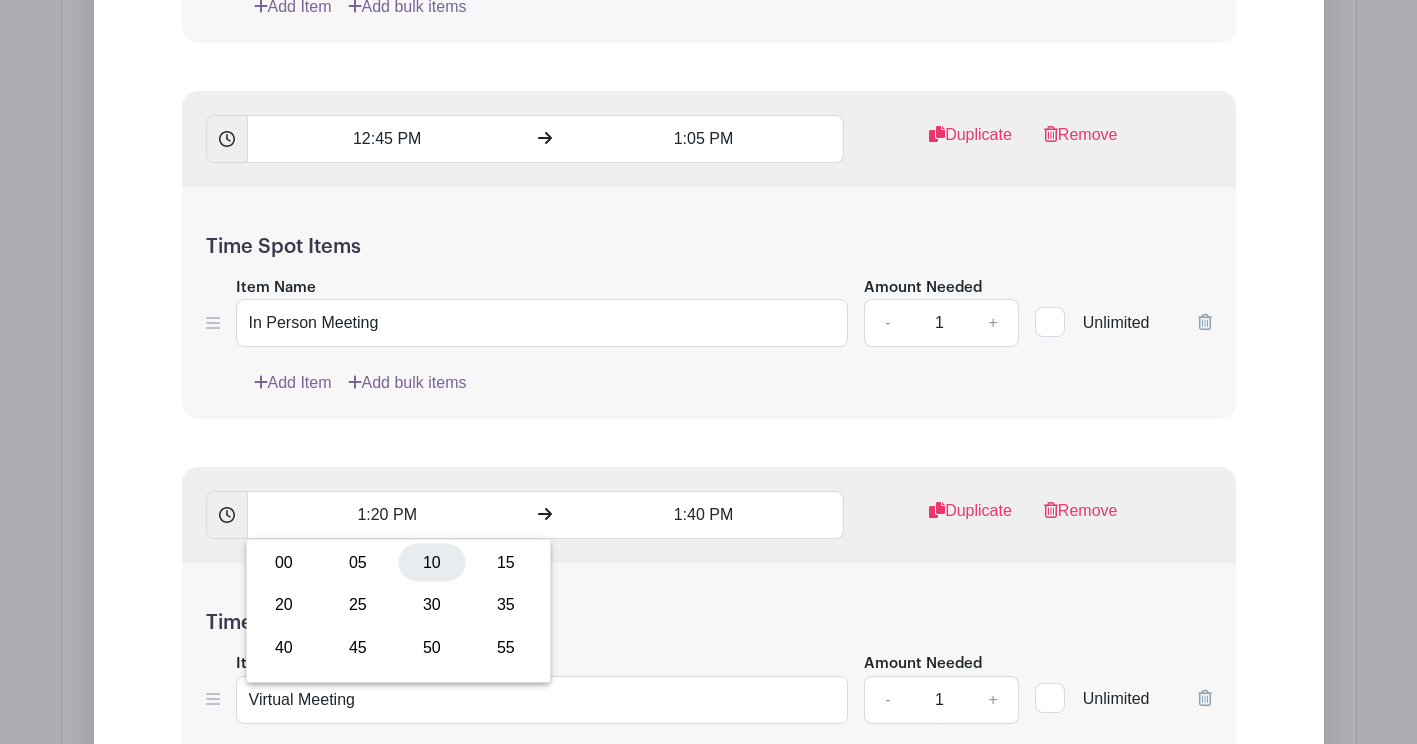 click on "10" at bounding box center (432, 563) 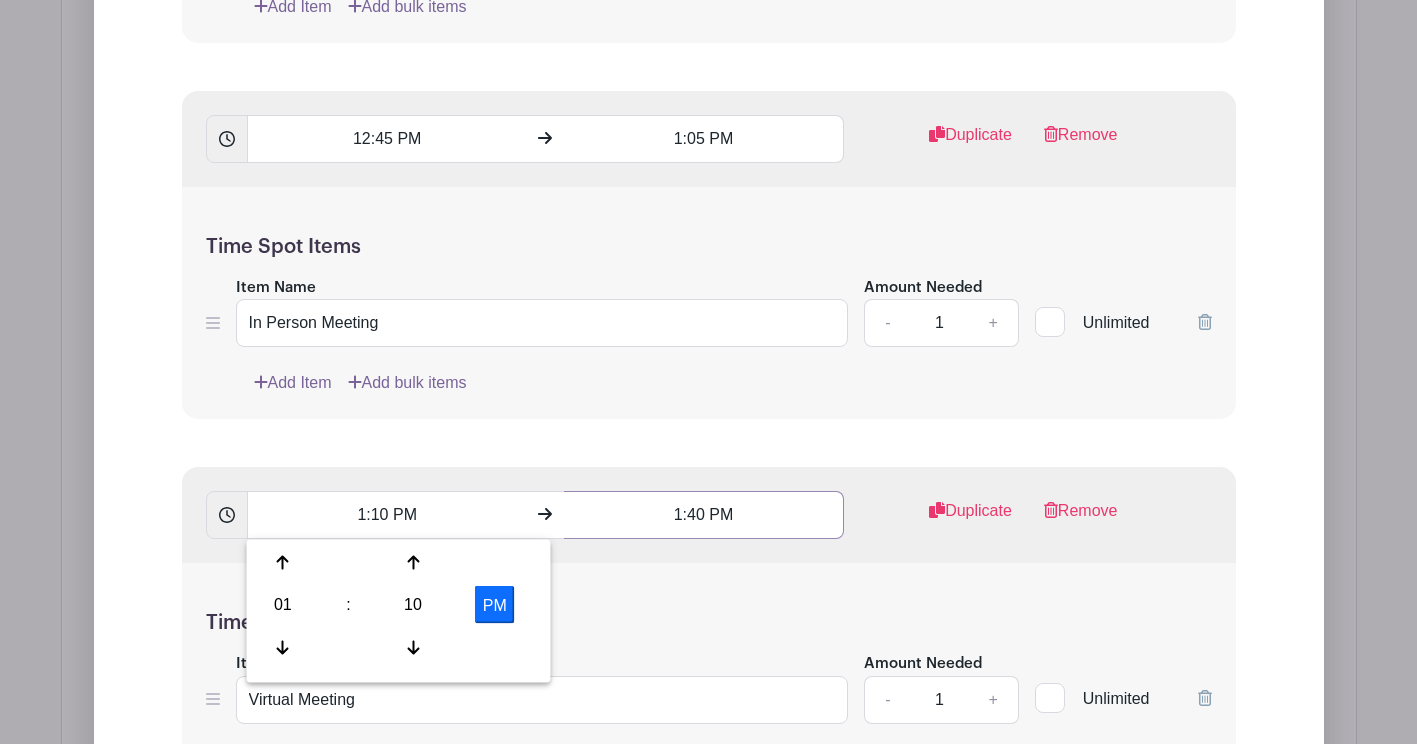 click on "1:40 PM" at bounding box center [704, 515] 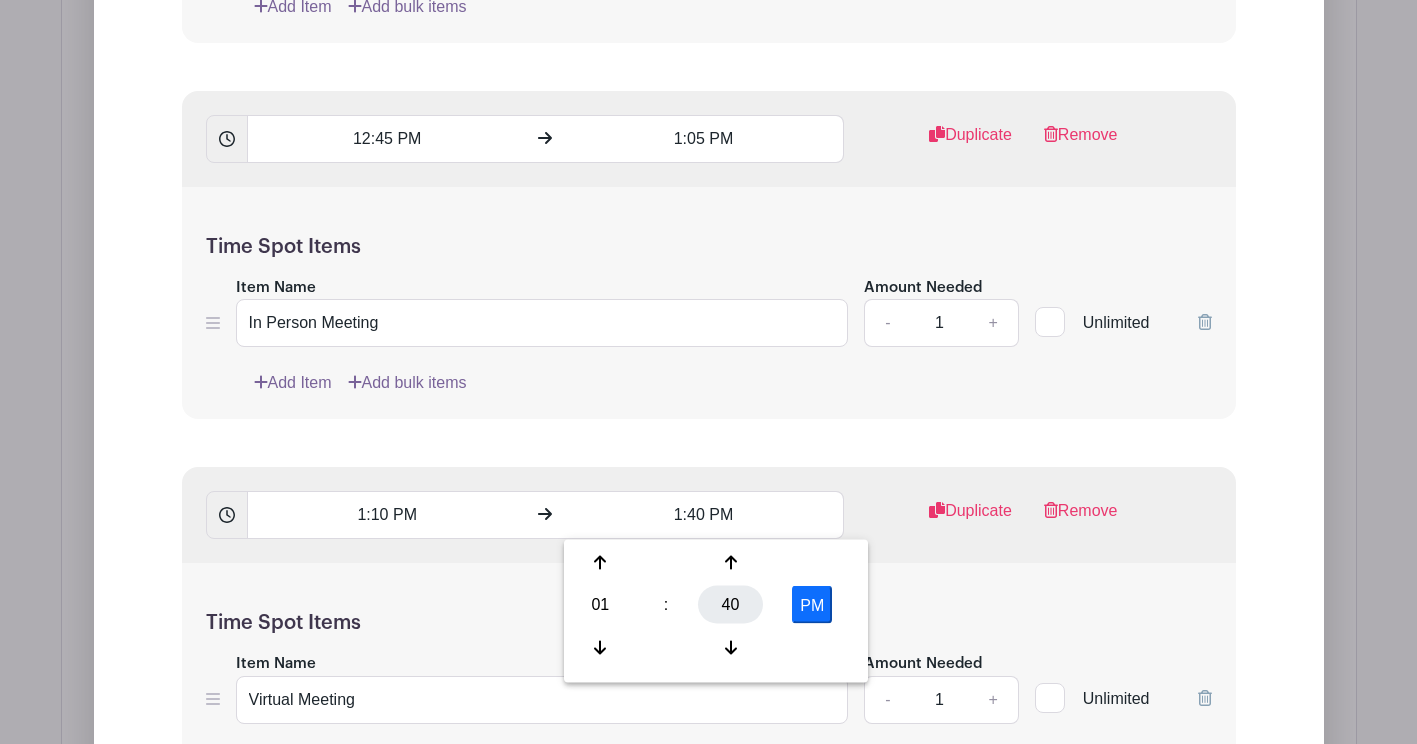click on "40" at bounding box center [730, 605] 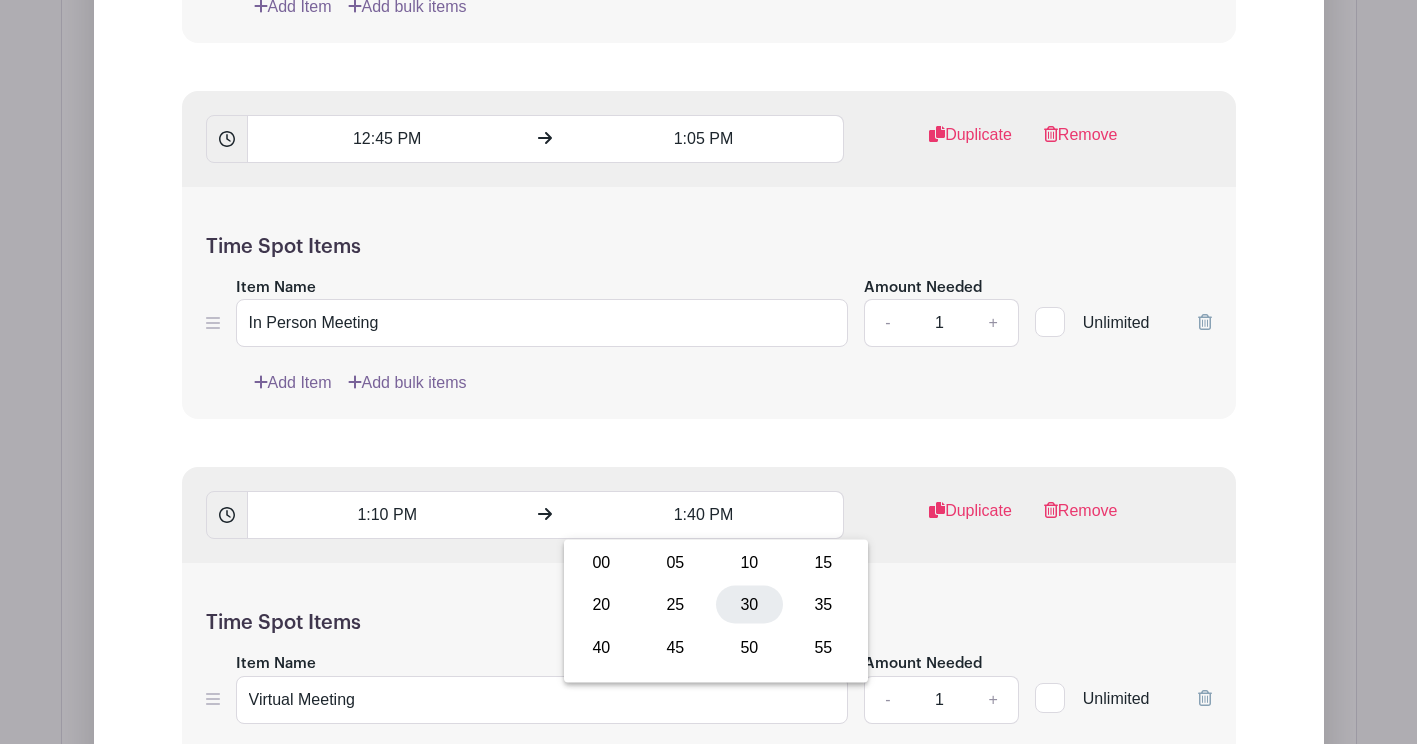 click on "30" at bounding box center [749, 605] 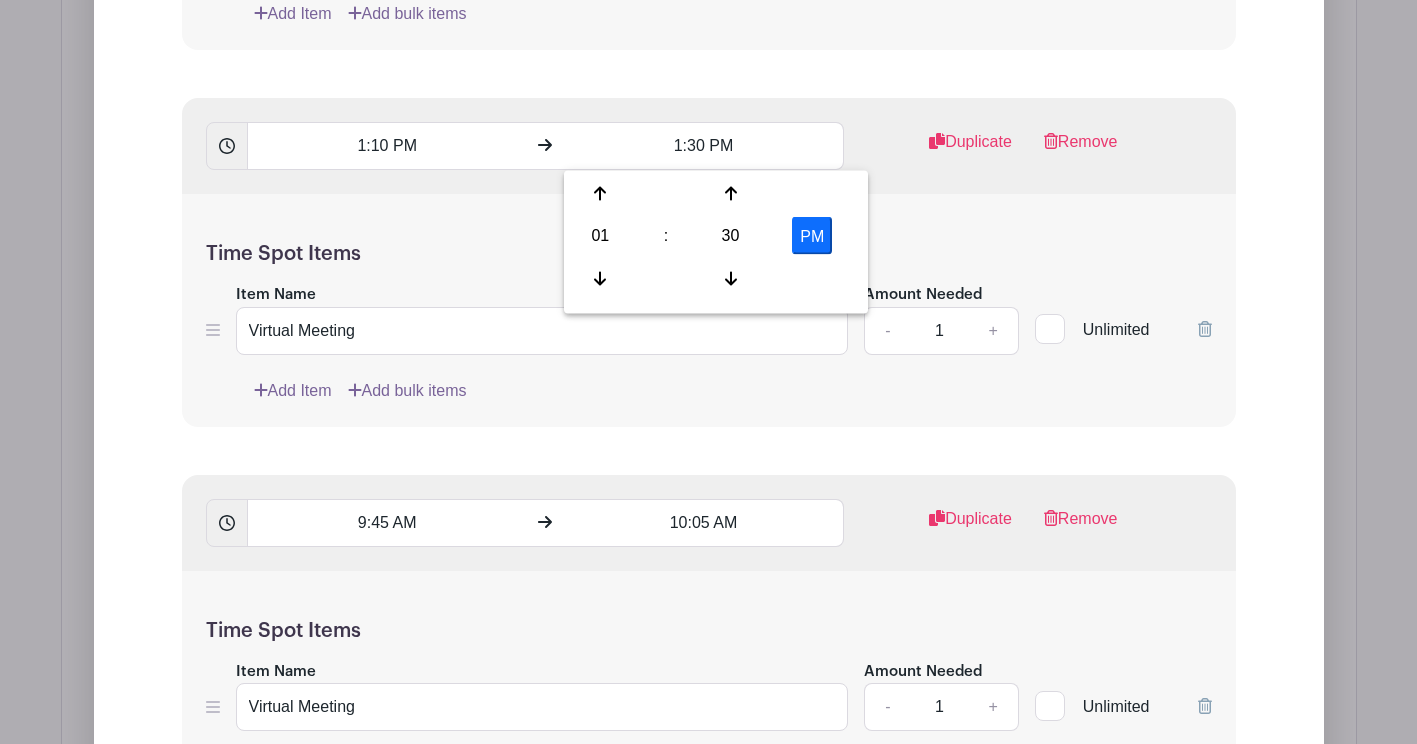 scroll, scrollTop: 2351, scrollLeft: 0, axis: vertical 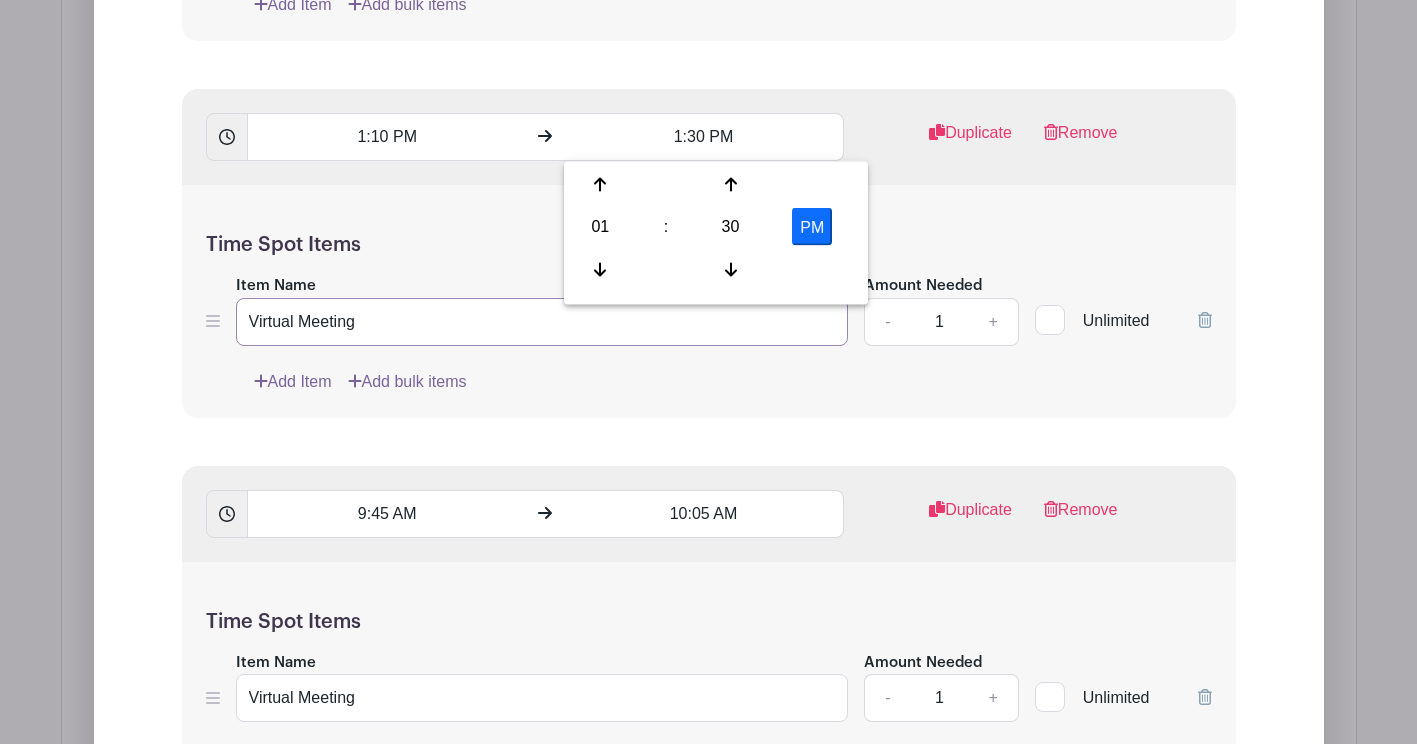 click on "Virtual Meeting" at bounding box center (542, 322) 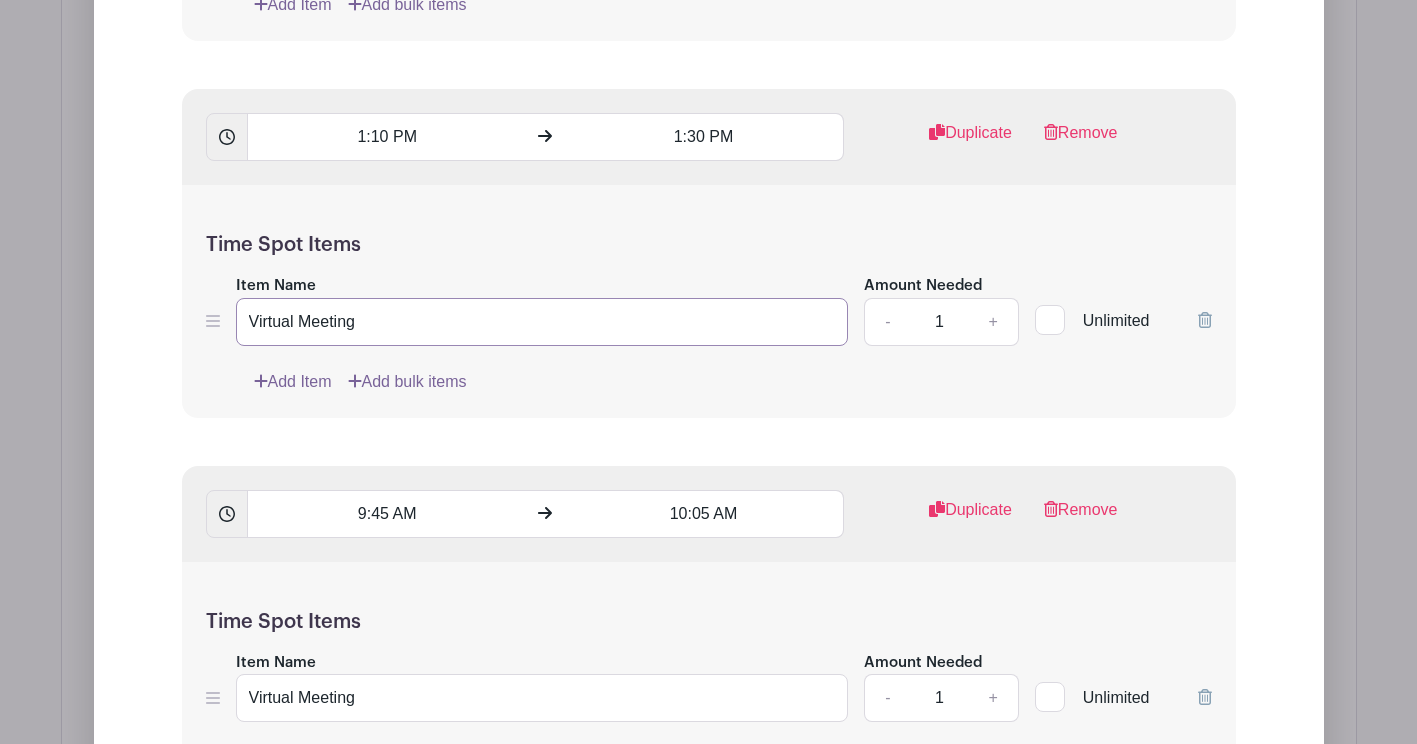 drag, startPoint x: 379, startPoint y: 322, endPoint x: 238, endPoint y: 329, distance: 141.17365 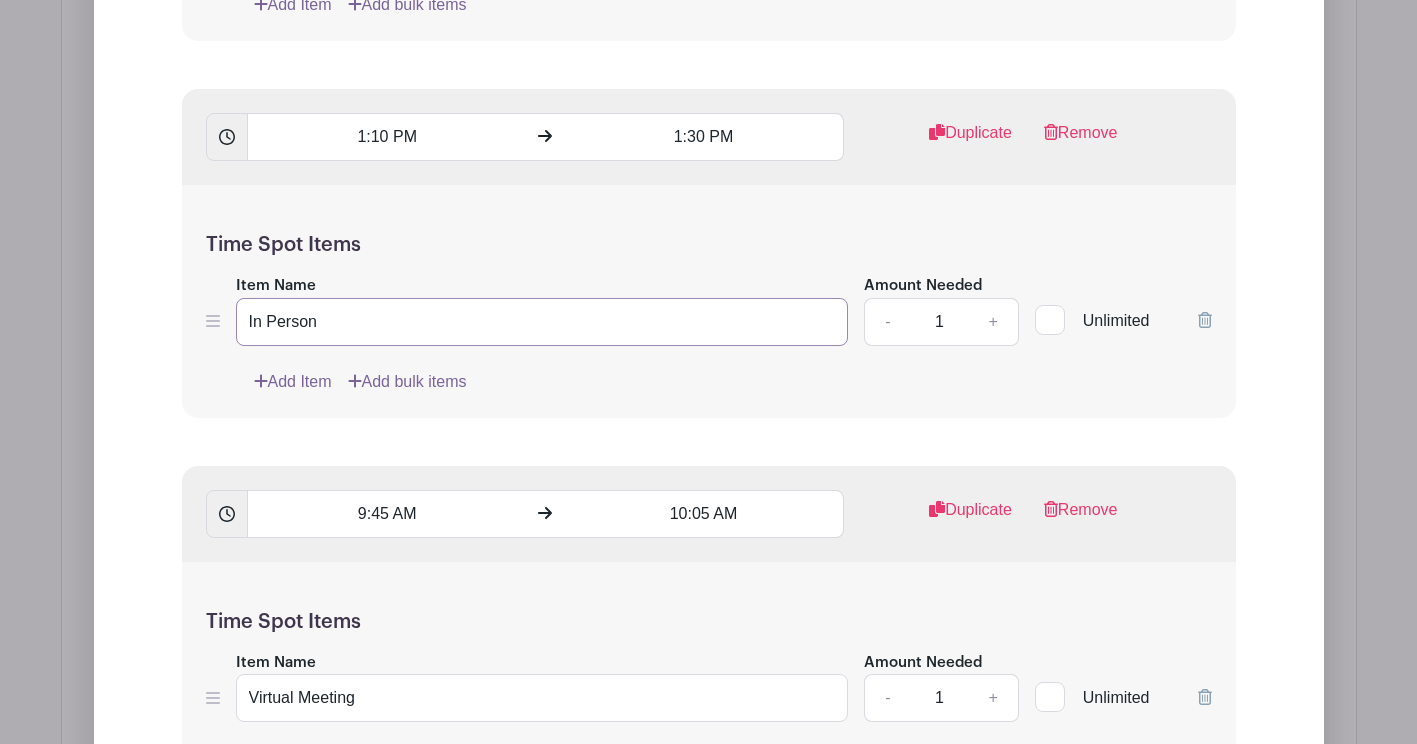 type on "In Person" 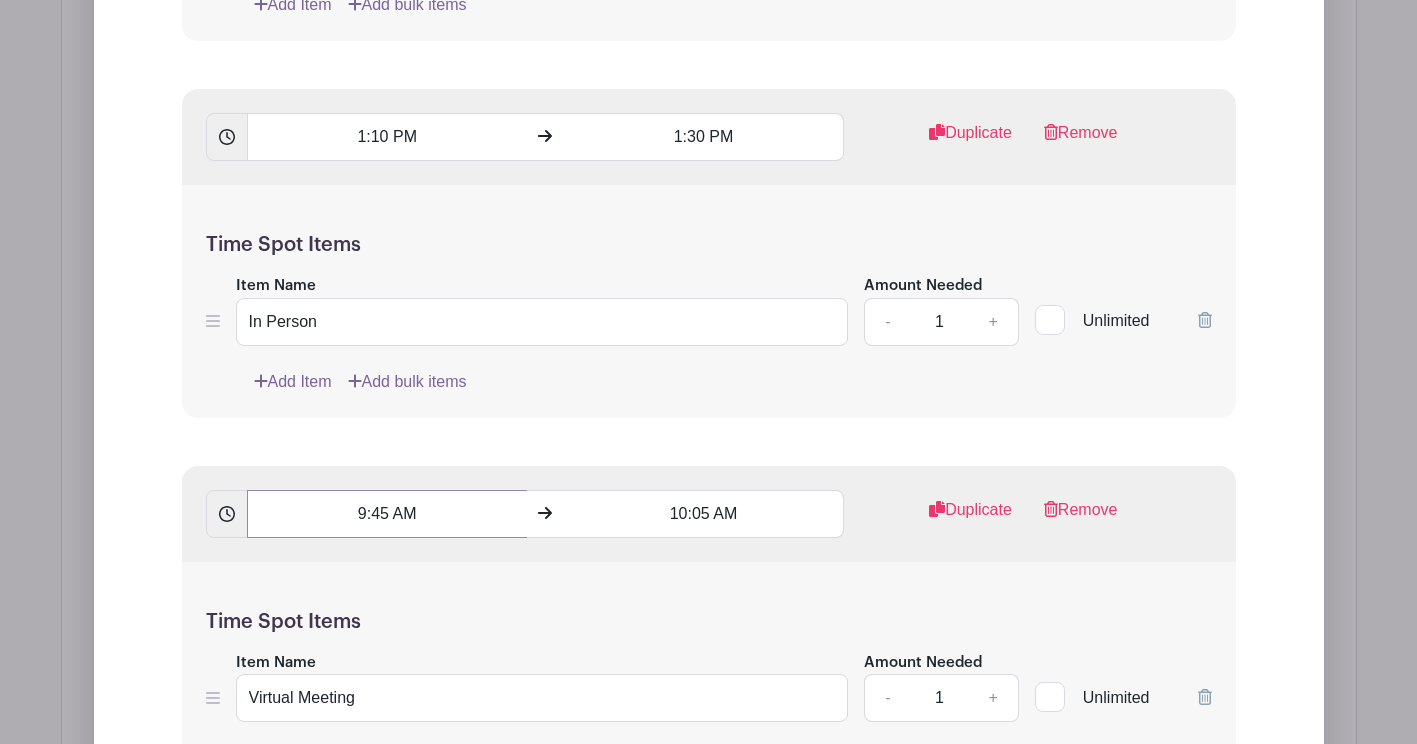 click on "9:45 AM" at bounding box center (387, 514) 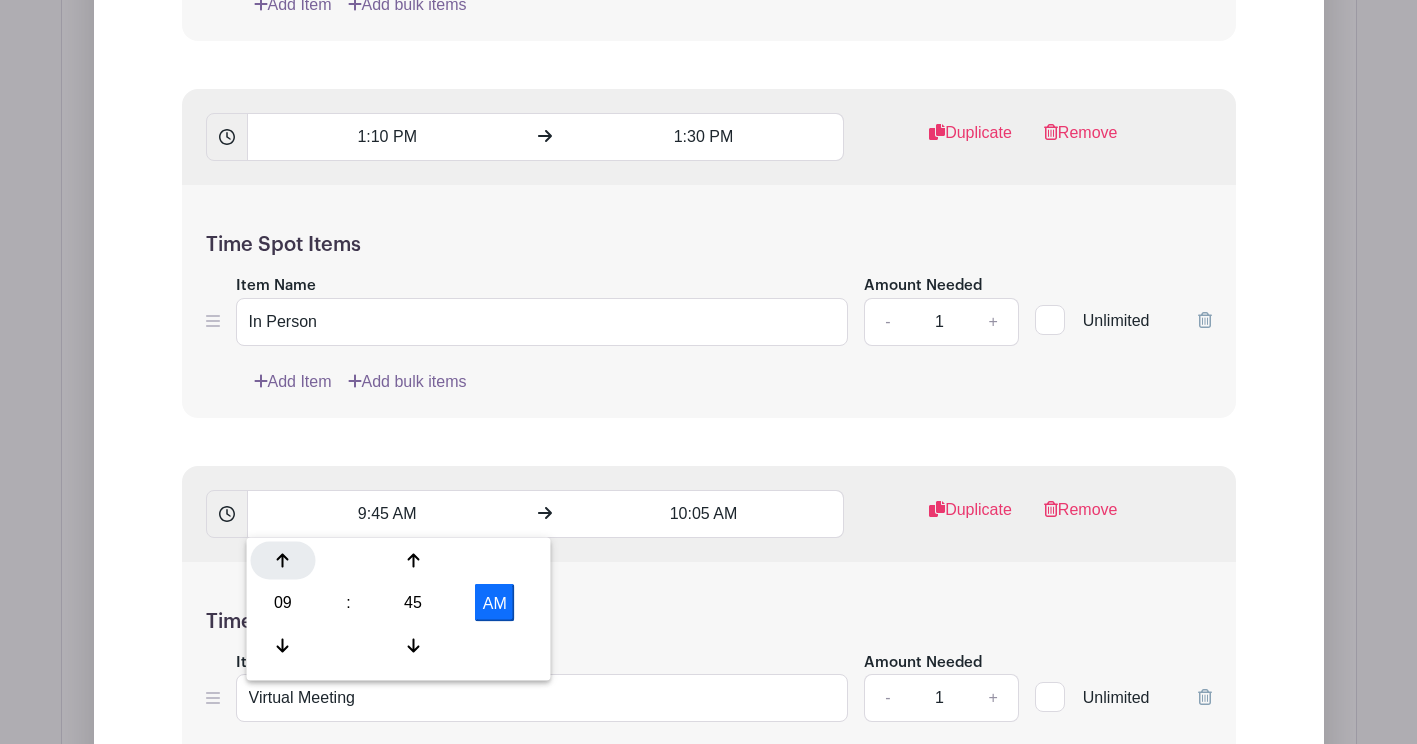 click at bounding box center [283, 561] 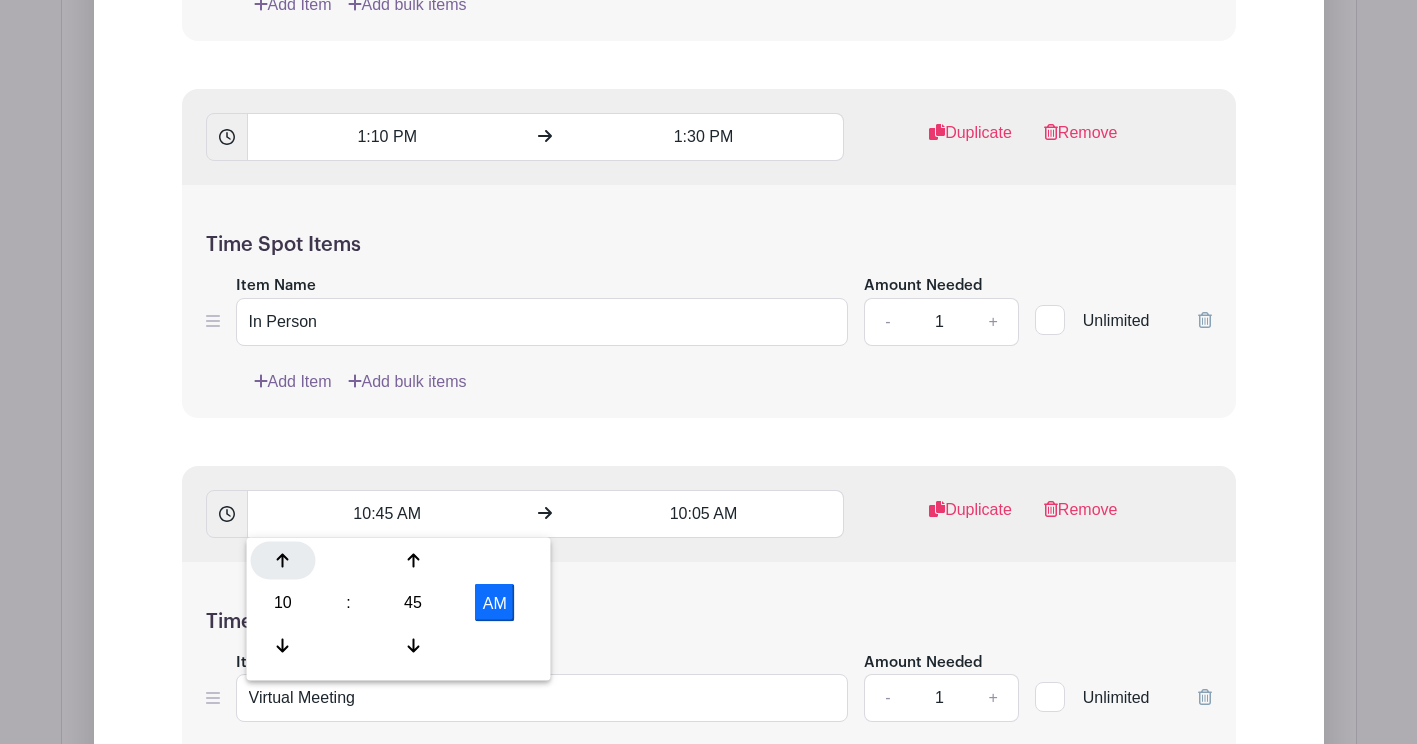 click at bounding box center (283, 561) 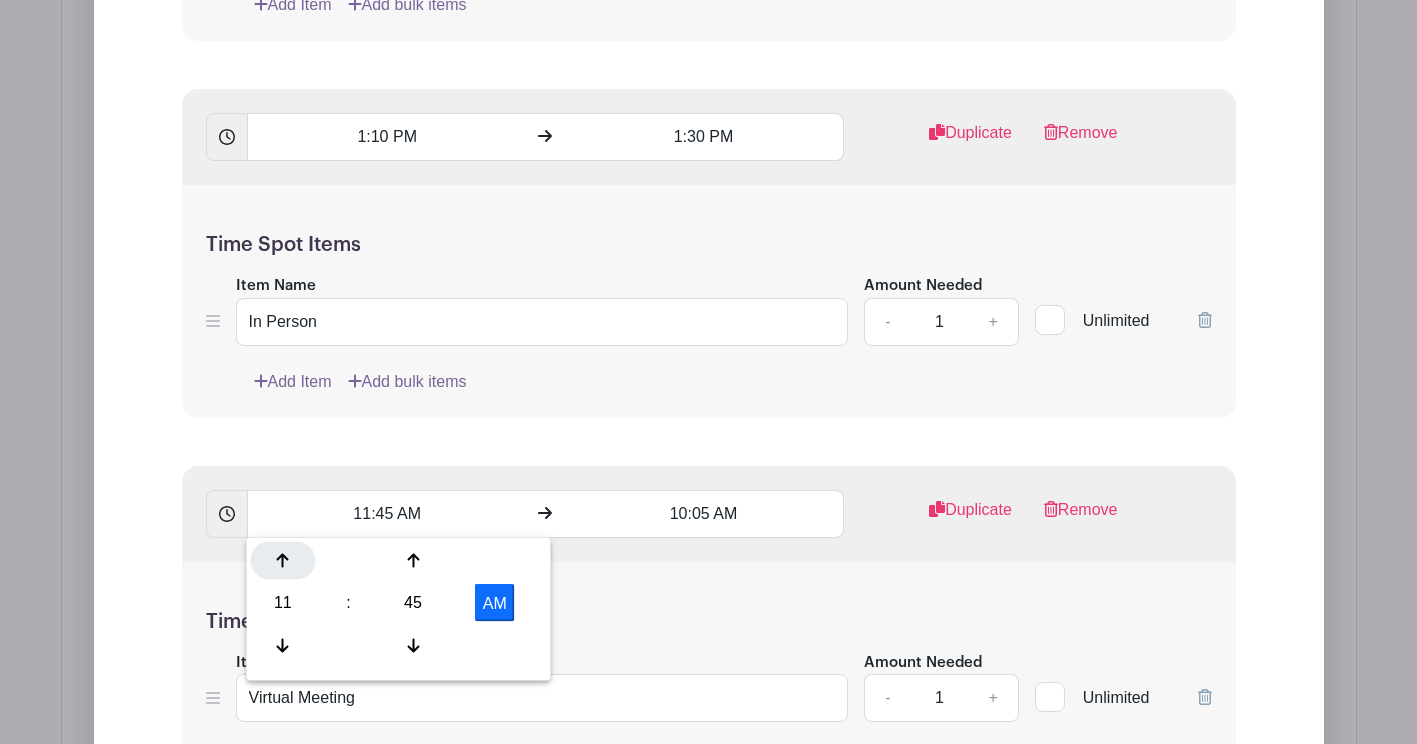 click at bounding box center [283, 561] 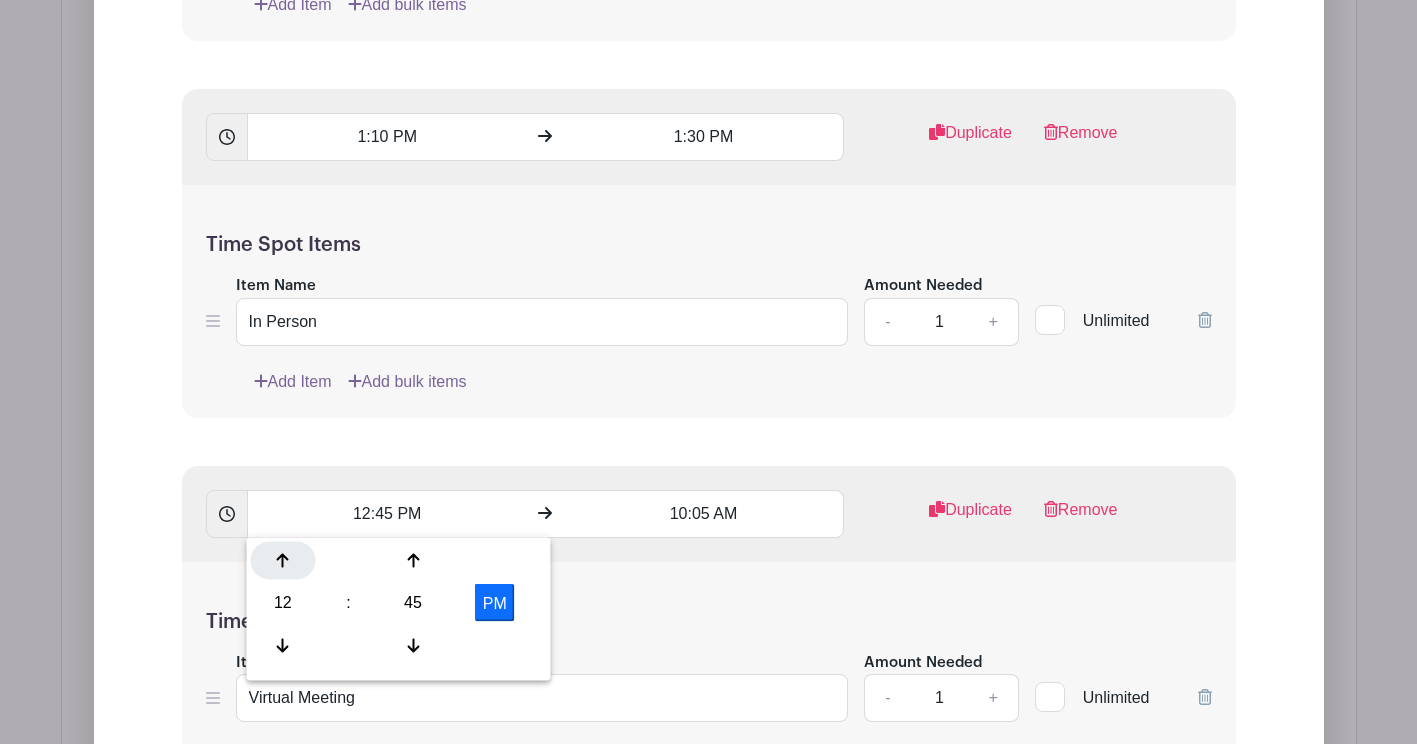 click at bounding box center (283, 561) 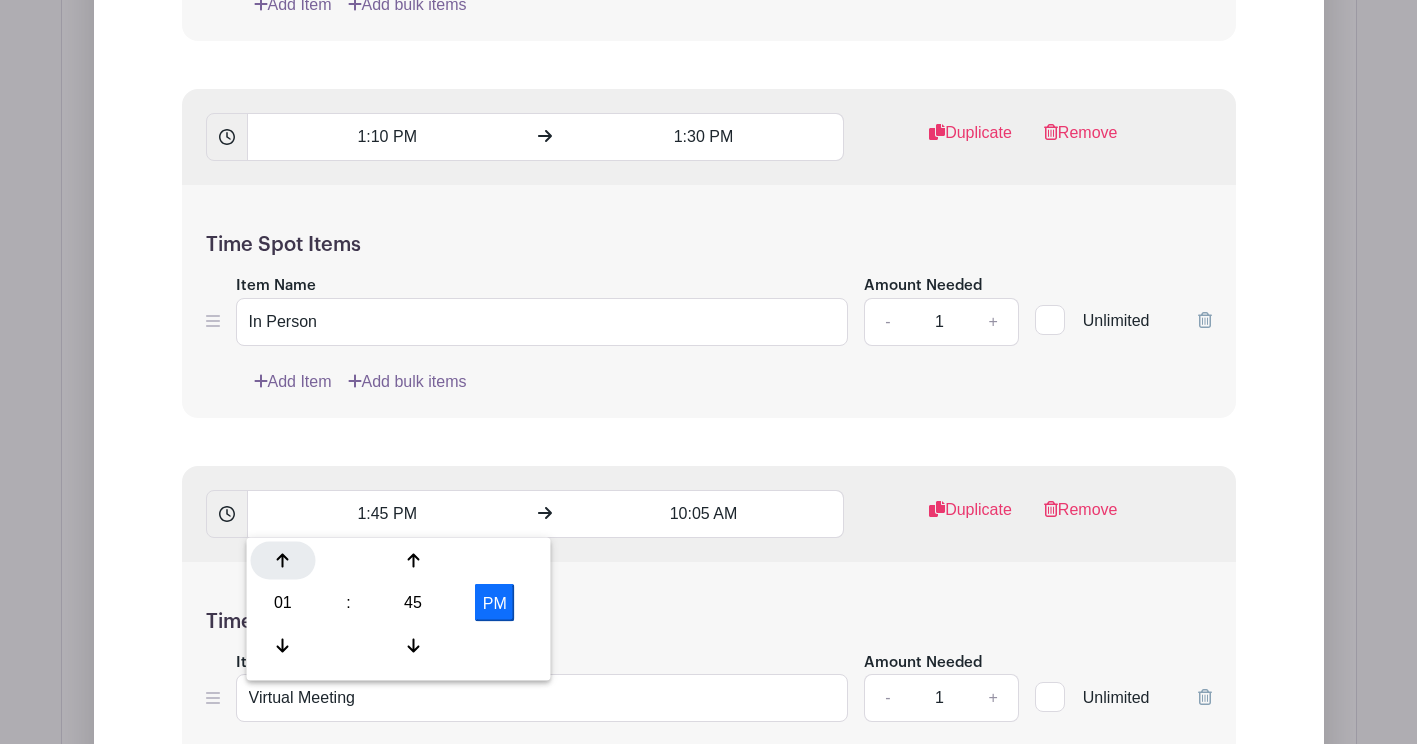 click at bounding box center [283, 561] 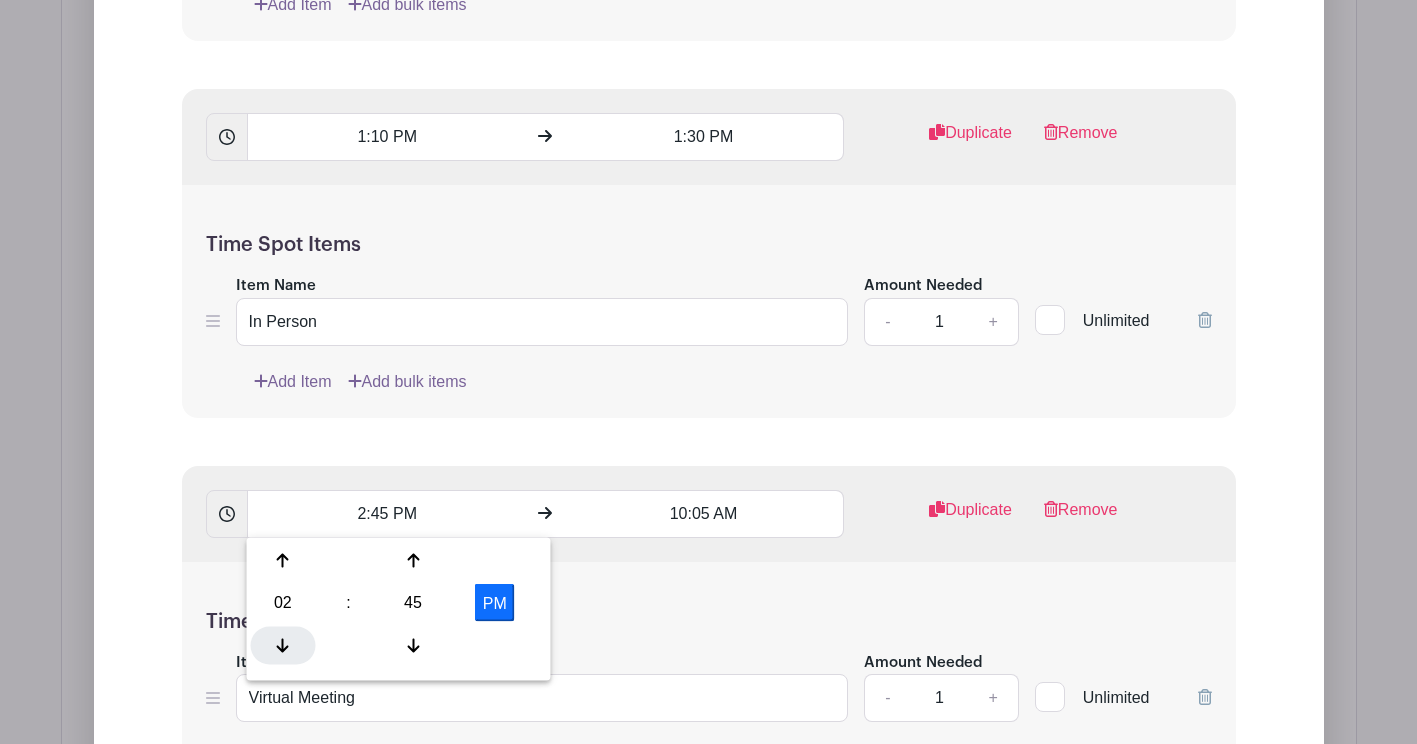 click at bounding box center [283, 645] 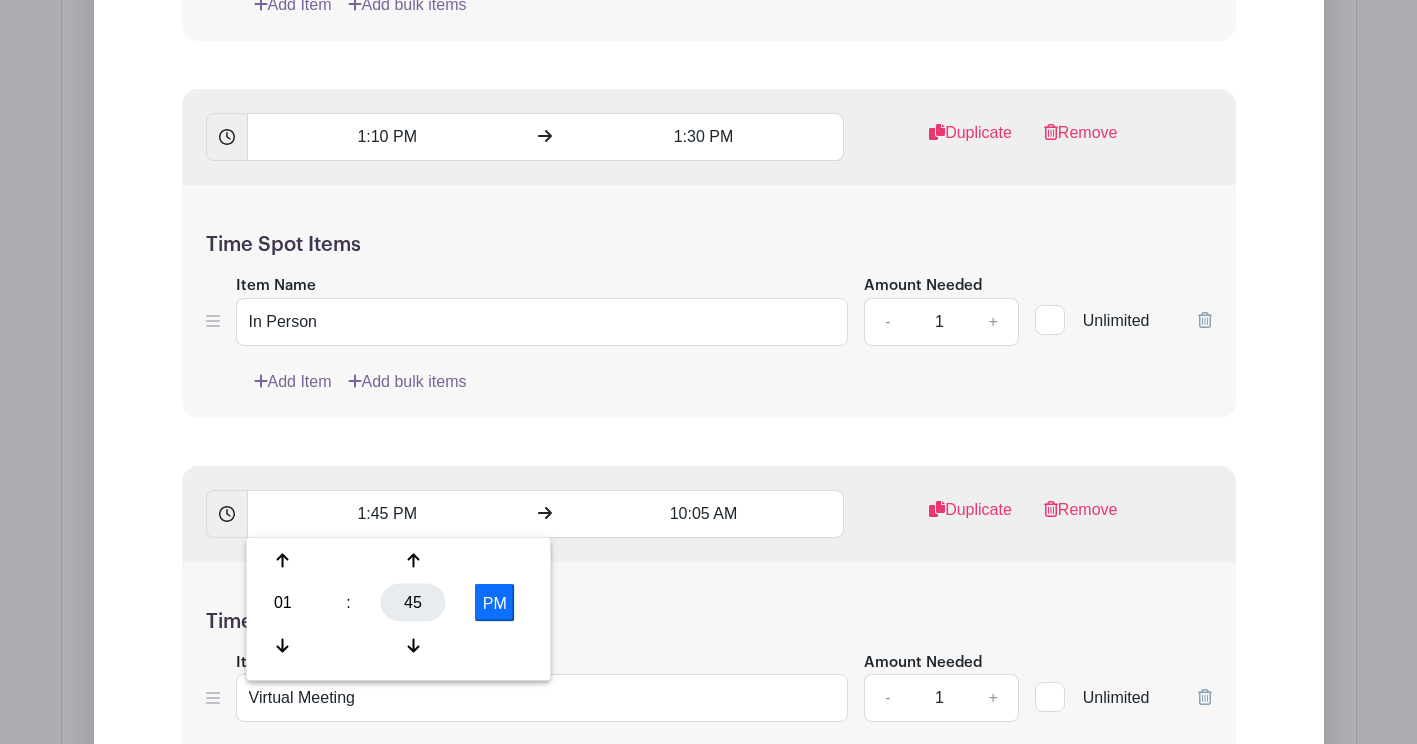 click on "45" at bounding box center [413, 603] 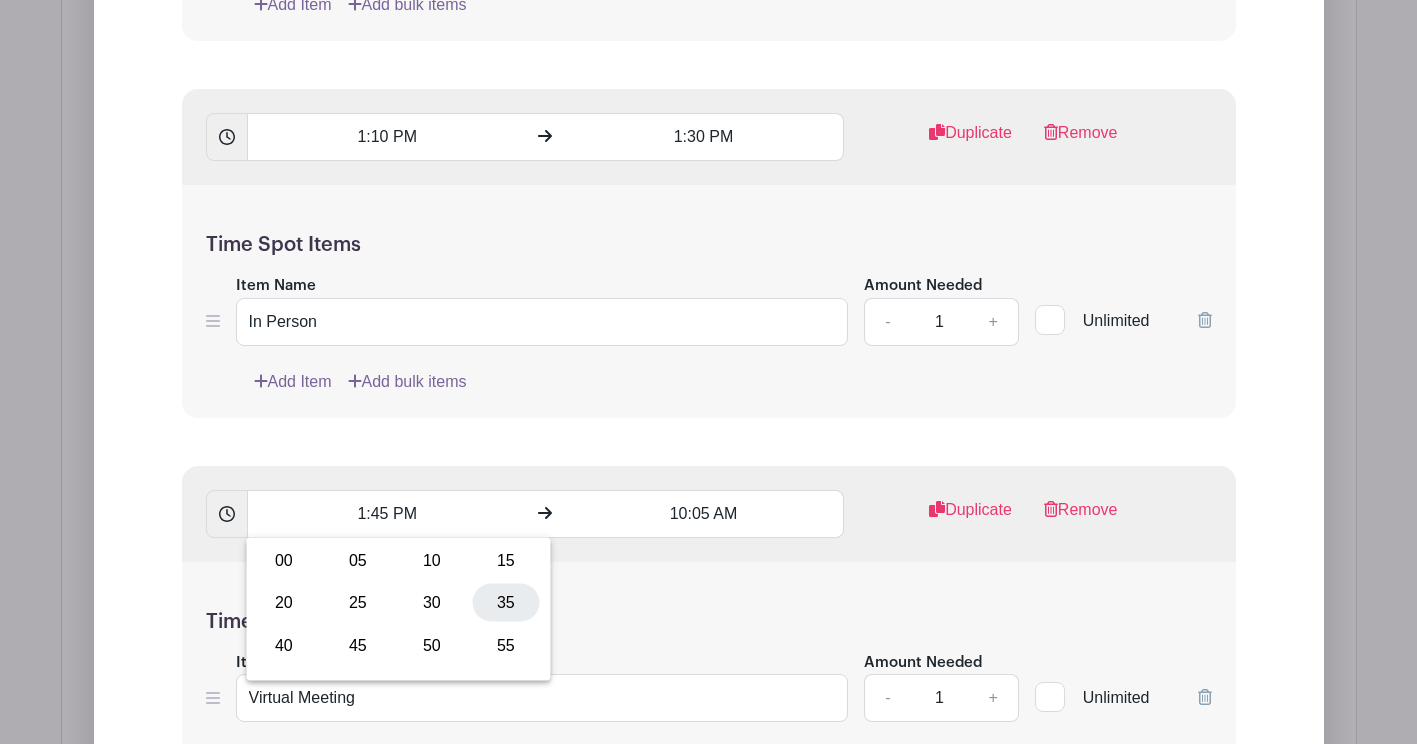 click on "35" at bounding box center (506, 603) 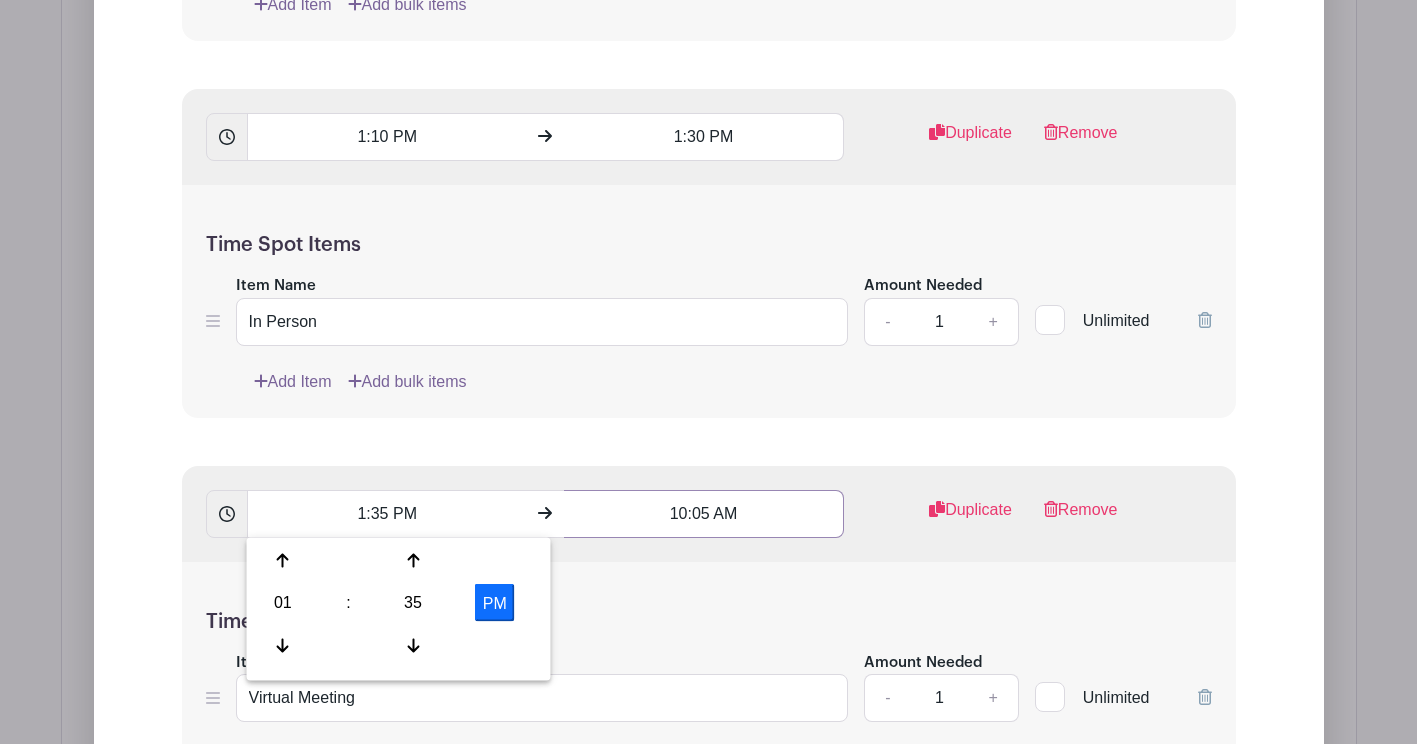 click on "10:05 AM" at bounding box center (704, 514) 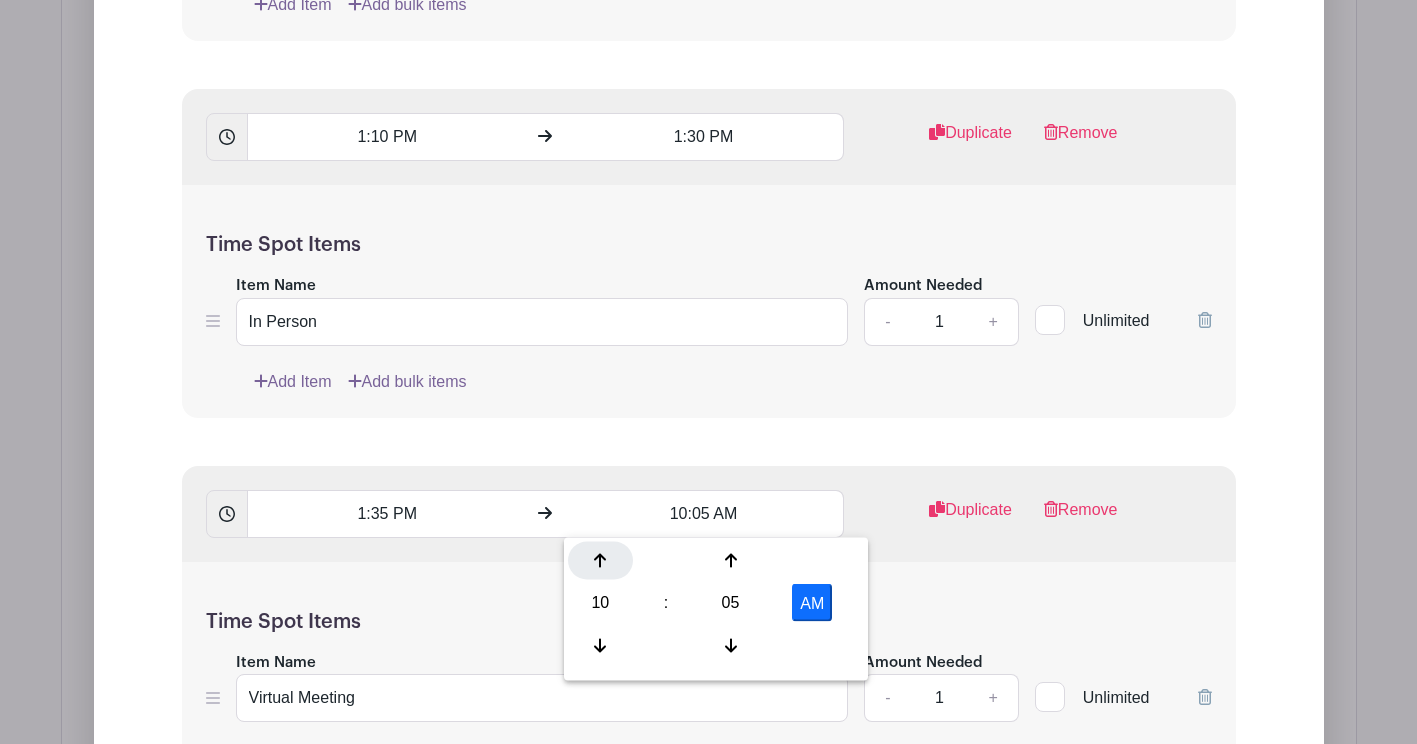 click at bounding box center (600, 561) 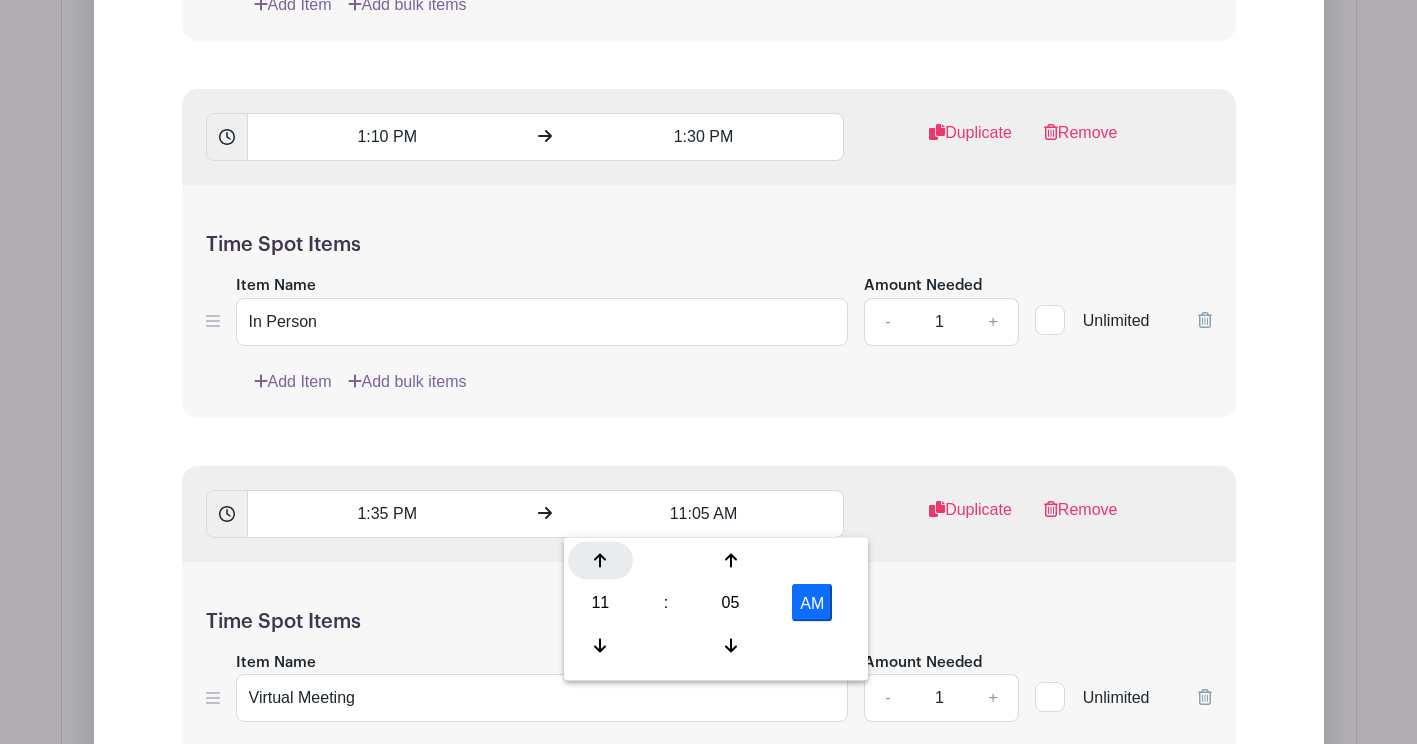 click at bounding box center [600, 561] 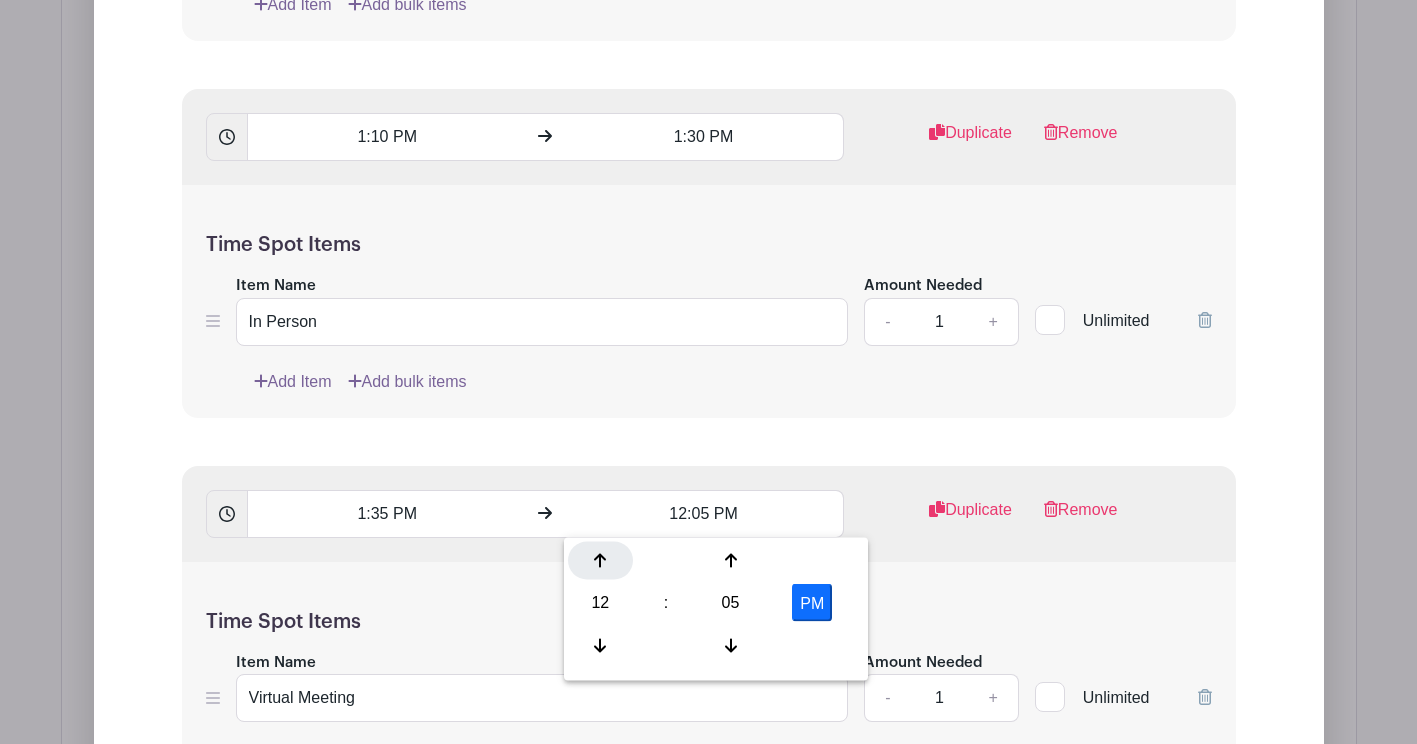 click at bounding box center [600, 561] 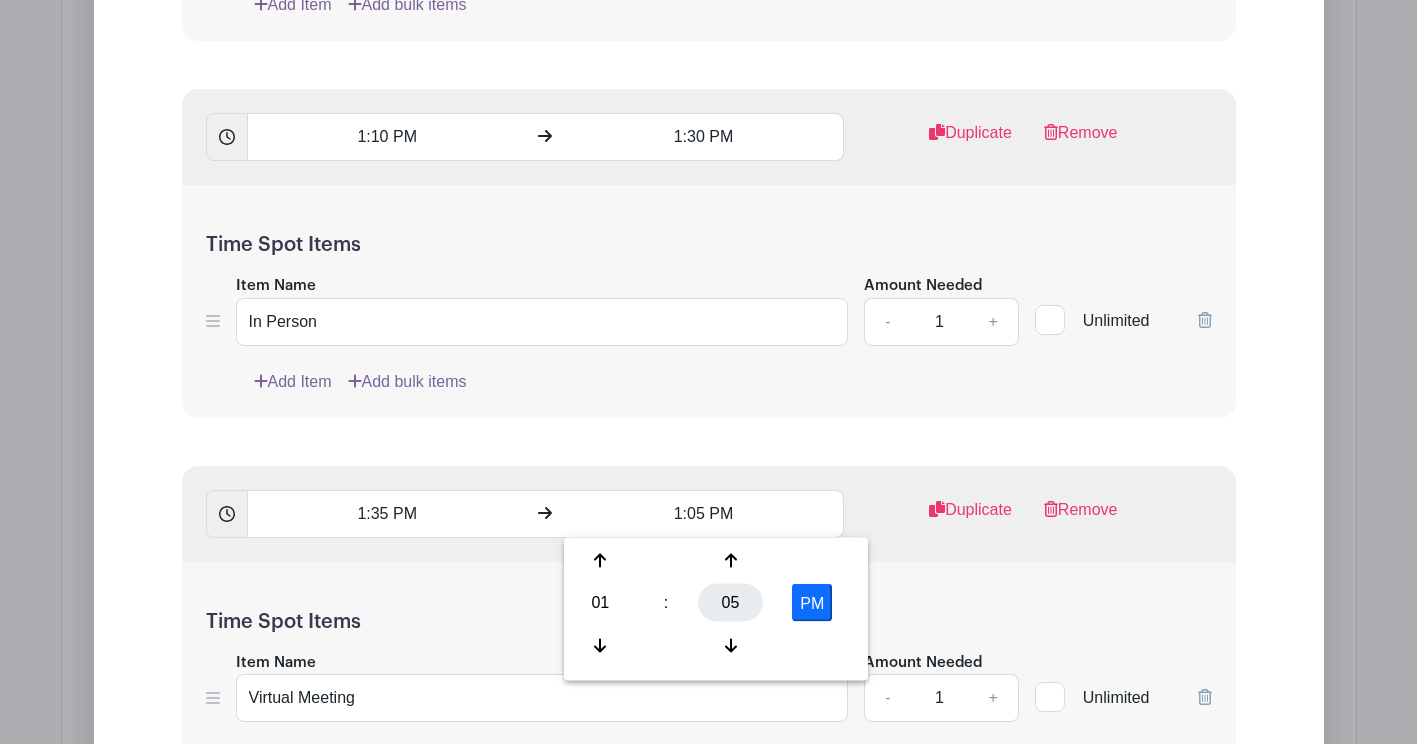 click on "05" at bounding box center (730, 603) 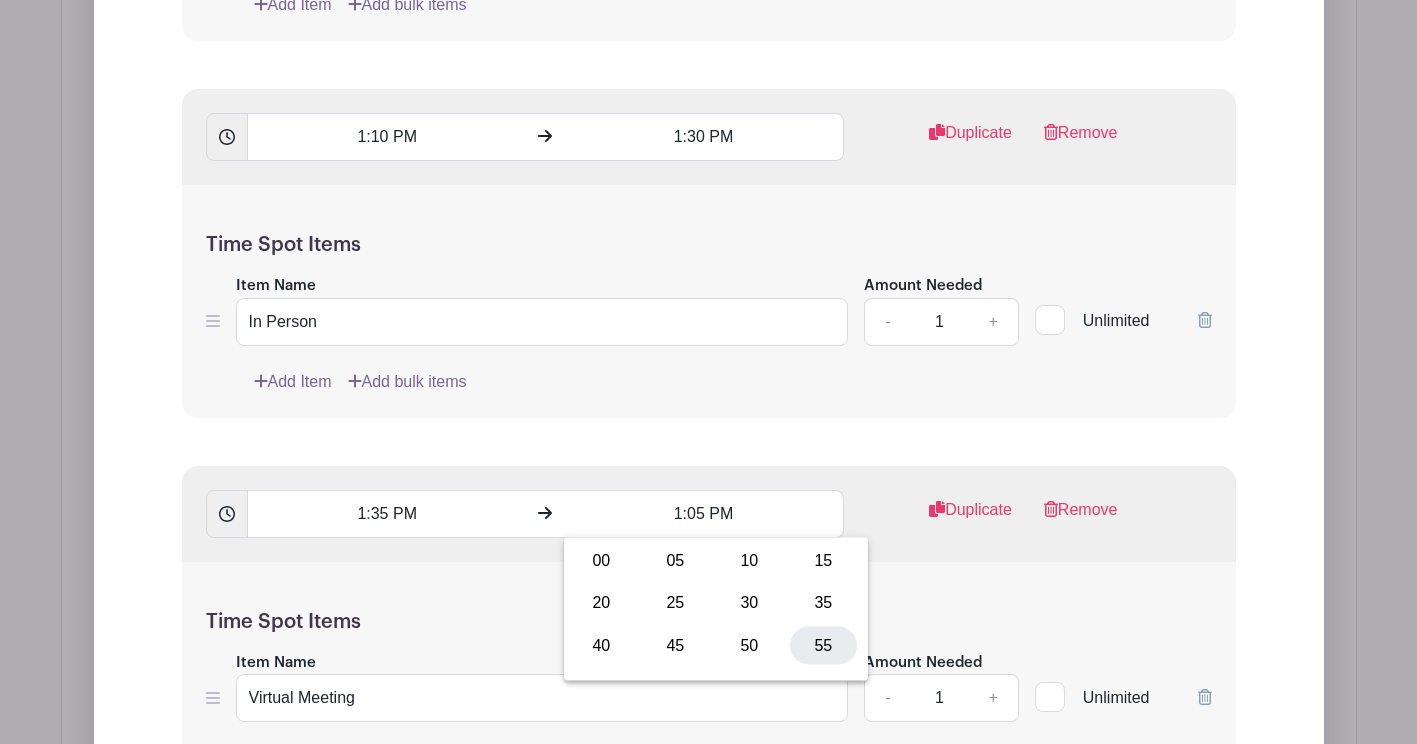 click on "55" at bounding box center (823, 645) 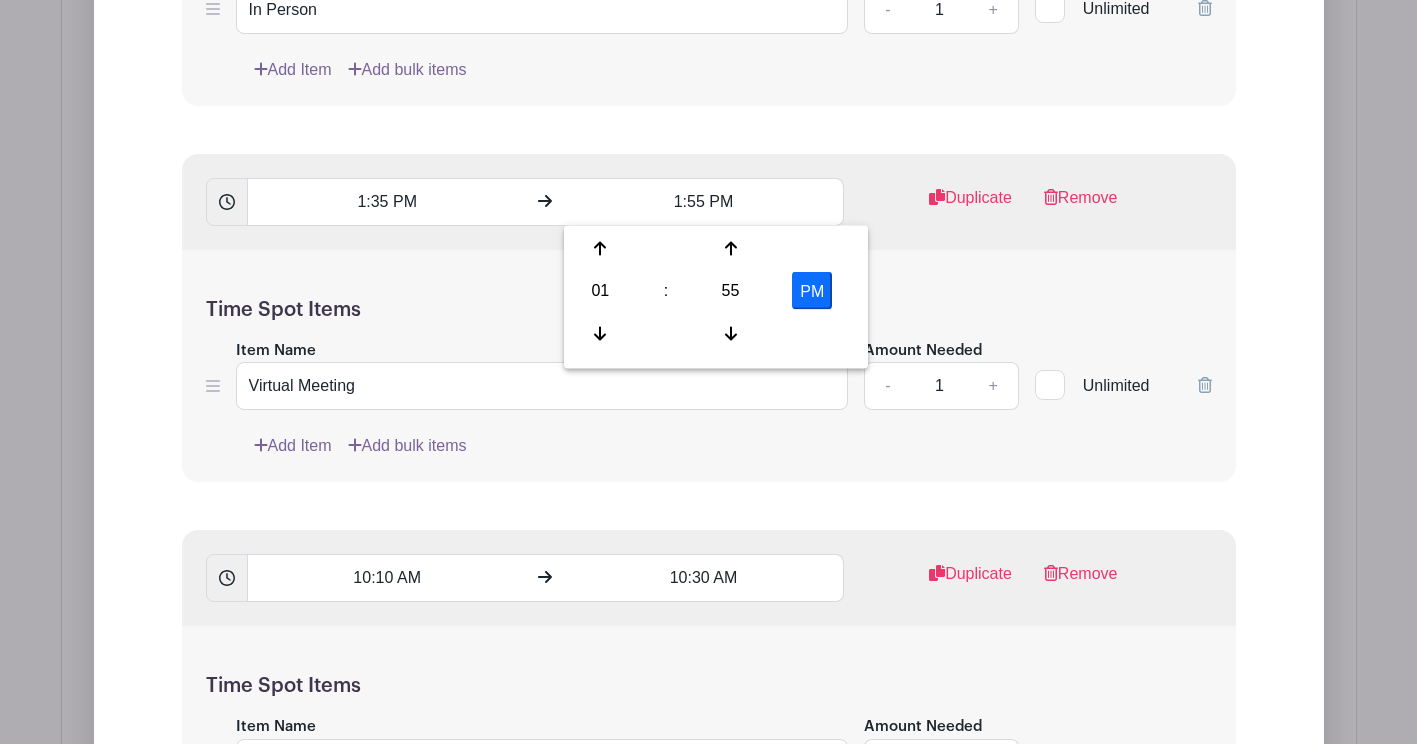 scroll, scrollTop: 2687, scrollLeft: 0, axis: vertical 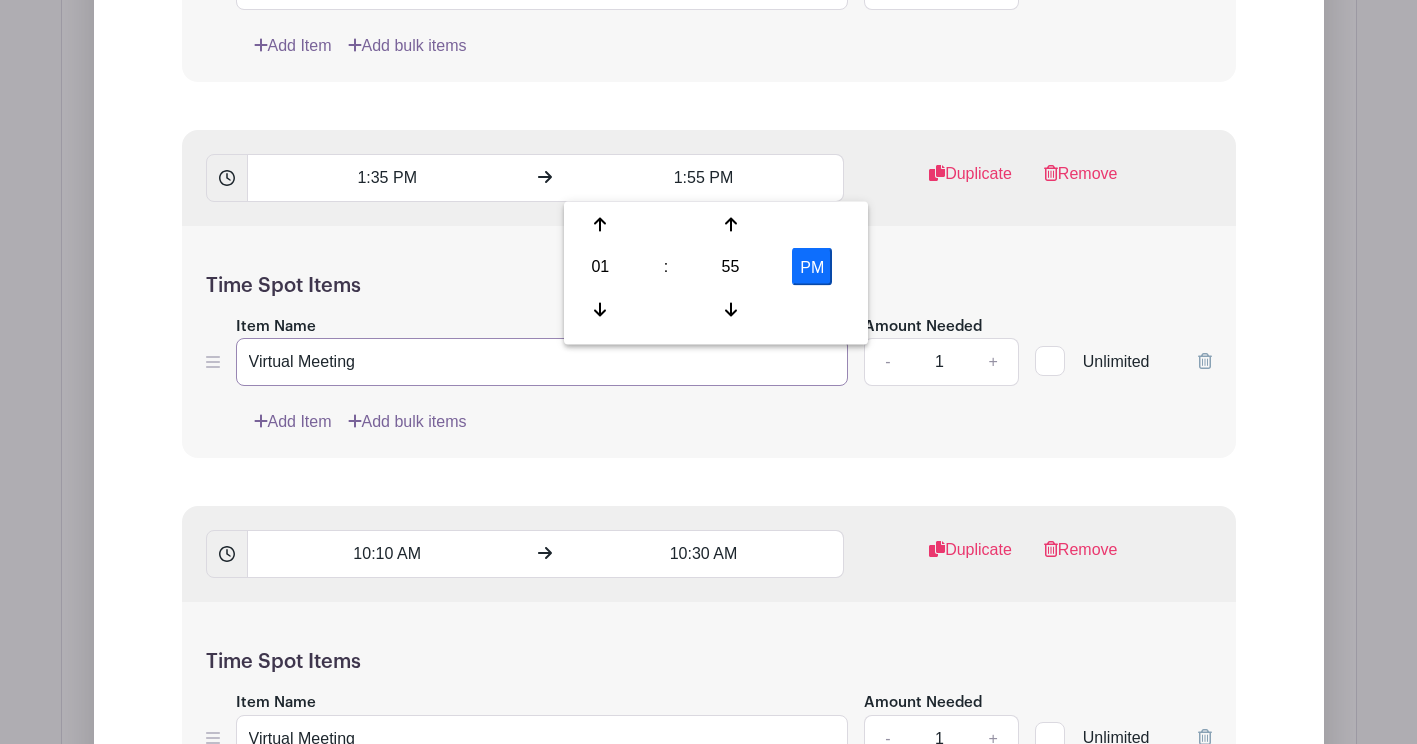 drag, startPoint x: 372, startPoint y: 365, endPoint x: 238, endPoint y: 363, distance: 134.01492 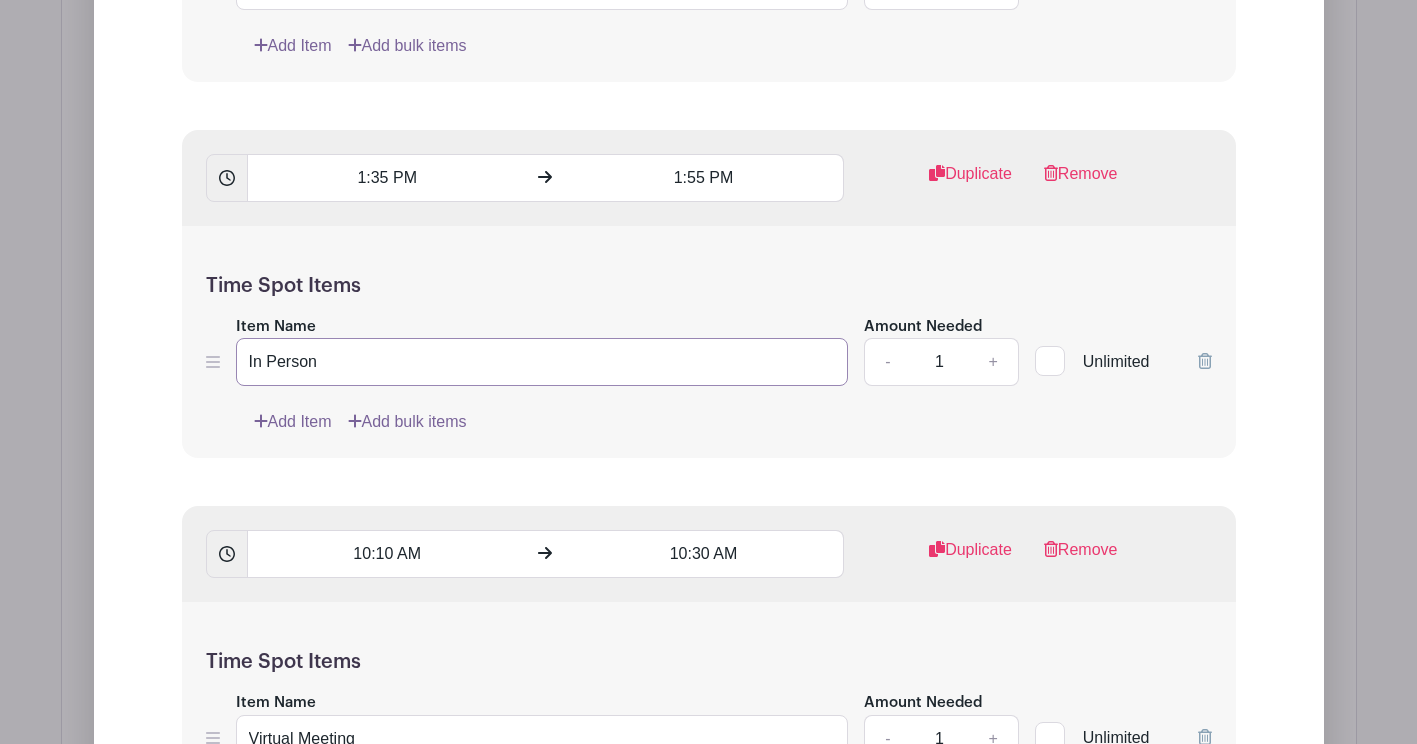 type on "In Person" 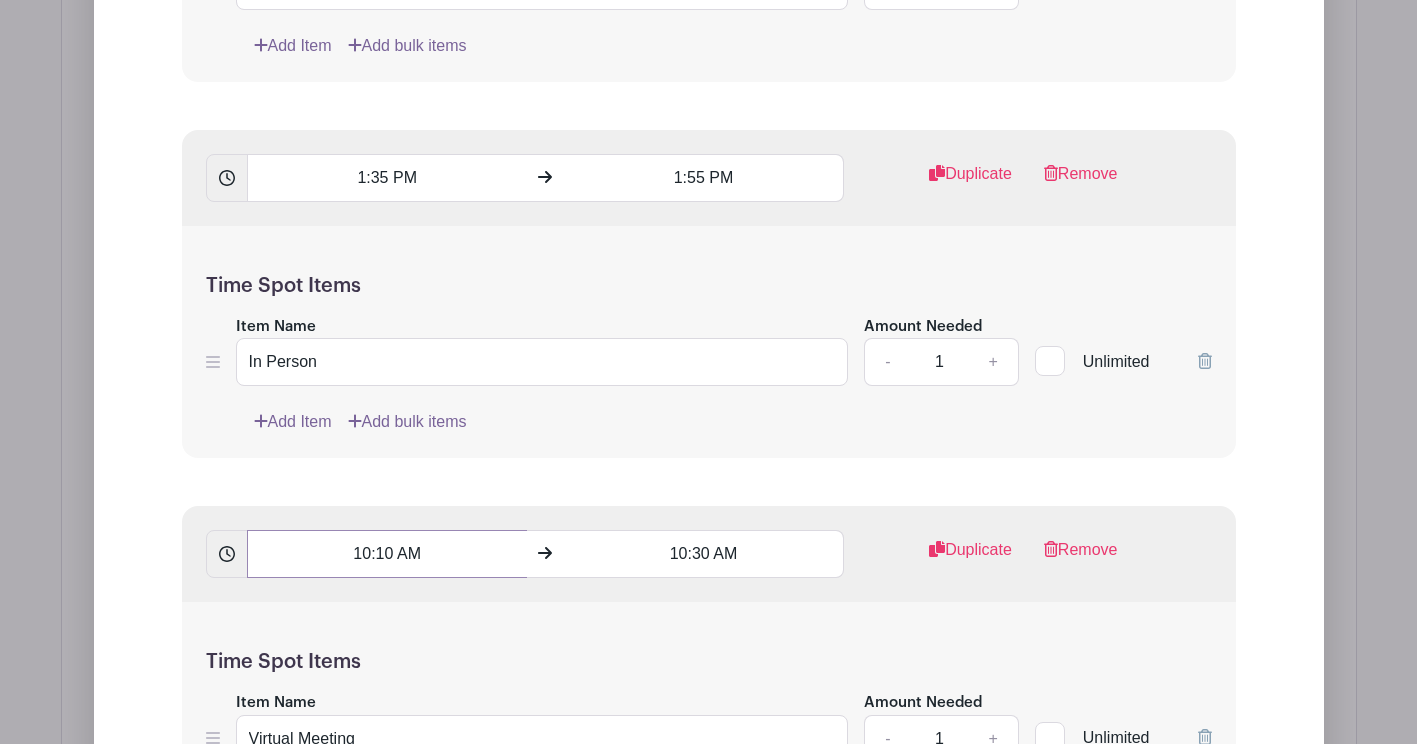 click on "10:10 AM" at bounding box center [387, 554] 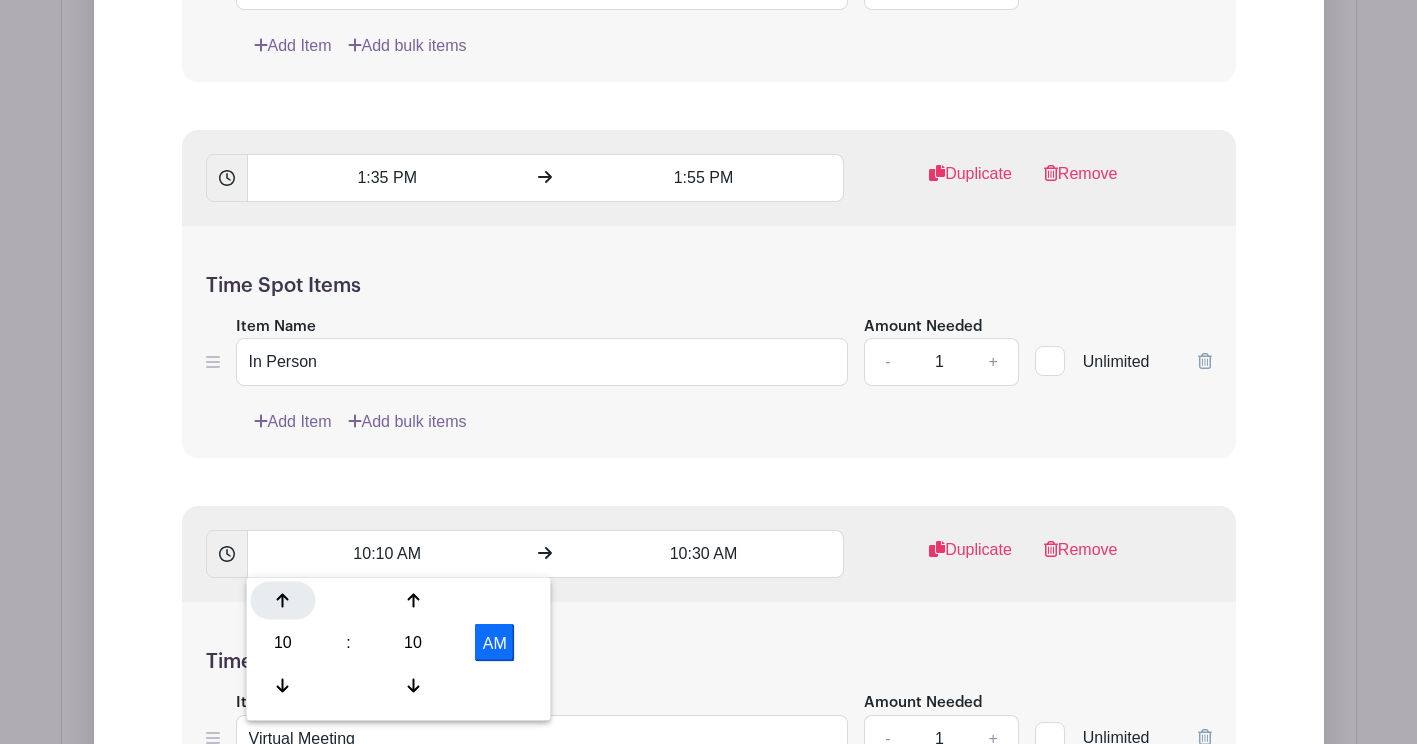 click at bounding box center [283, 601] 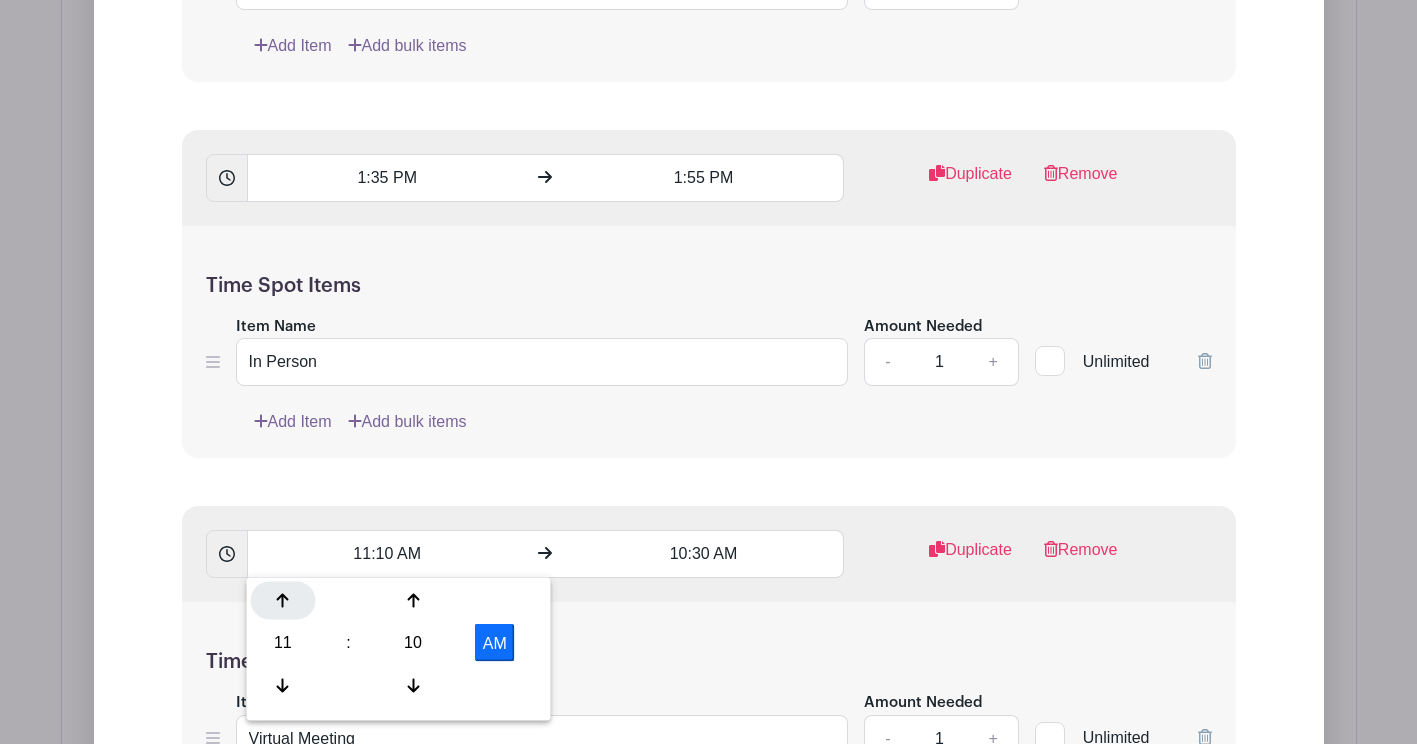 click at bounding box center (283, 601) 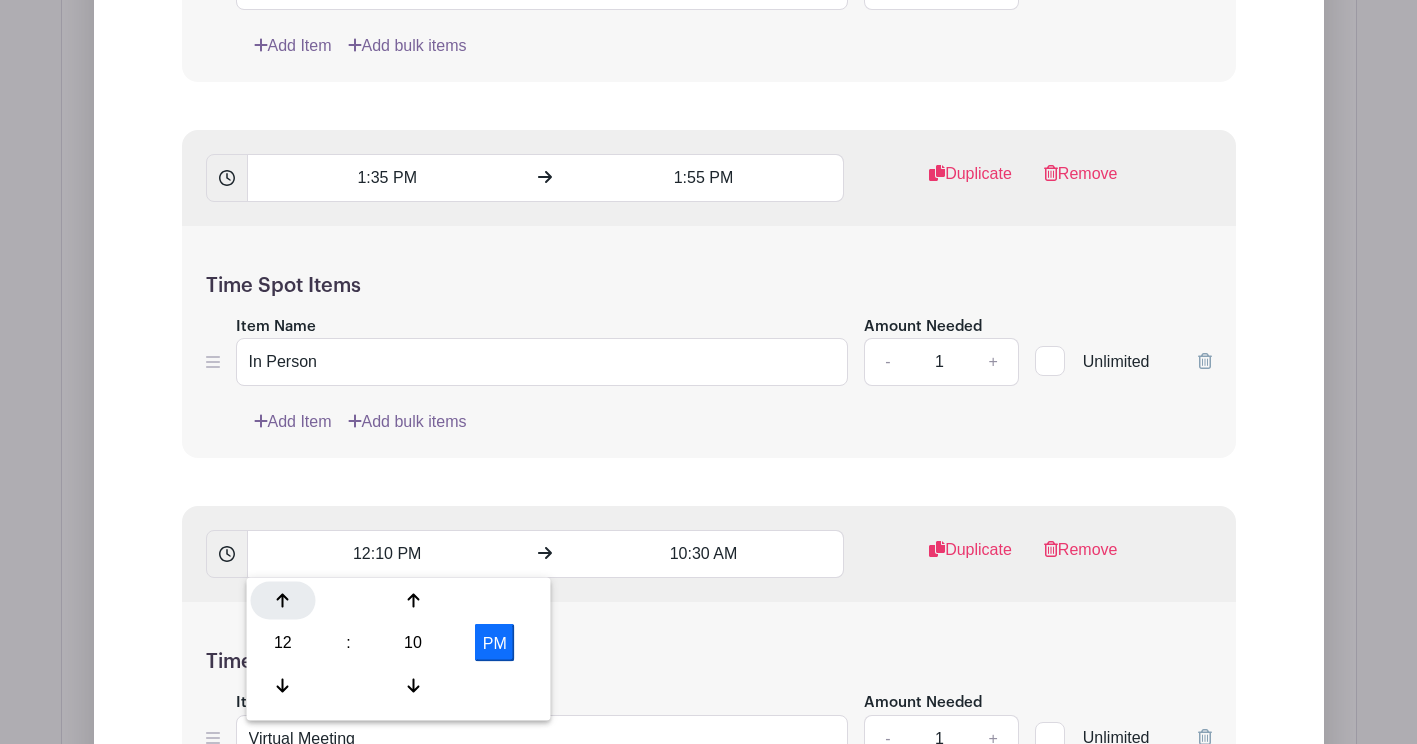 click at bounding box center [283, 601] 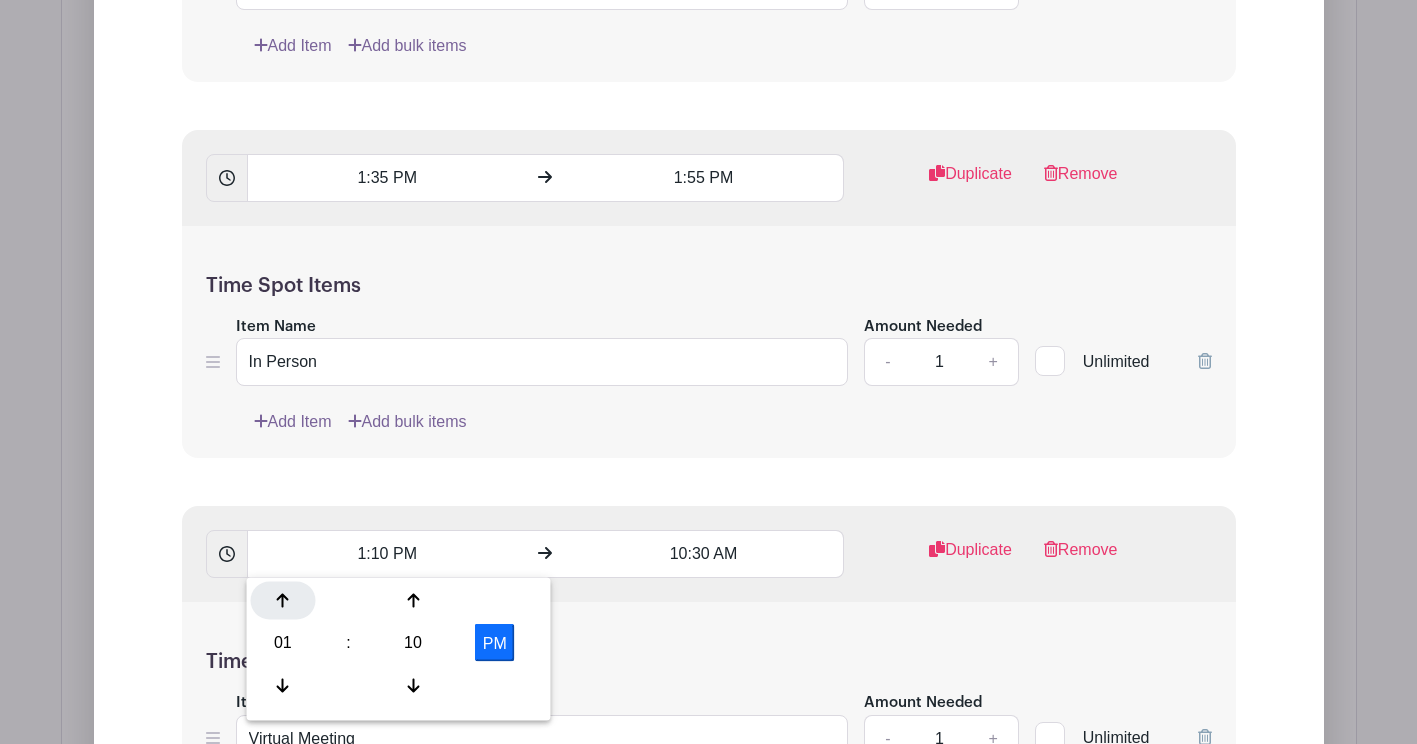 click at bounding box center (283, 601) 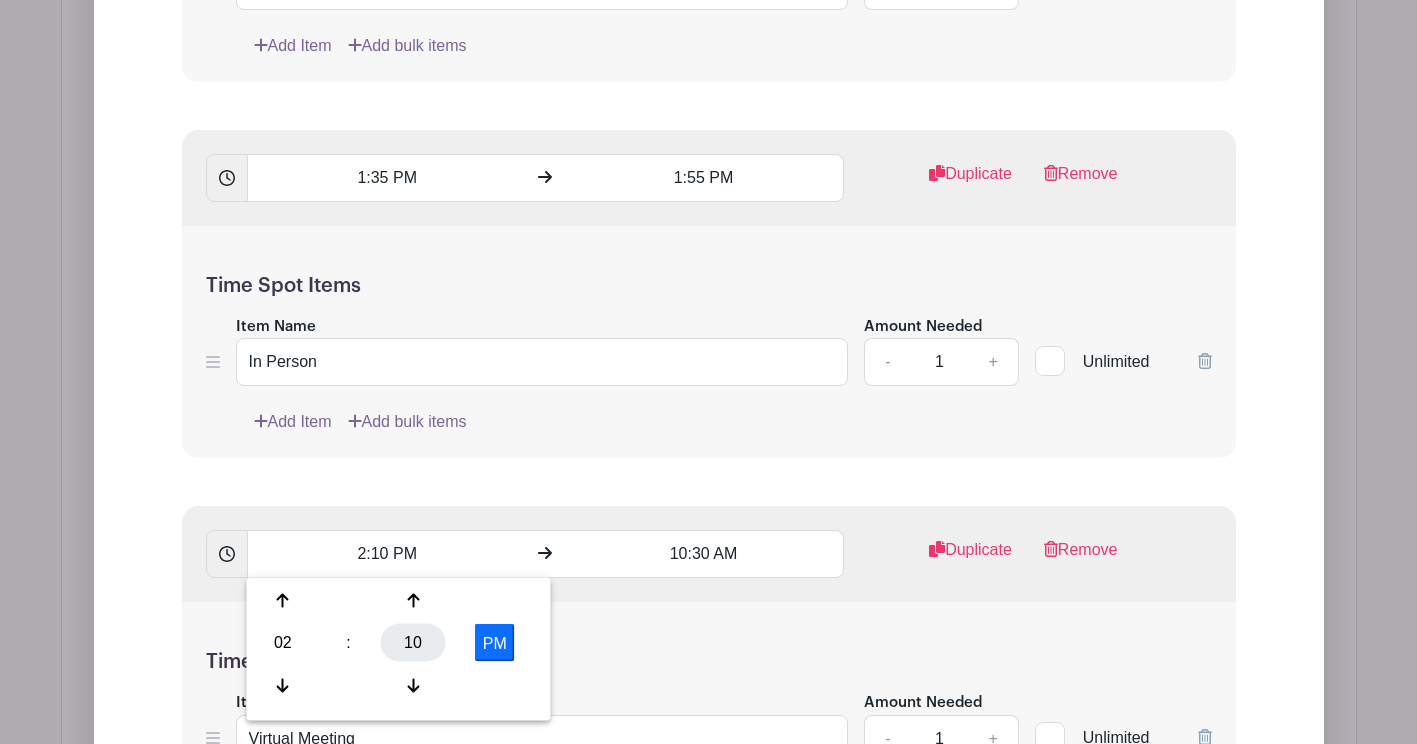 click on "10" at bounding box center [413, 643] 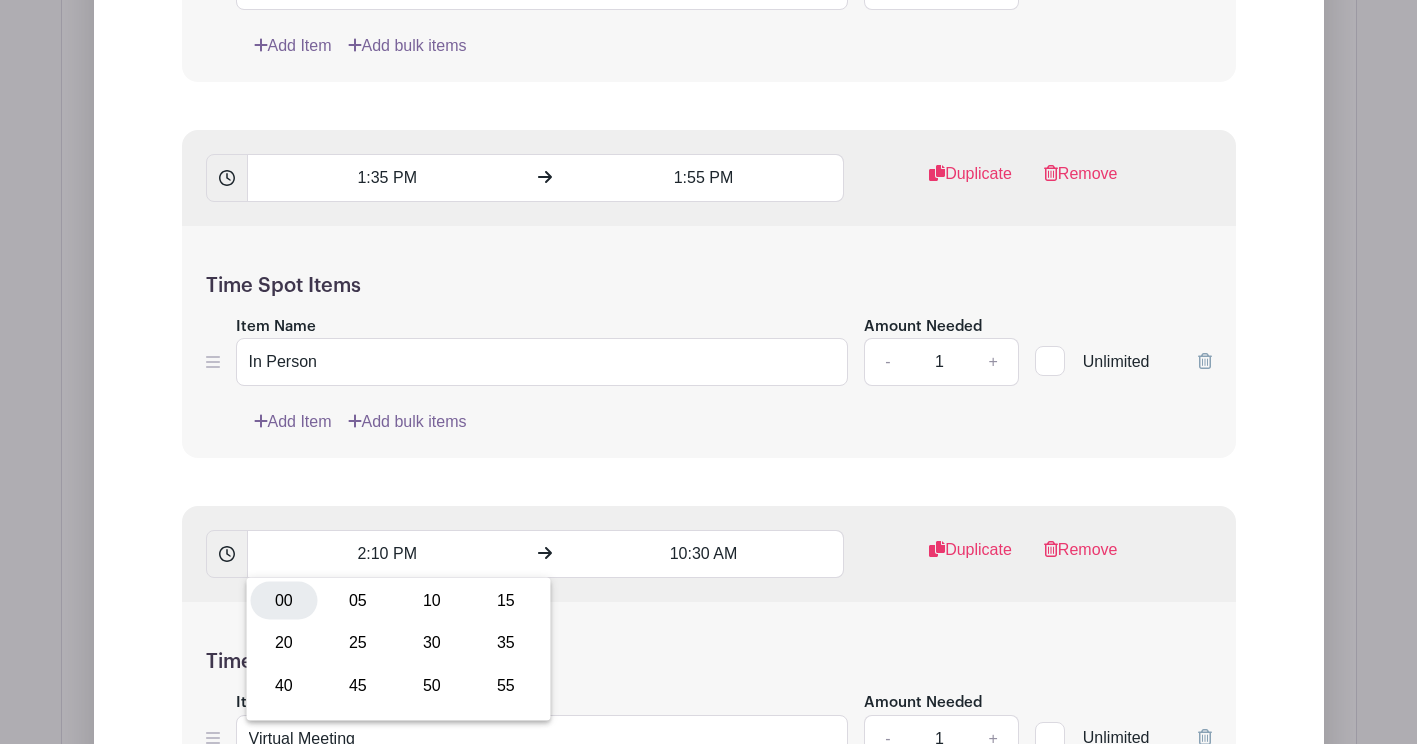 click on "00" at bounding box center [284, 601] 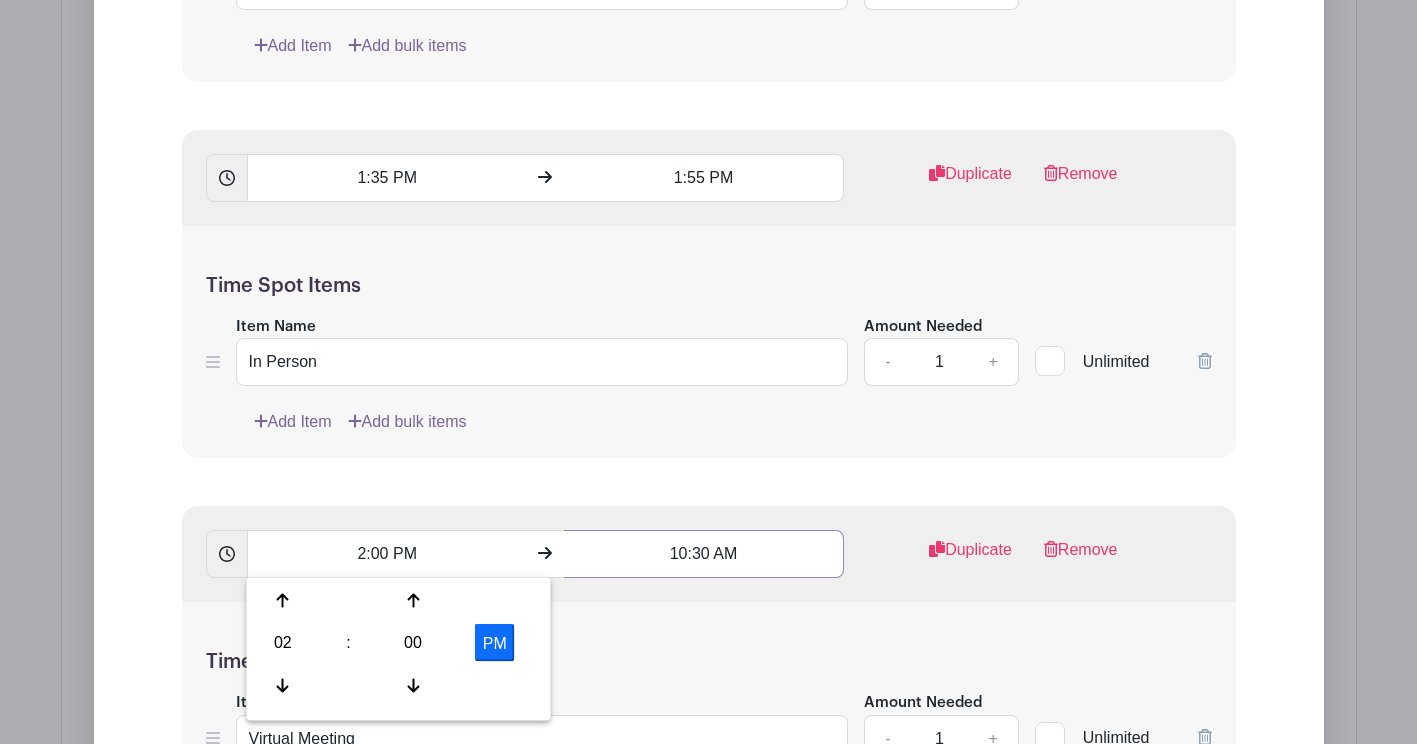 click on "10:30 AM" at bounding box center (704, 554) 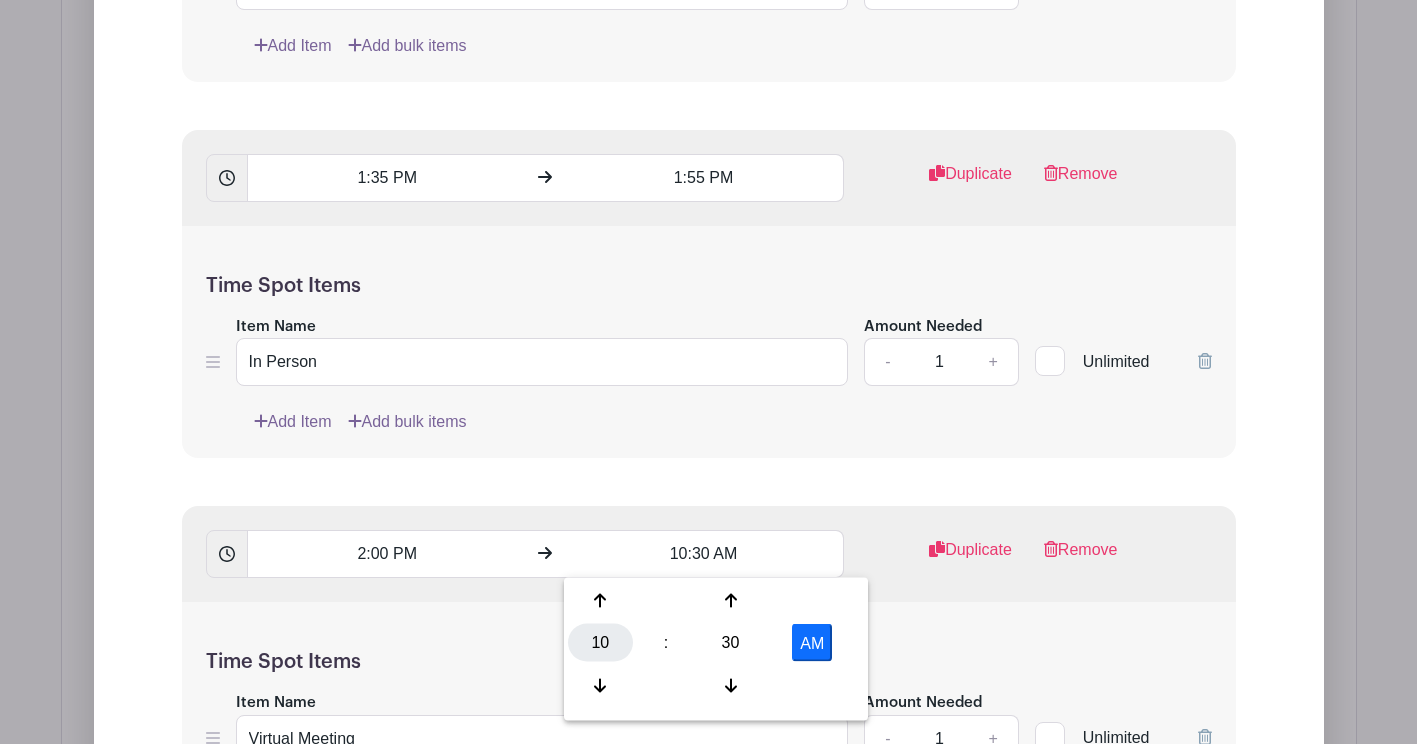 click on "10" at bounding box center (600, 643) 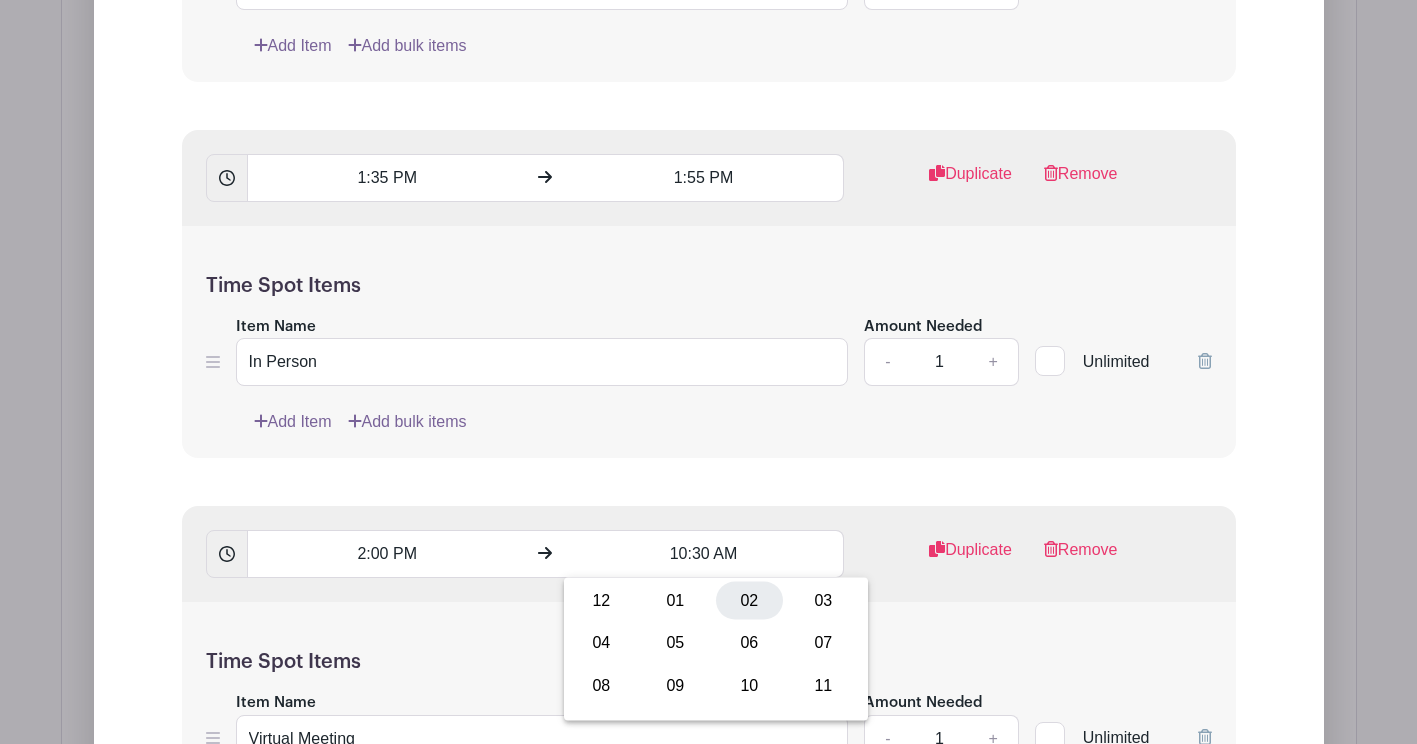 click on "02" at bounding box center (749, 601) 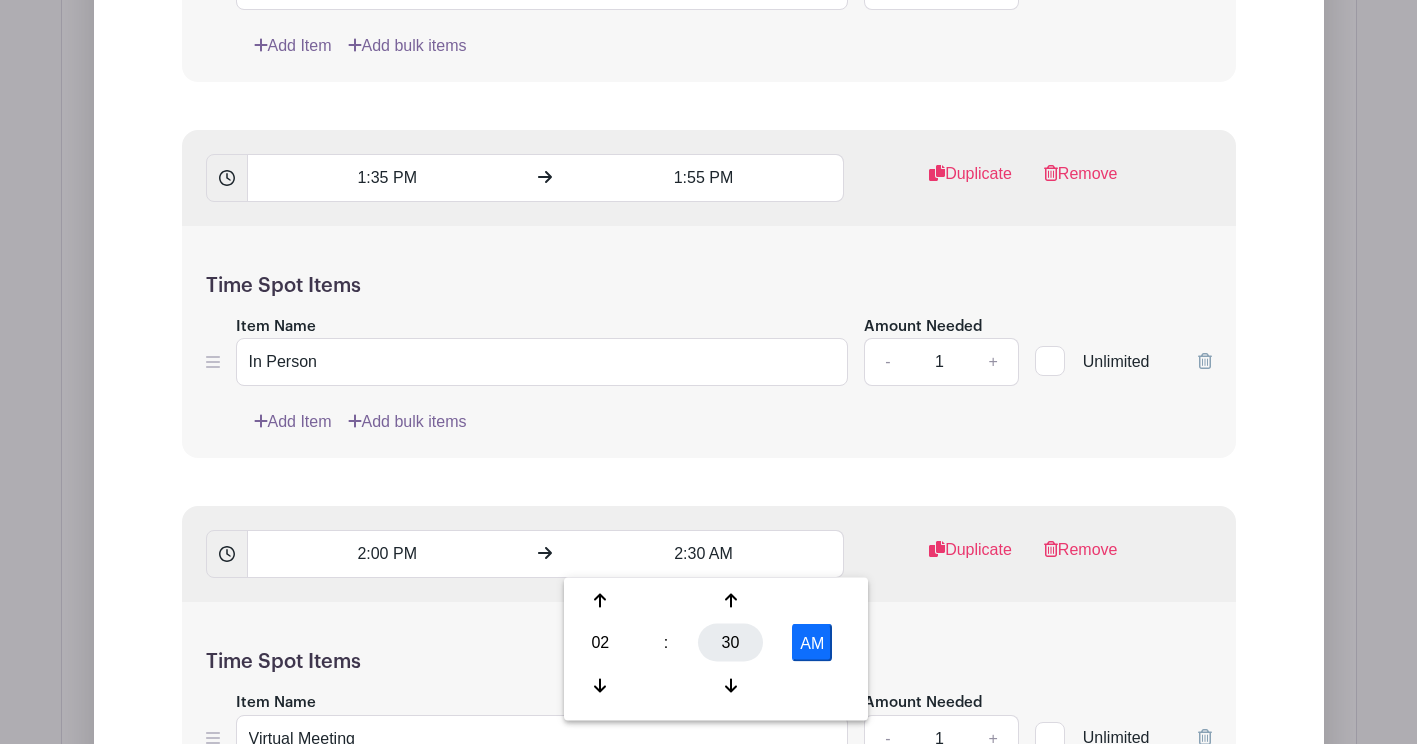 click on "30" at bounding box center (730, 643) 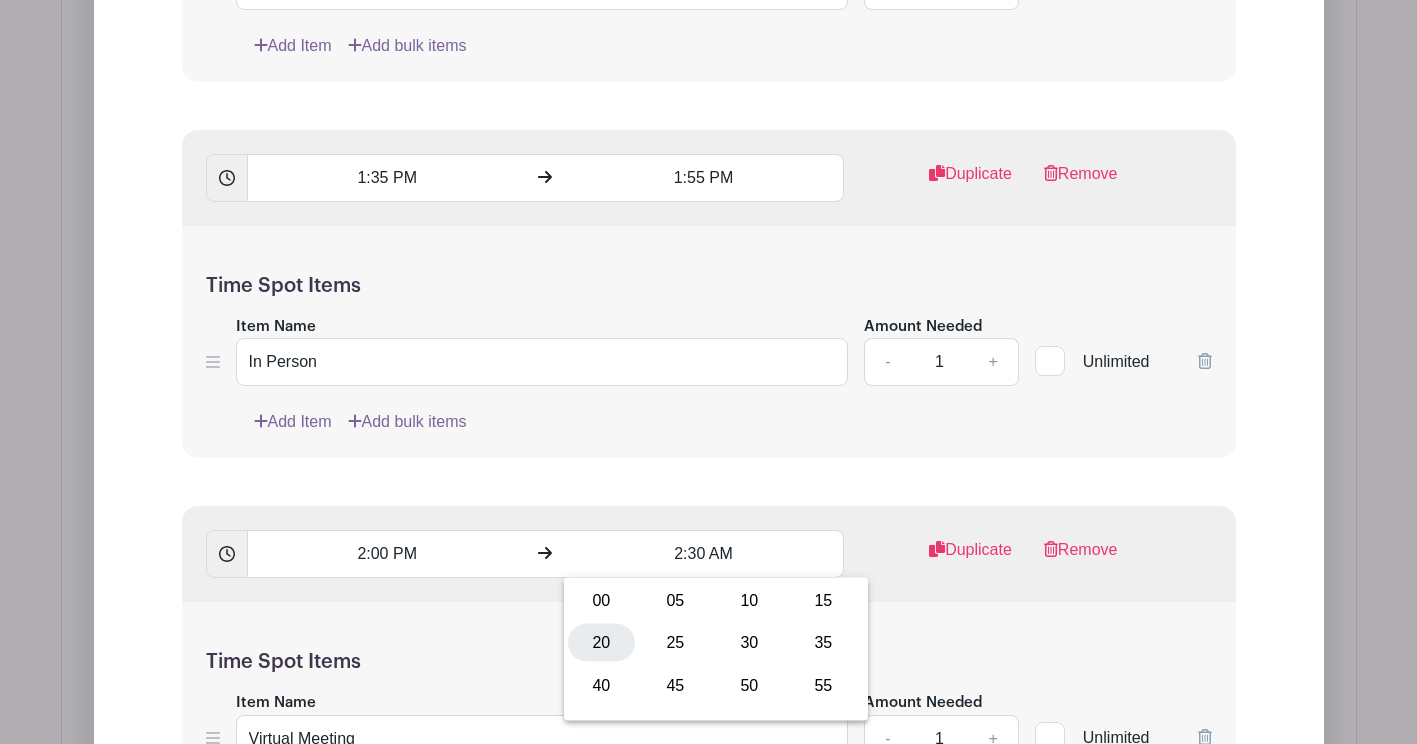 click on "20" at bounding box center (601, 643) 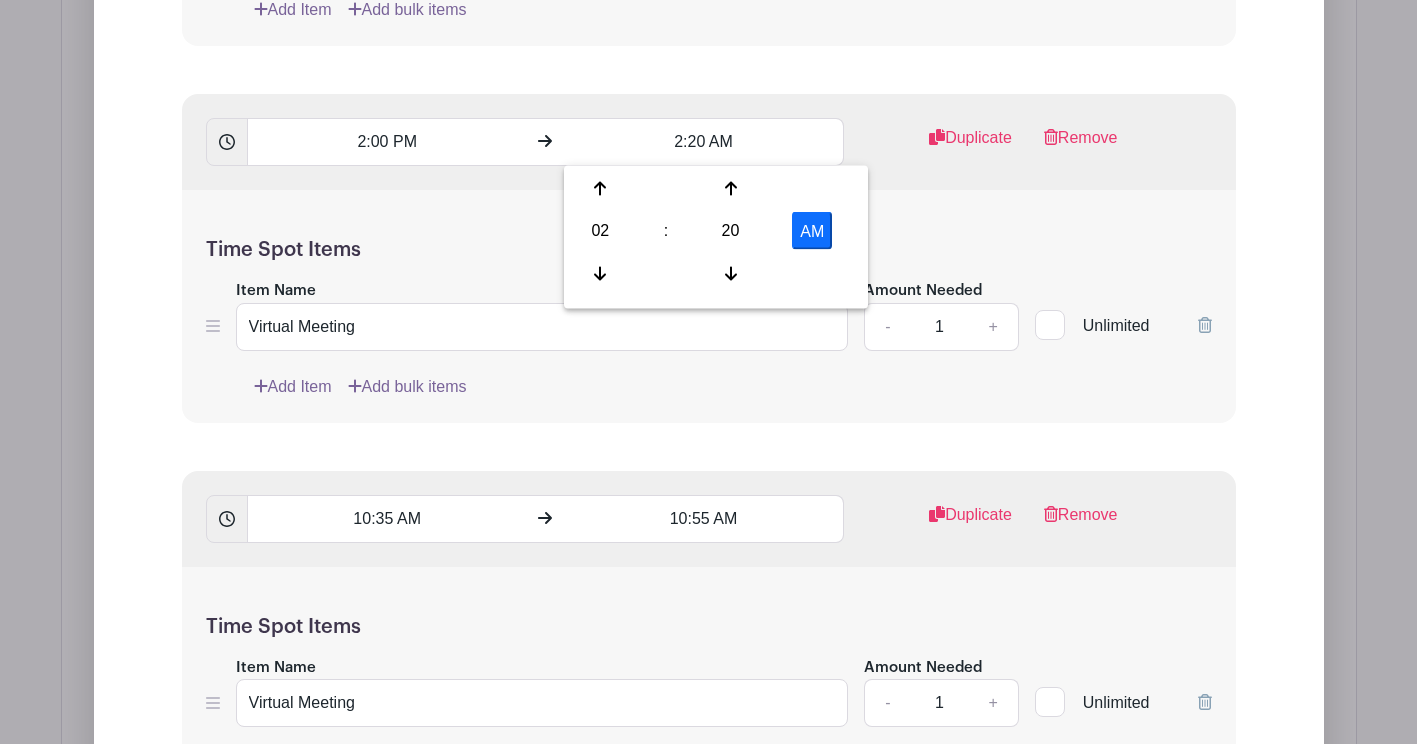 scroll, scrollTop: 3109, scrollLeft: 0, axis: vertical 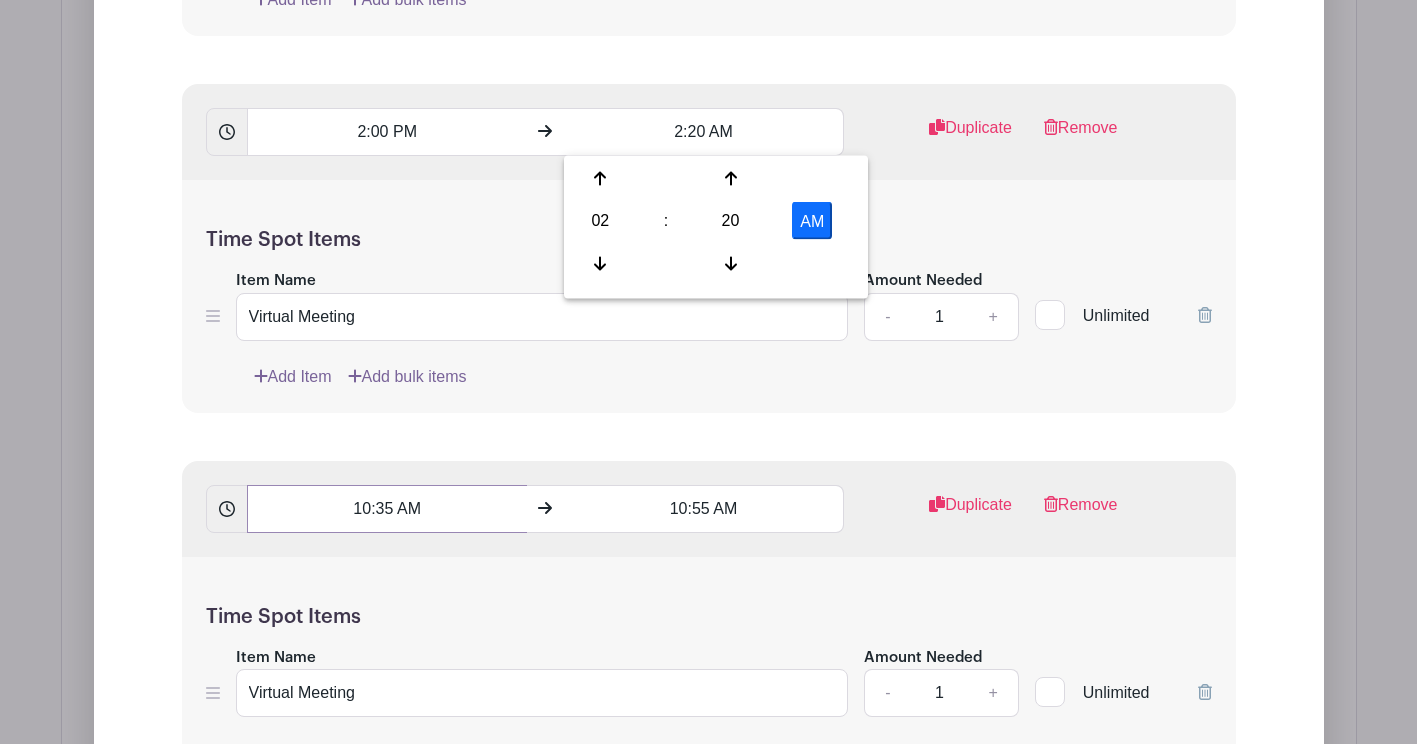 click on "10:35 AM" at bounding box center [387, 509] 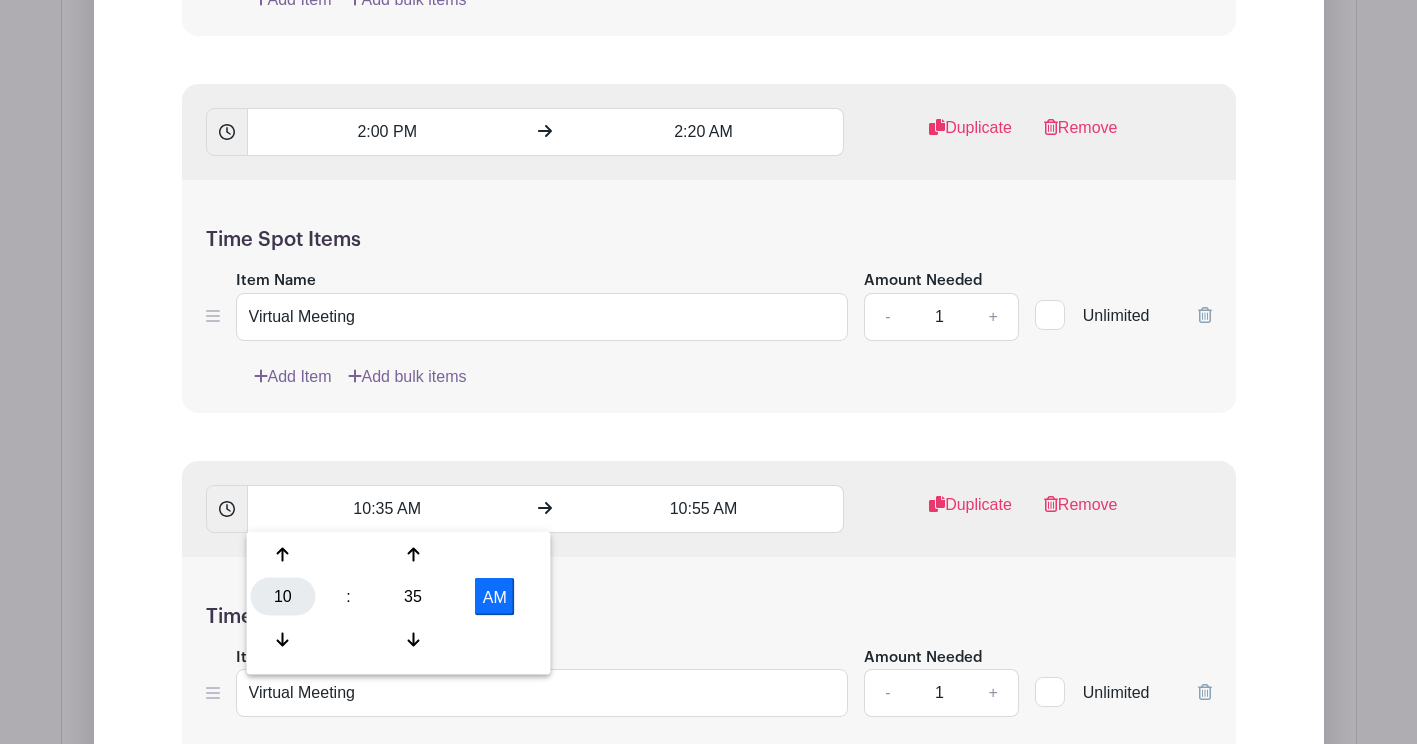 click on "10" at bounding box center [283, 597] 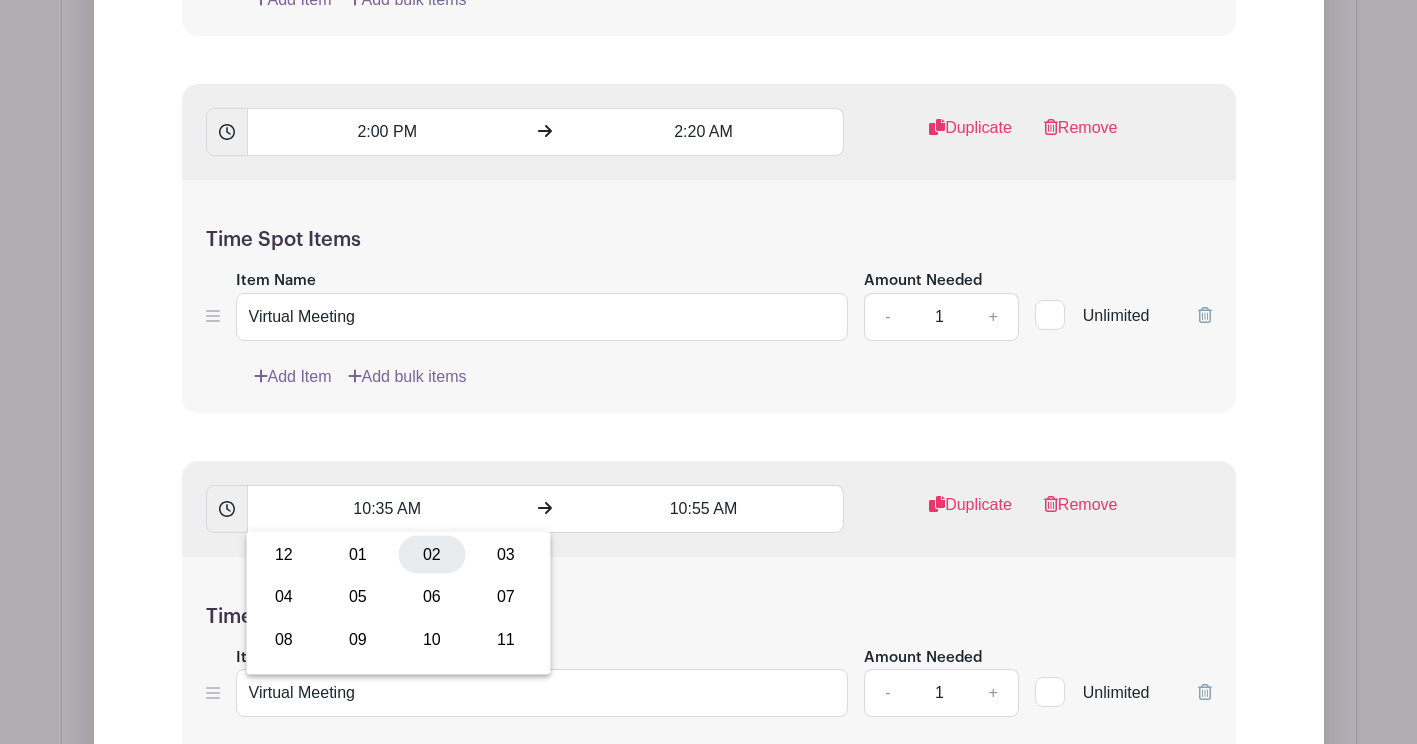 click on "02" at bounding box center (432, 555) 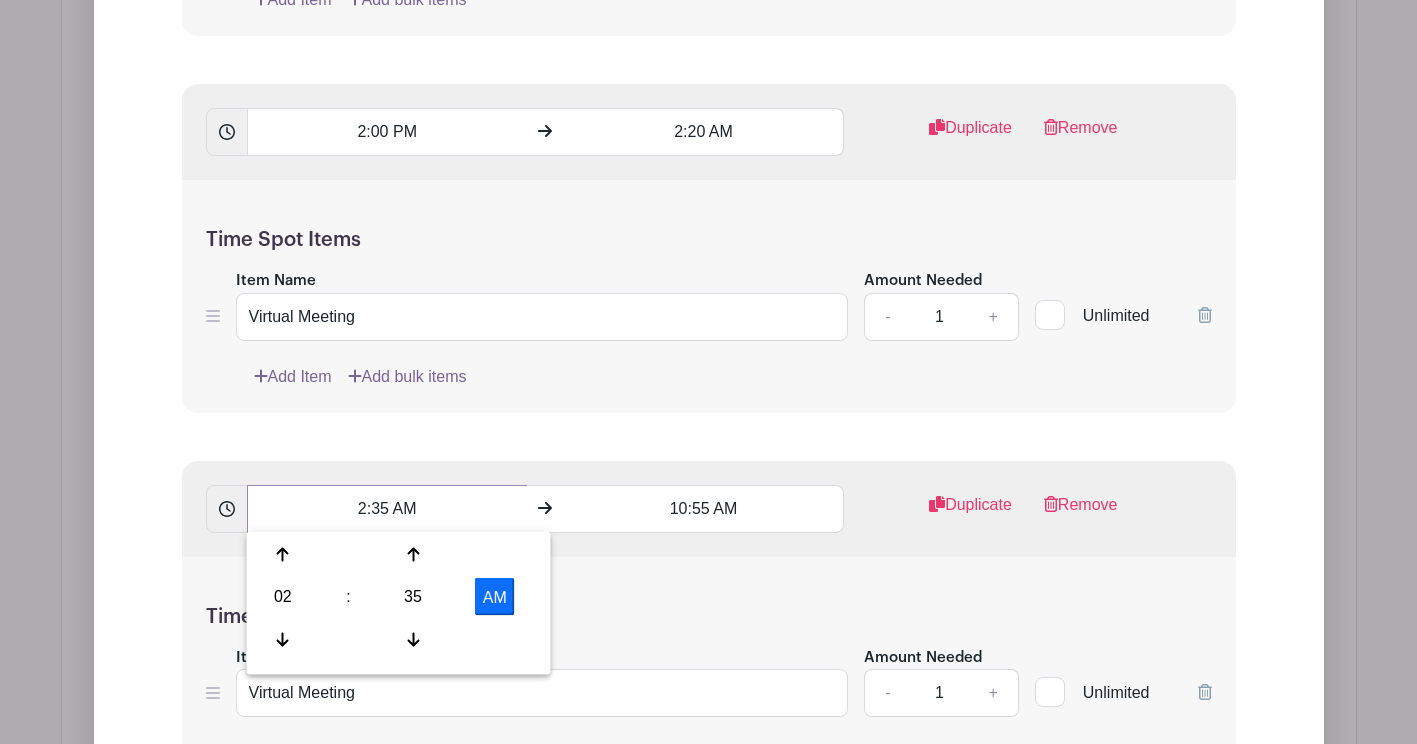 click on "2:35 AM" at bounding box center [387, 509] 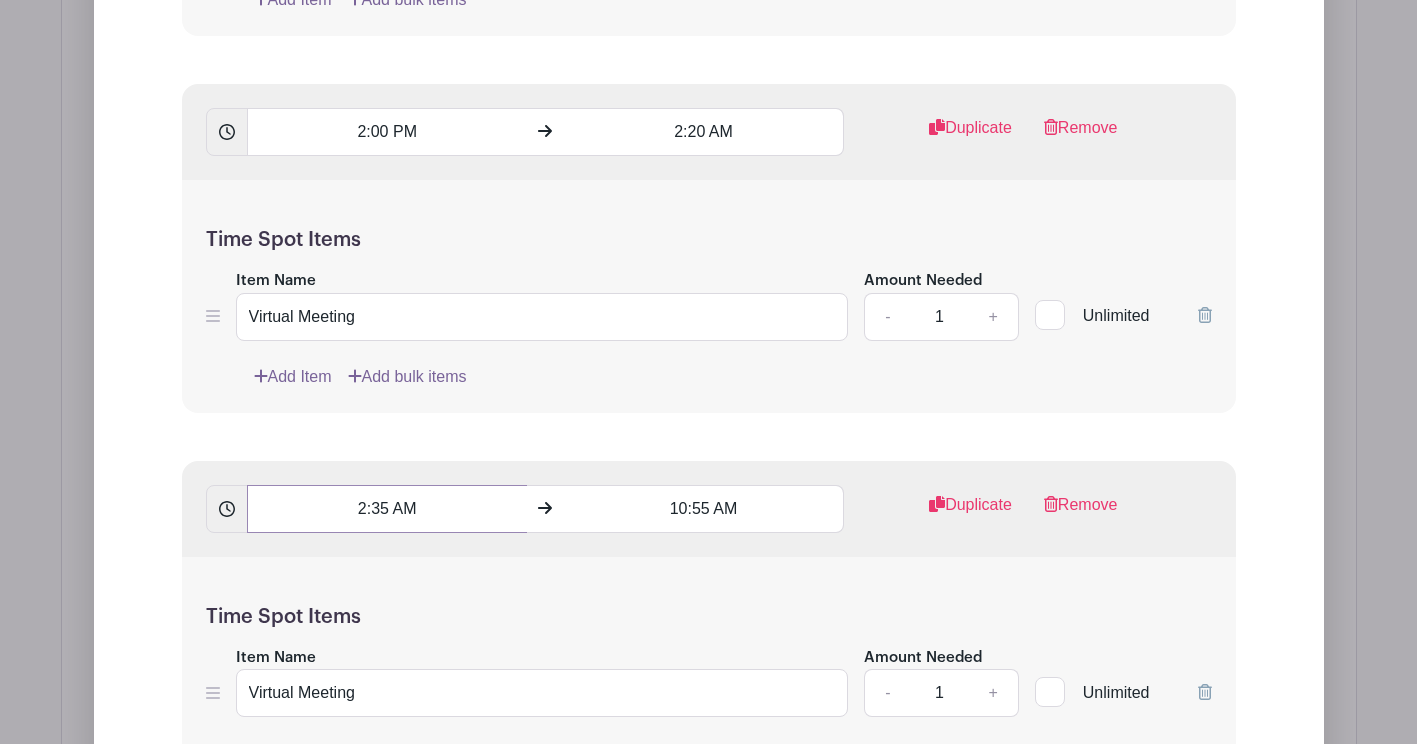 click on "2:35 AM" at bounding box center (387, 509) 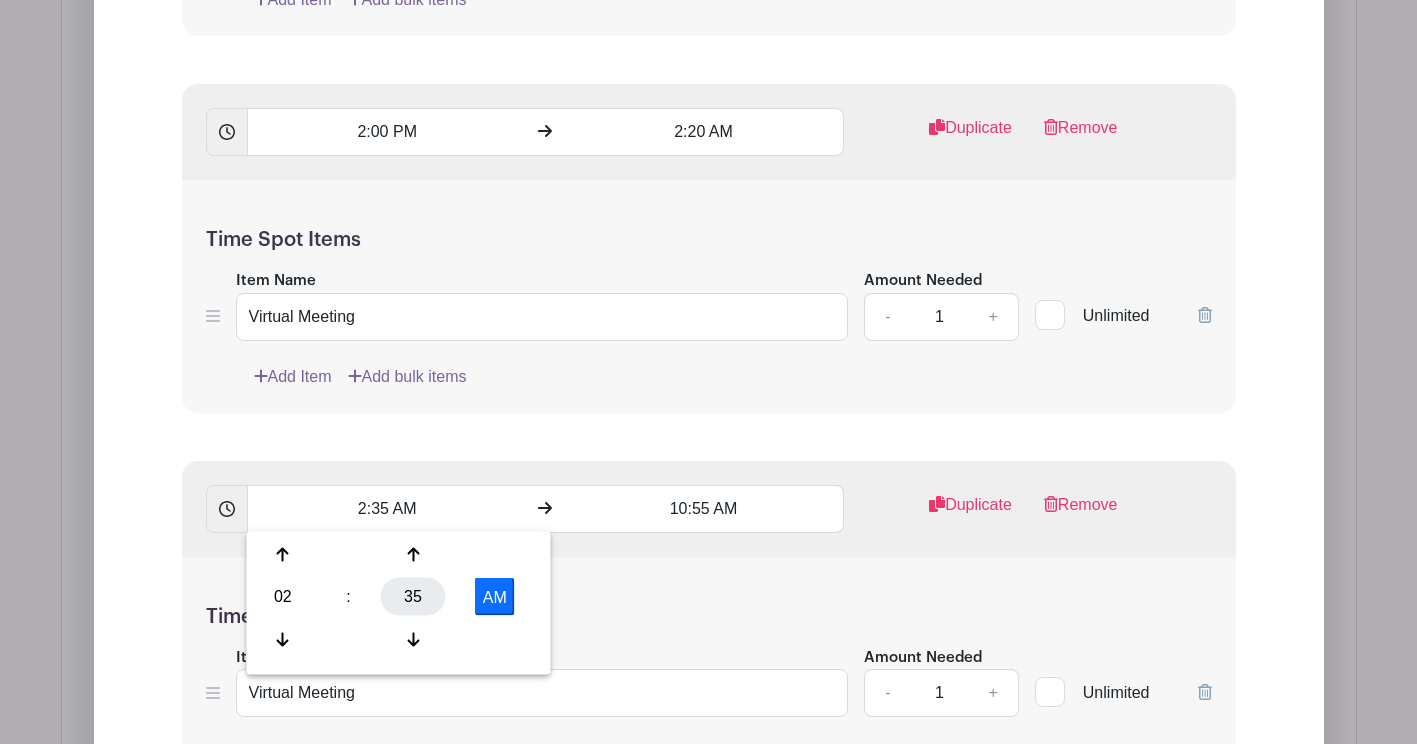 click on "35" at bounding box center (413, 597) 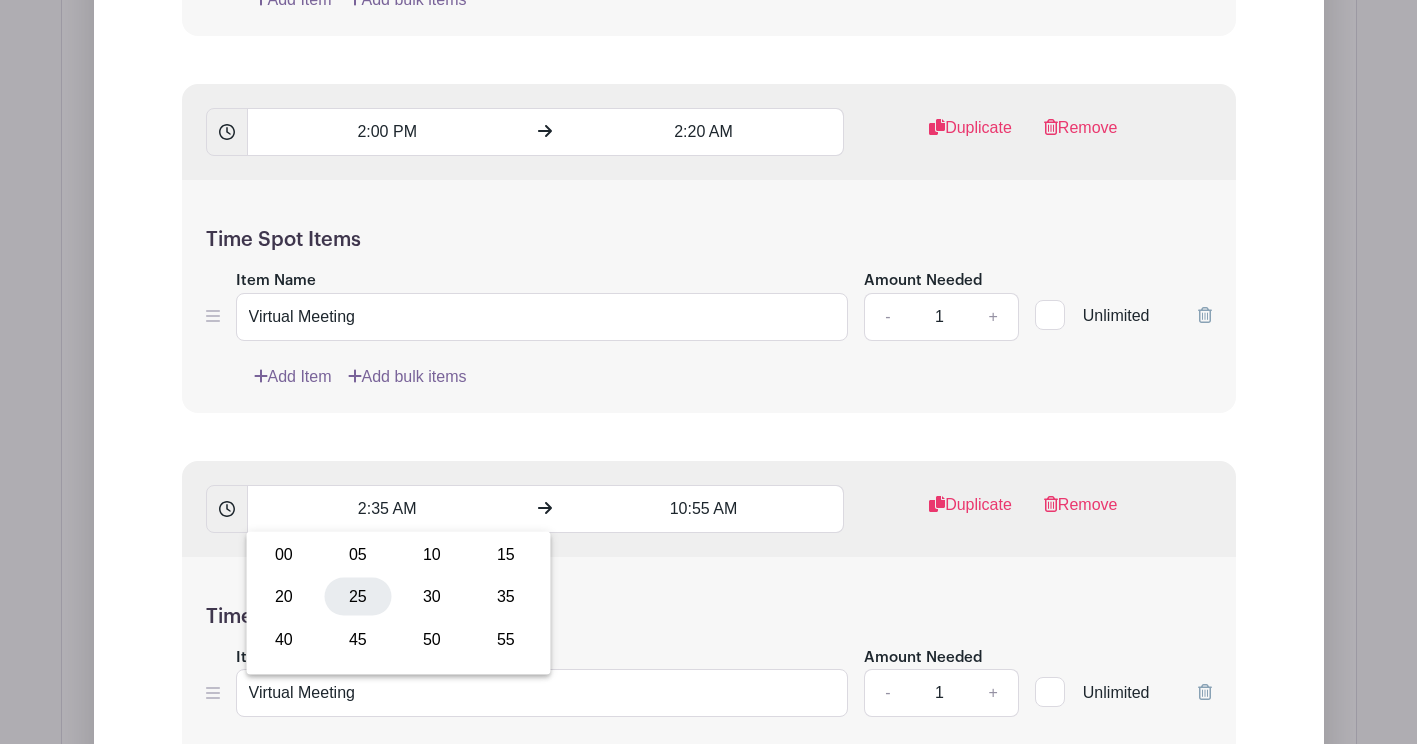click on "25" at bounding box center [358, 597] 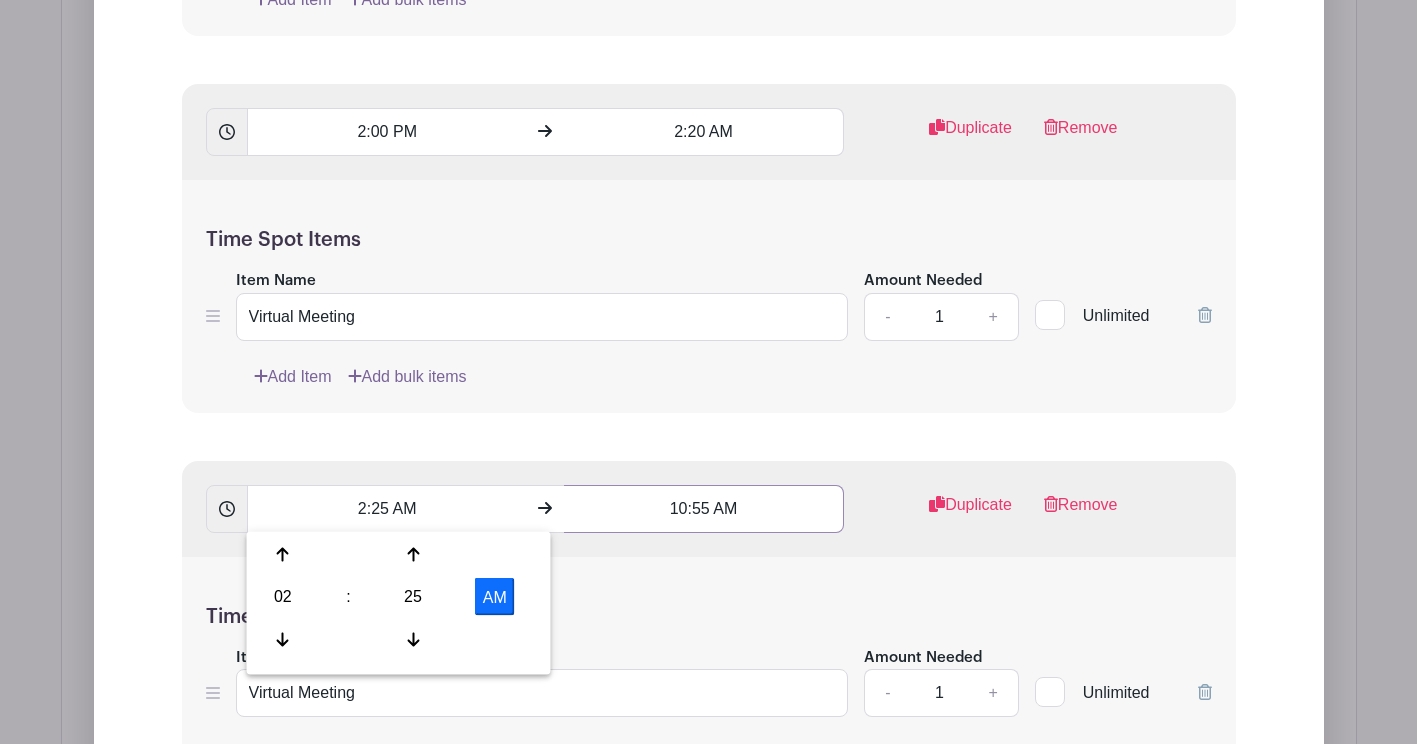 click on "10:55 AM" at bounding box center [704, 509] 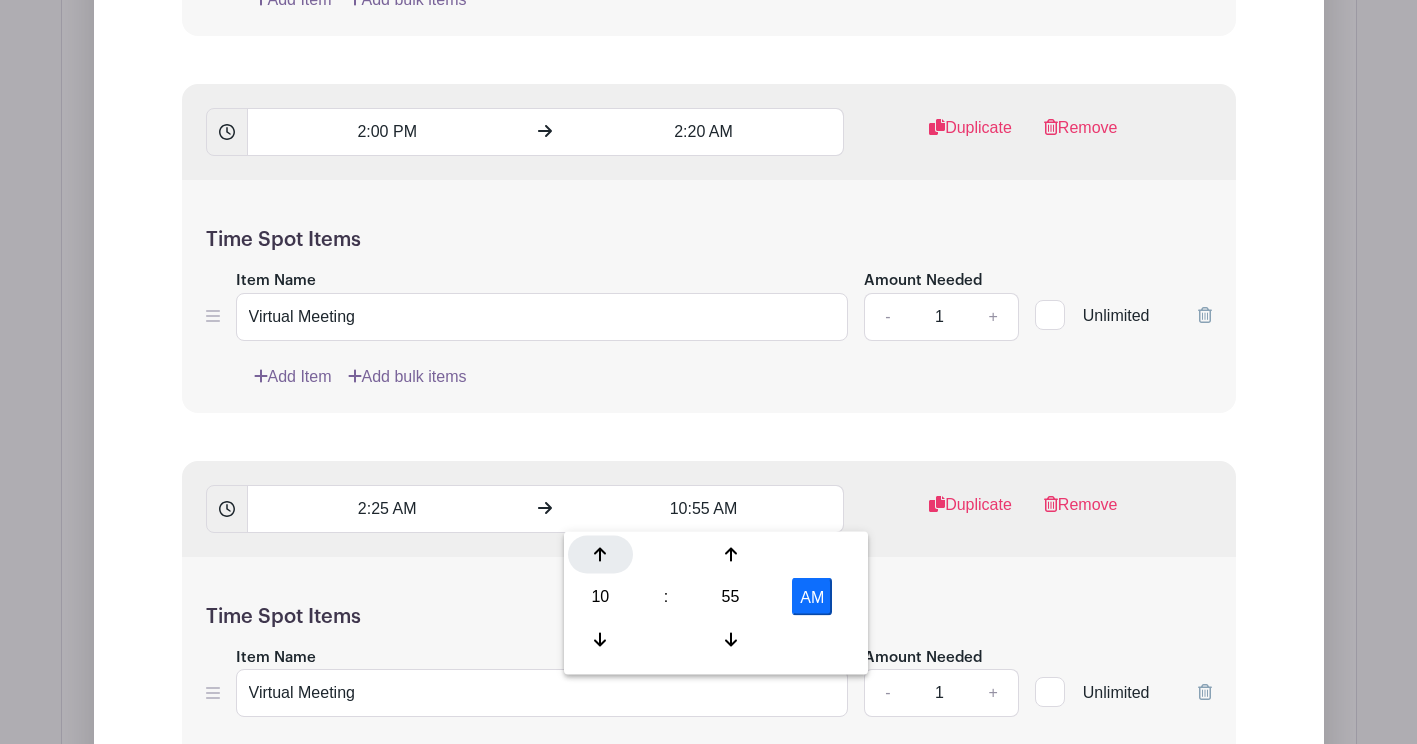 click at bounding box center (600, 555) 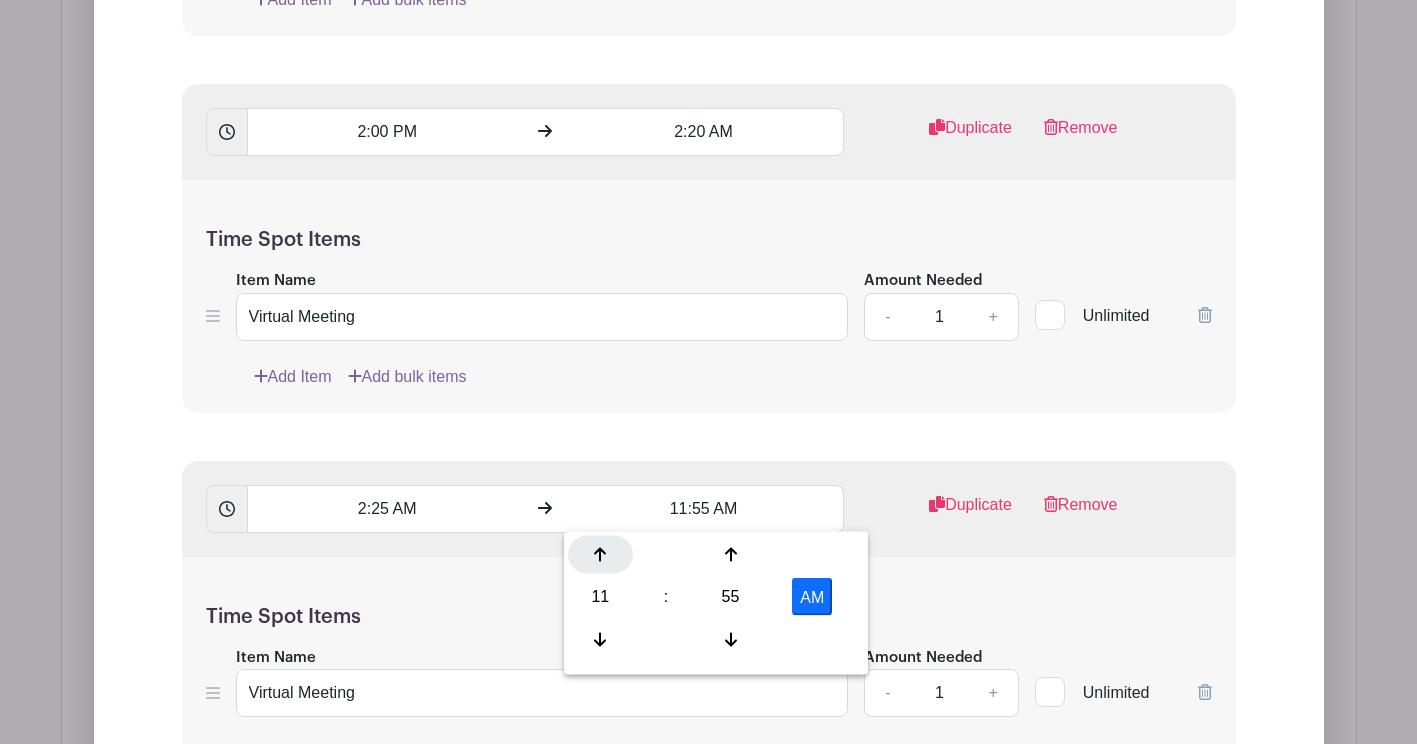 click at bounding box center (600, 555) 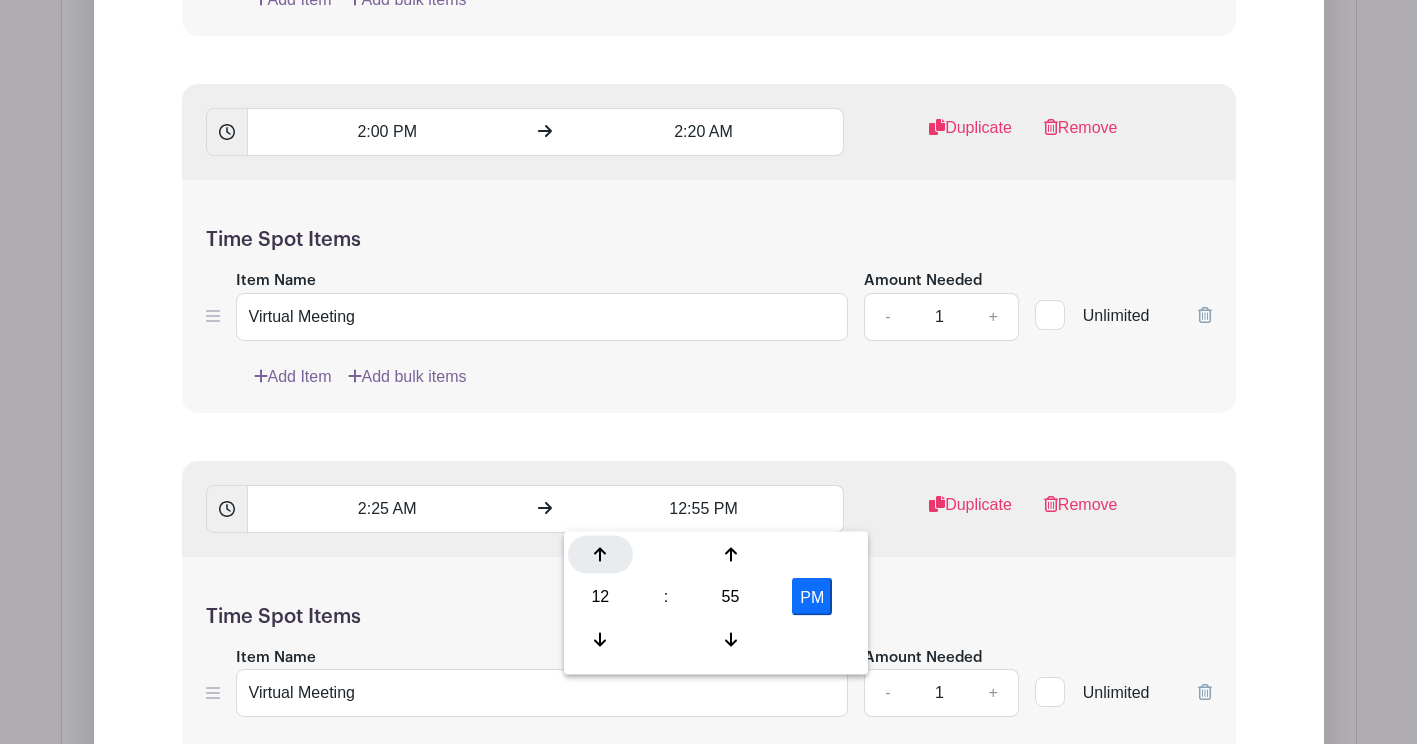 click at bounding box center (600, 555) 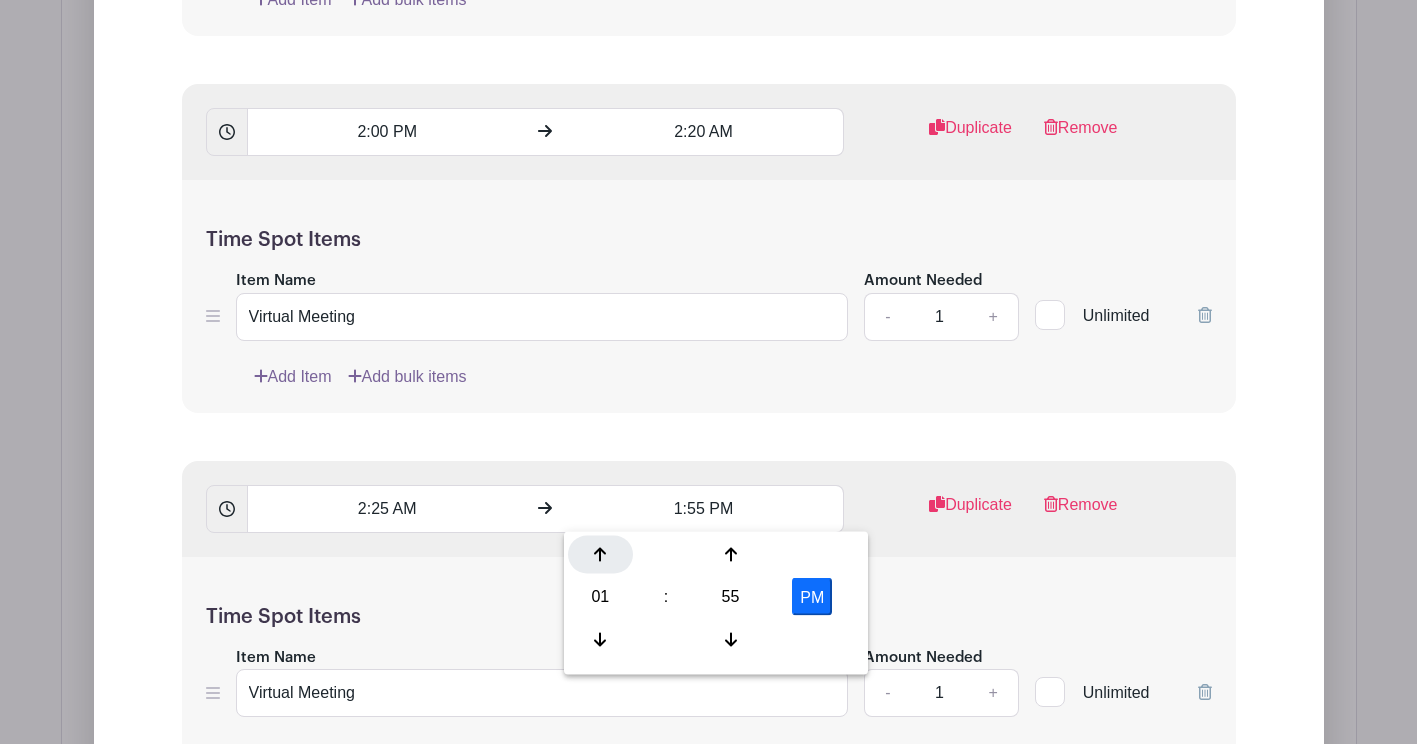 click at bounding box center [600, 555] 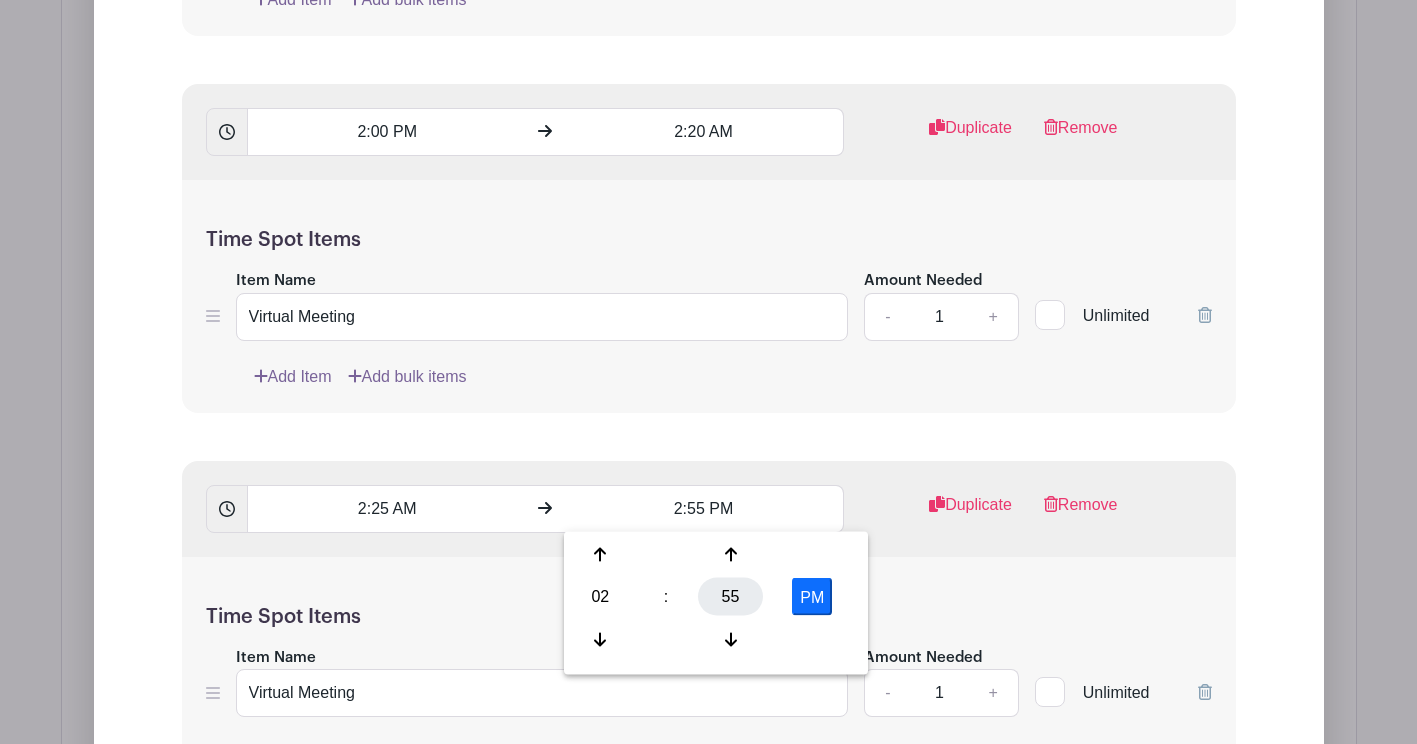 click on "55" at bounding box center (730, 597) 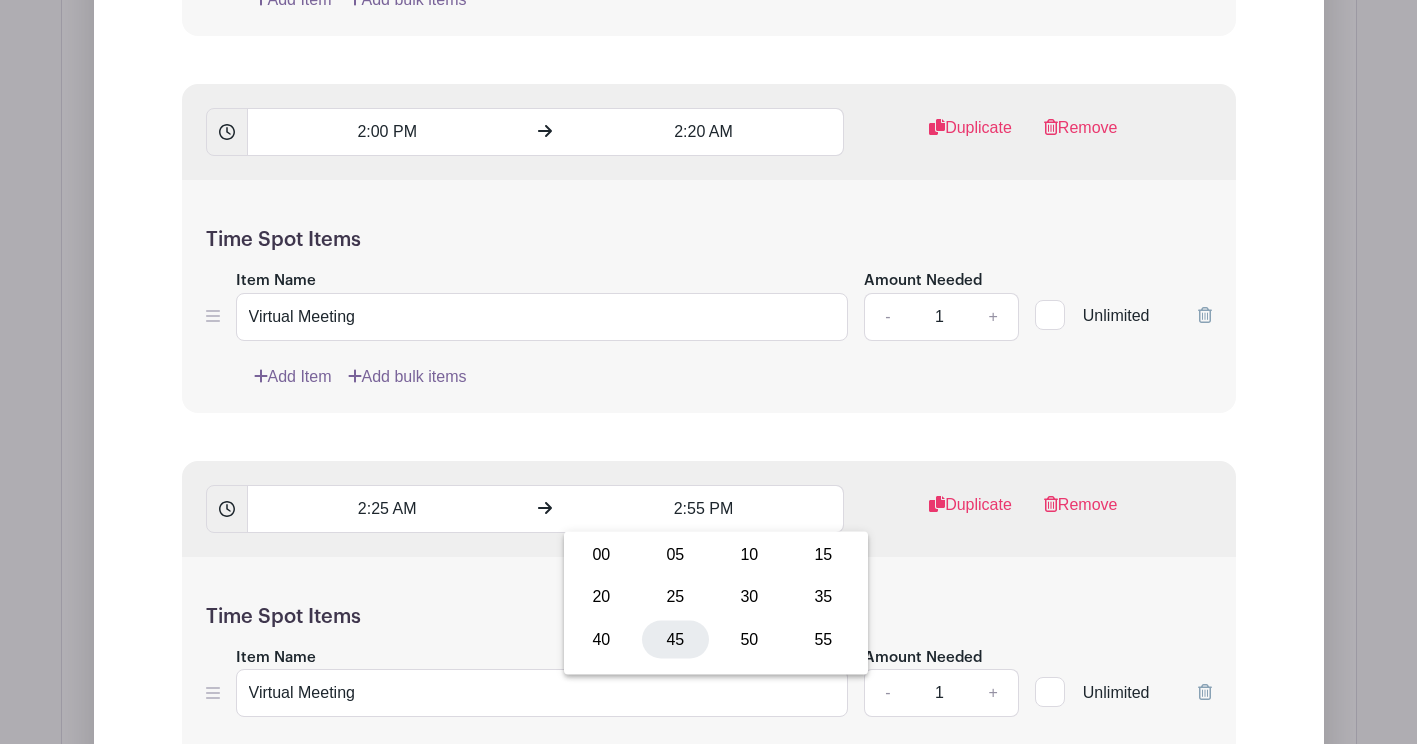 click on "45" at bounding box center (675, 639) 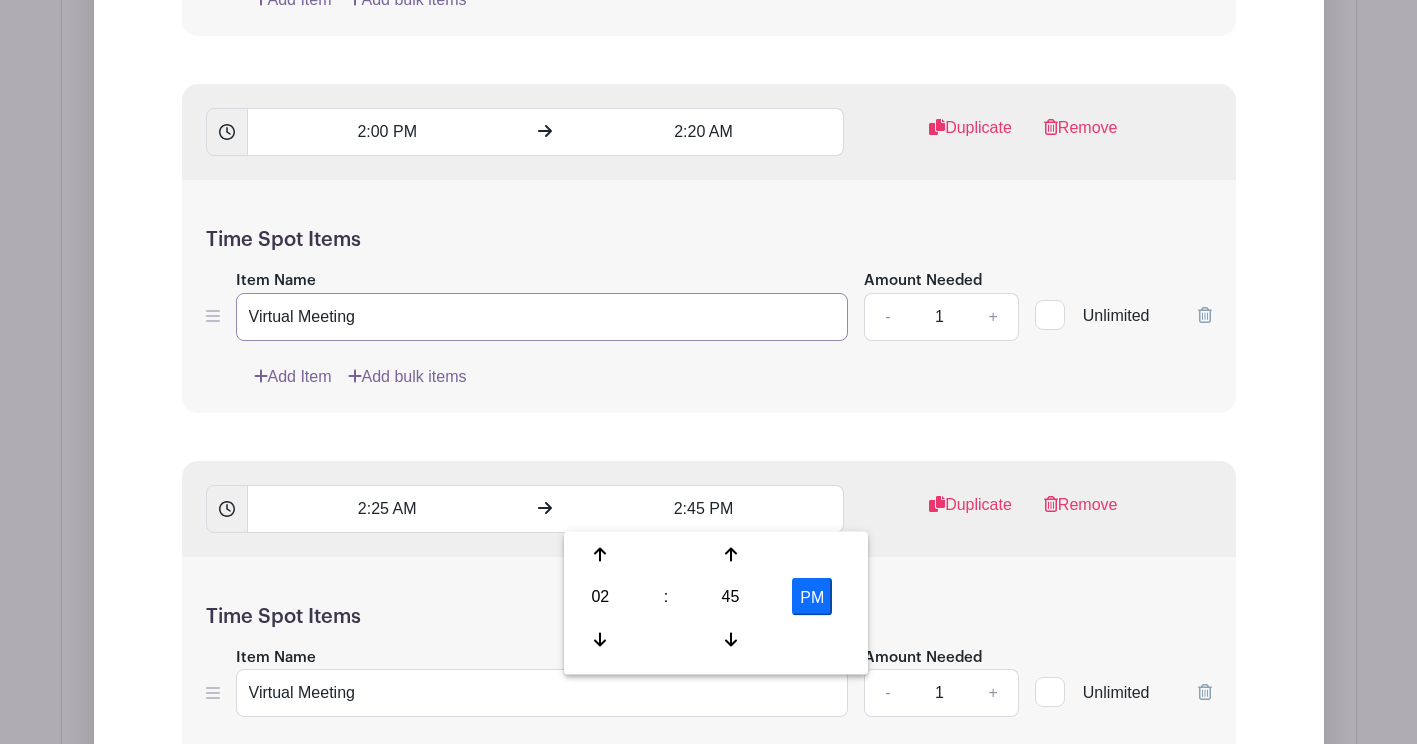 click on "Virtual Meeting" at bounding box center [542, 317] 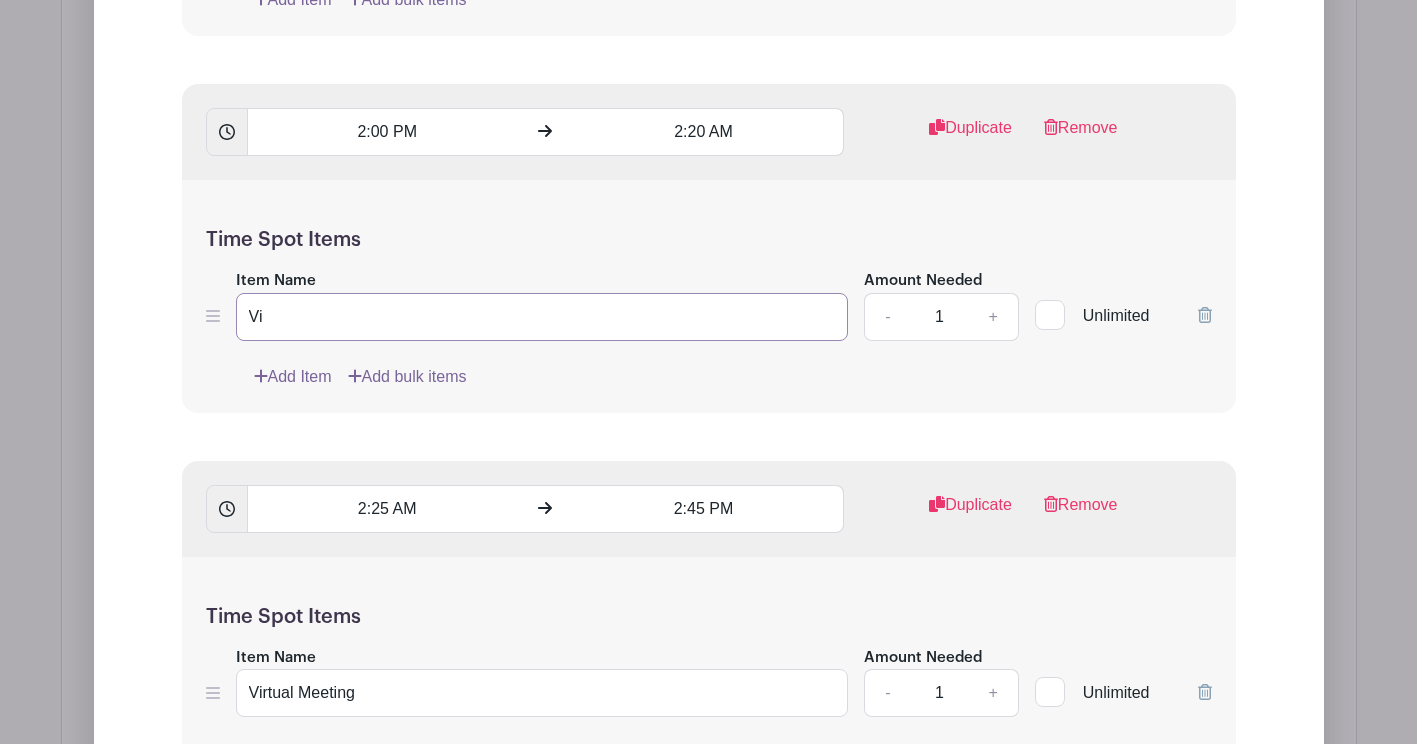 type on "V" 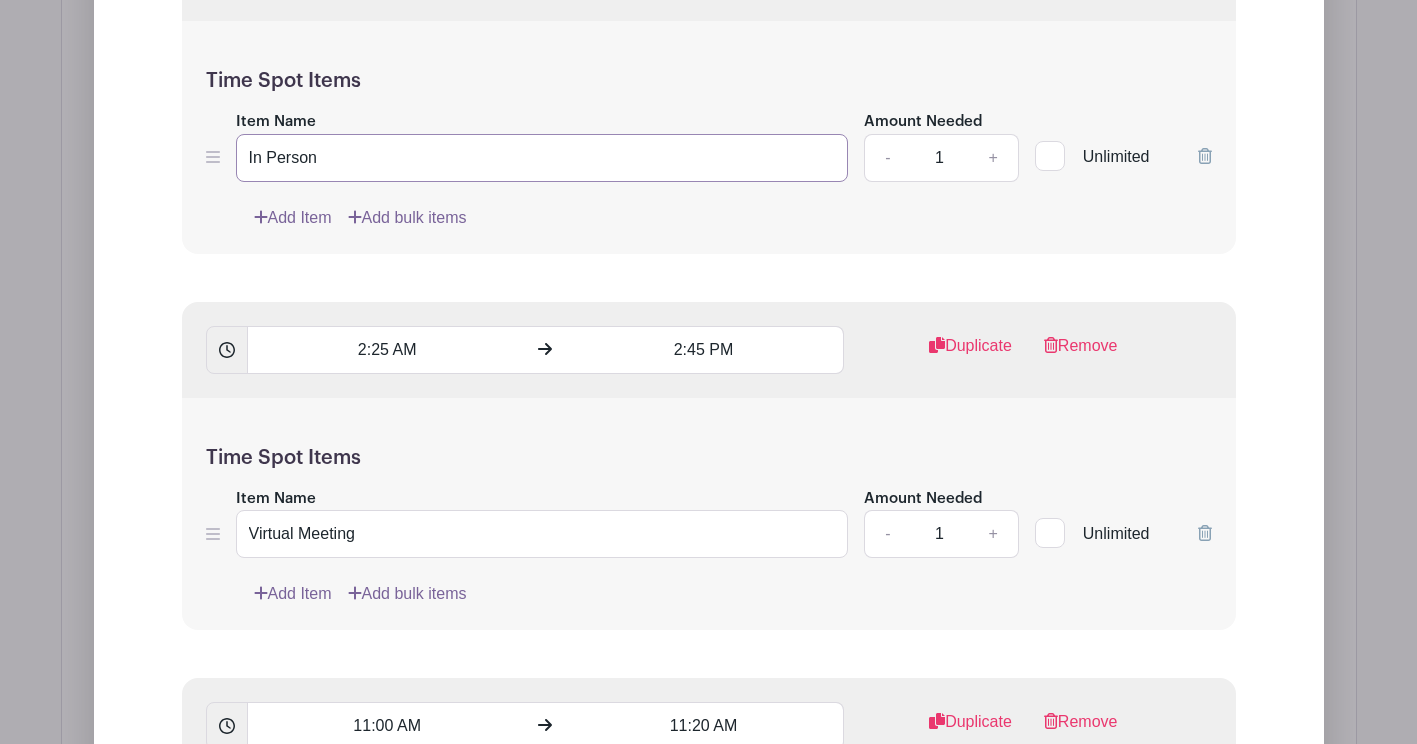 scroll, scrollTop: 3394, scrollLeft: 0, axis: vertical 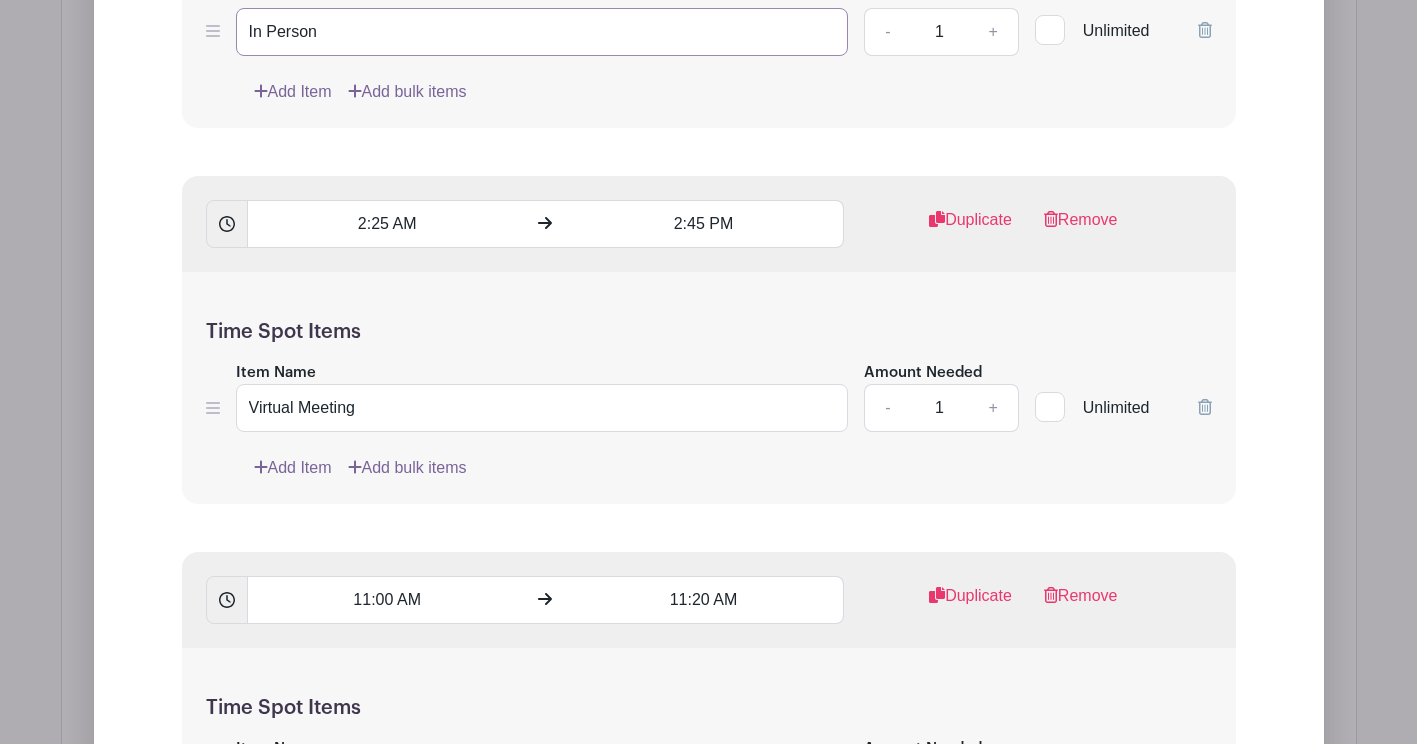 type on "In Person" 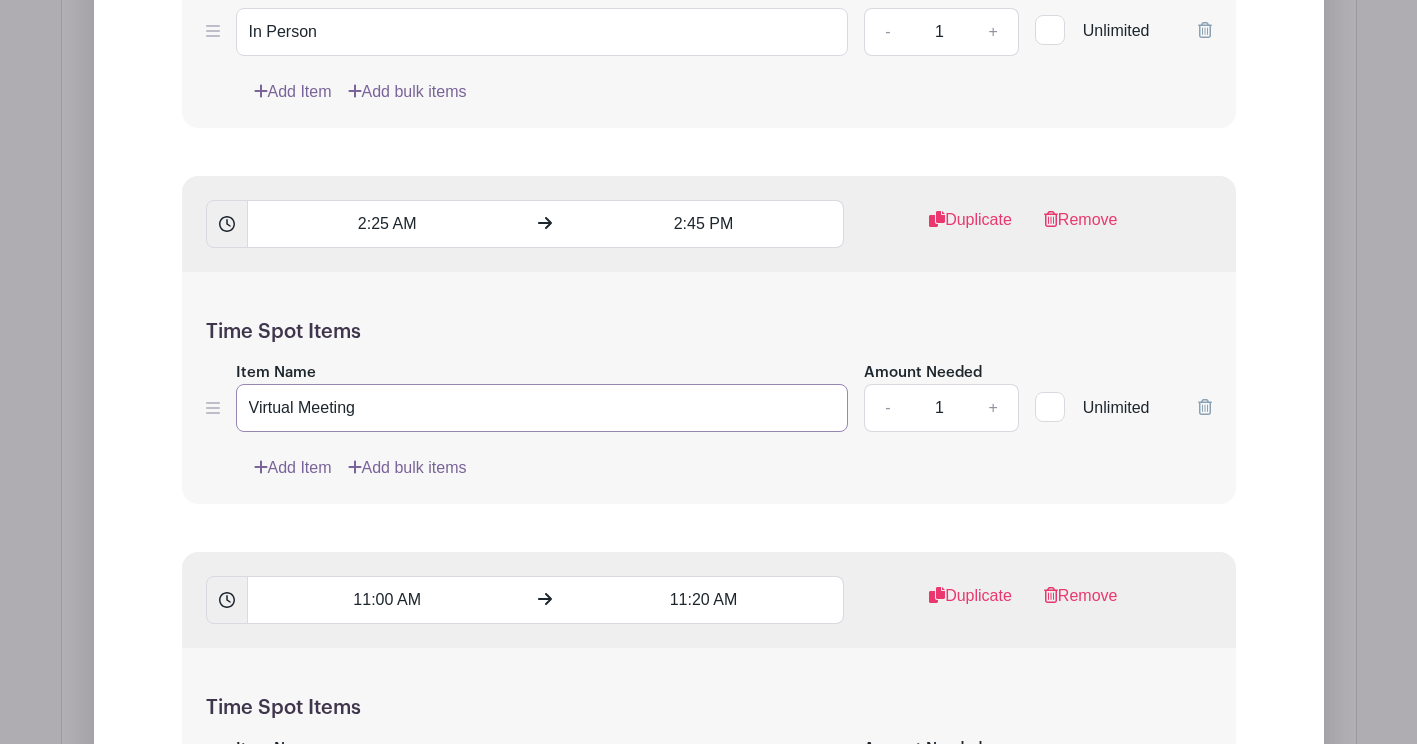 drag, startPoint x: 386, startPoint y: 400, endPoint x: 235, endPoint y: 402, distance: 151.01324 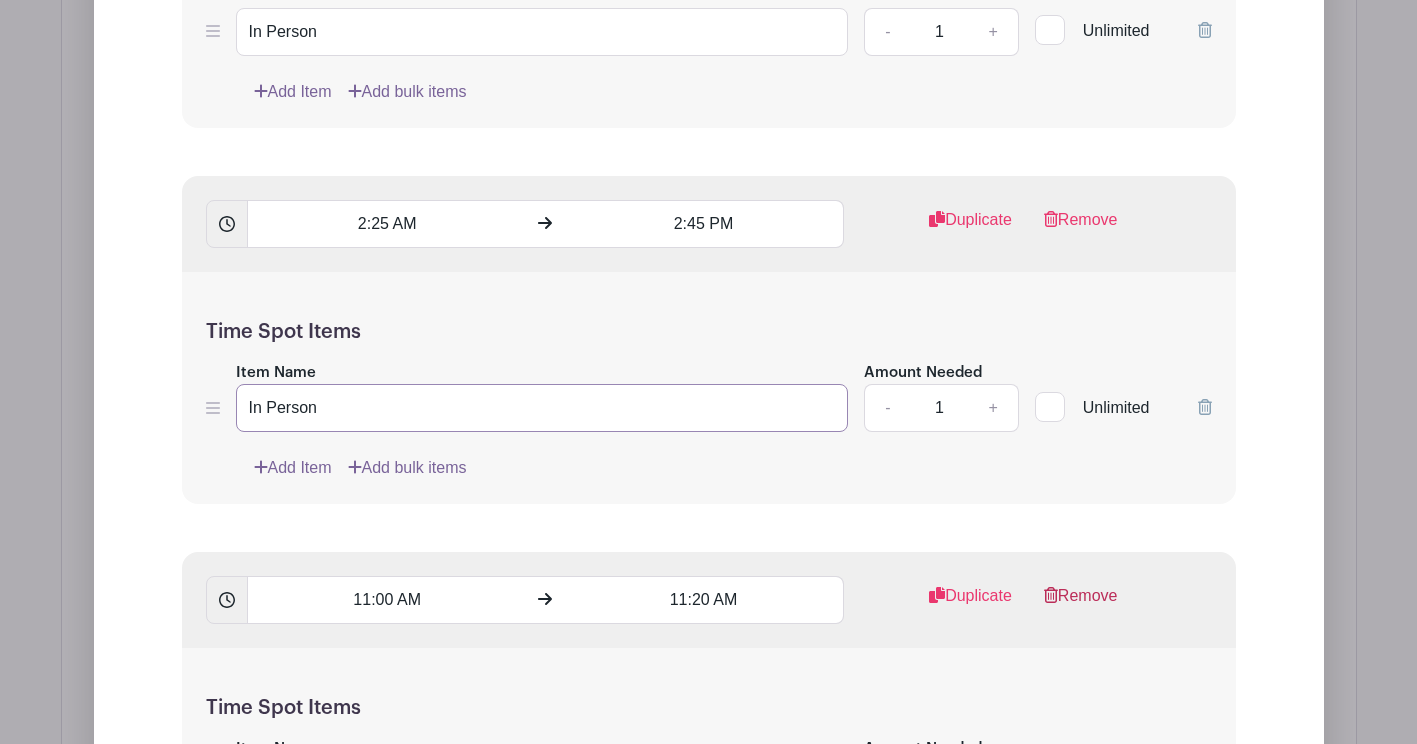 type on "In Person" 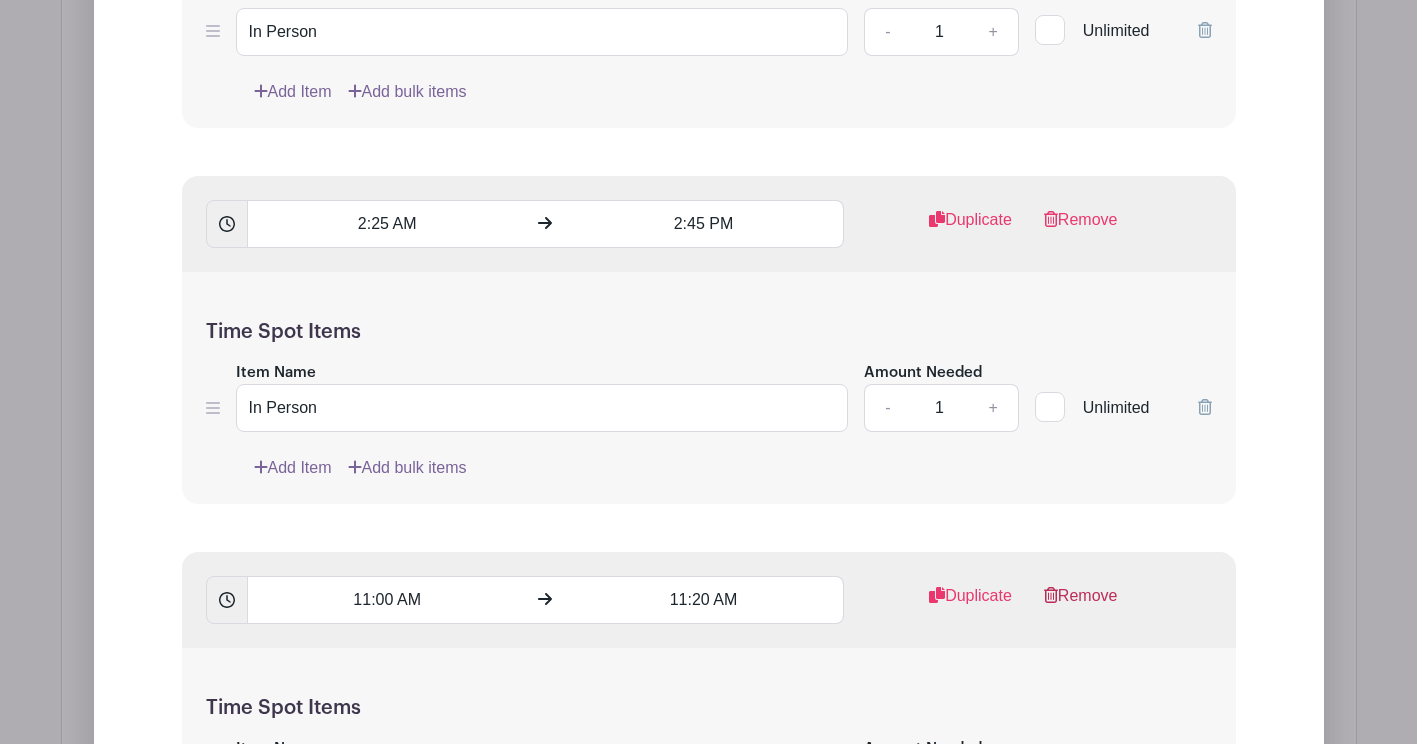 click on "Remove" at bounding box center (1081, 604) 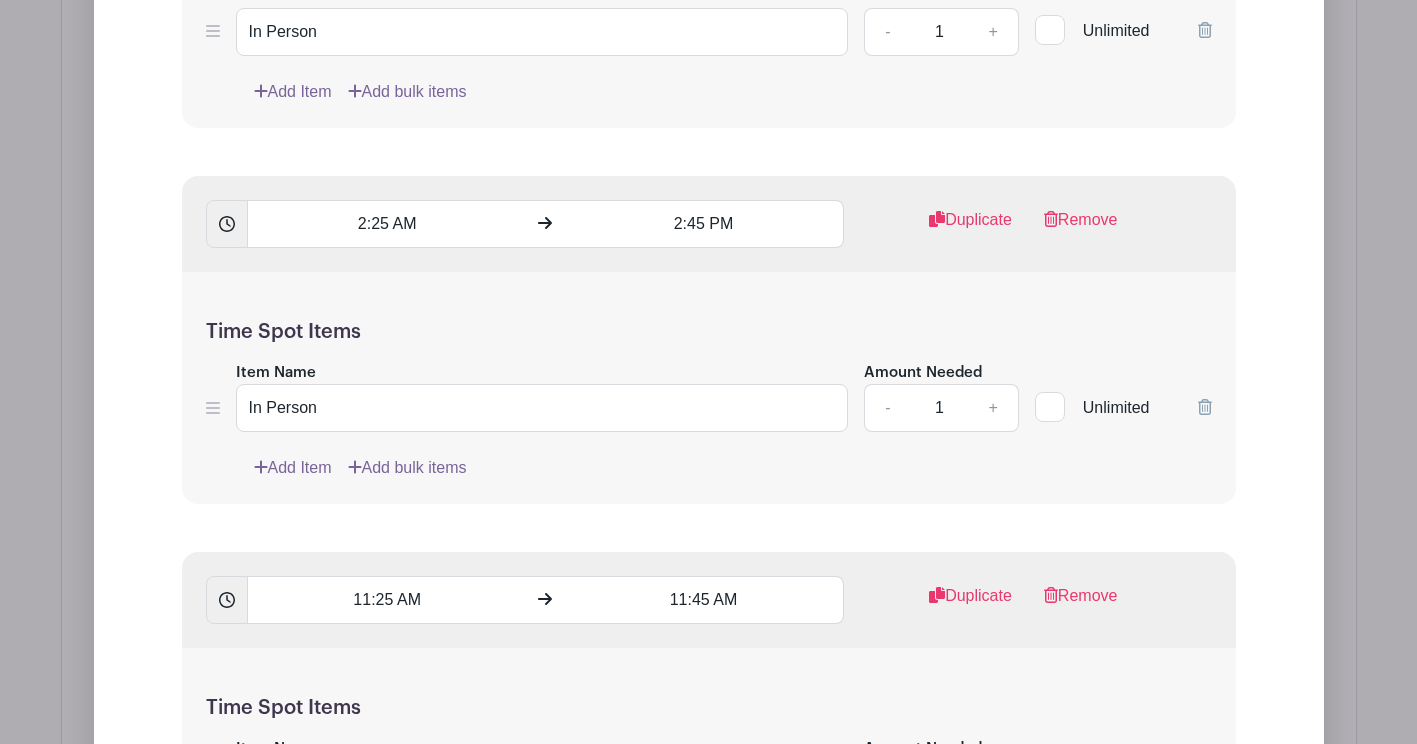 click on "Remove" at bounding box center (1081, 604) 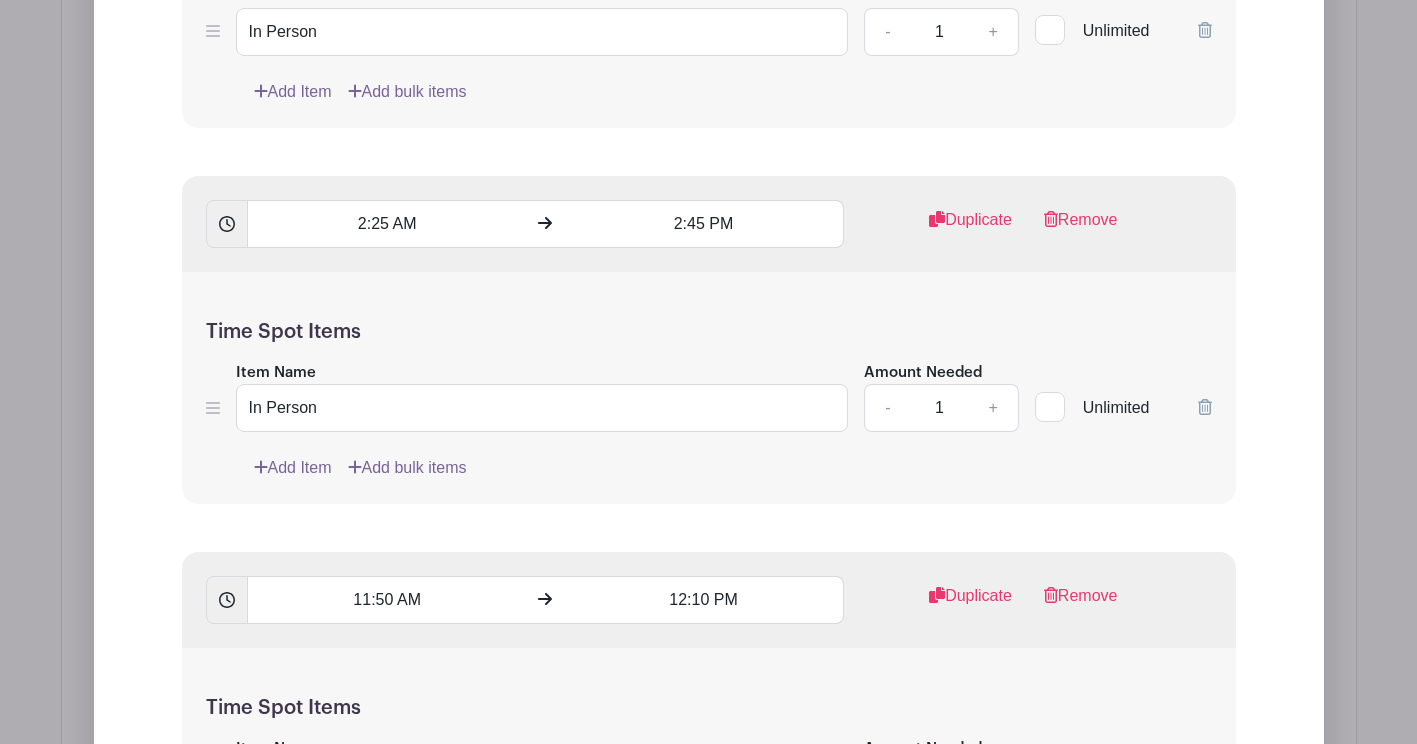 click on "Remove" at bounding box center (1081, 604) 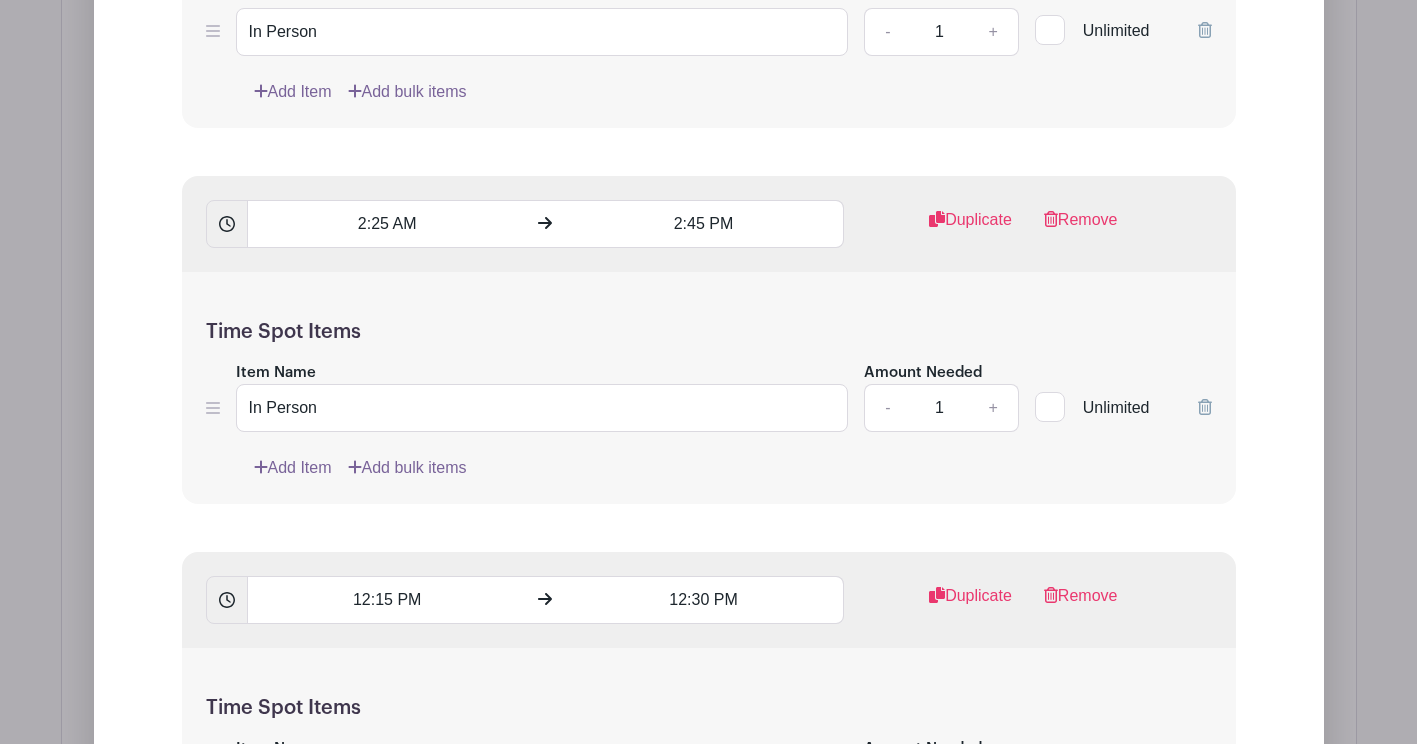 click on "Remove" at bounding box center (1081, 604) 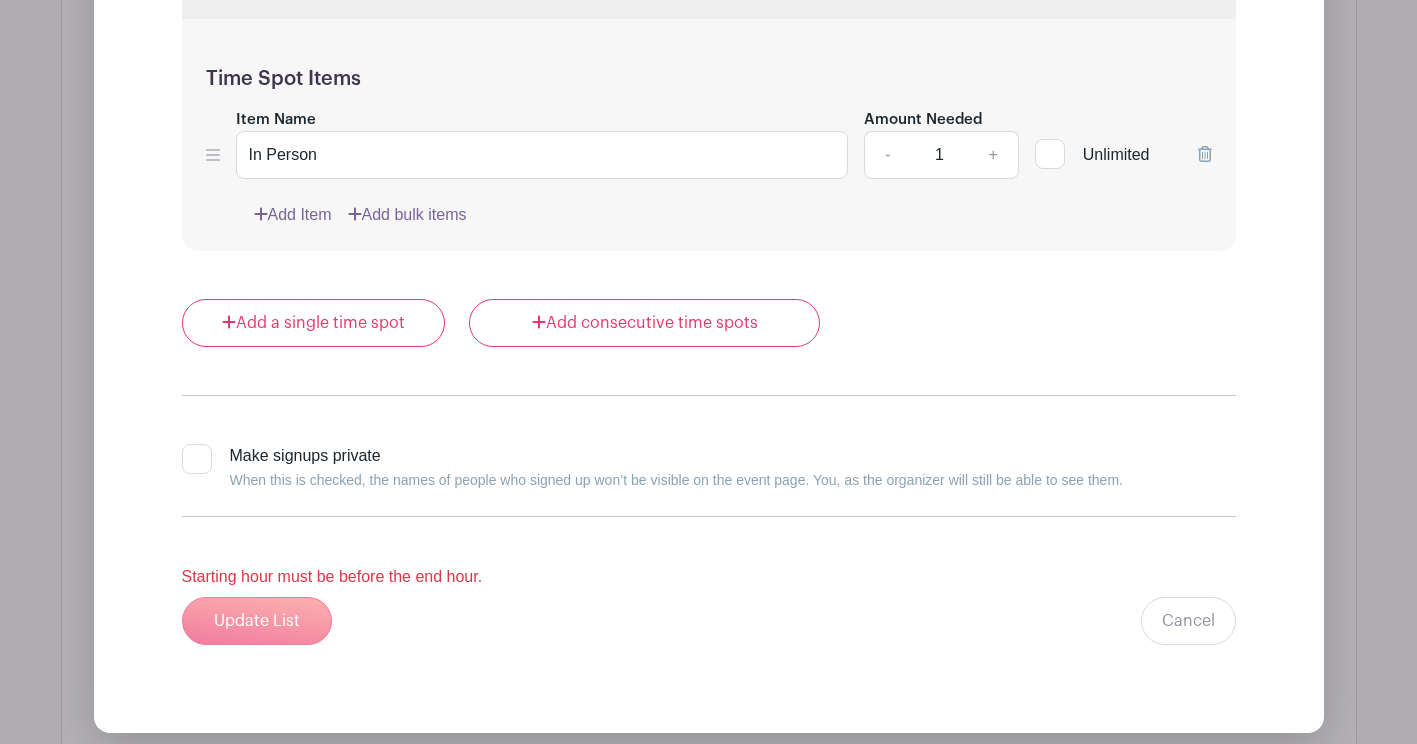 scroll, scrollTop: 3640, scrollLeft: 0, axis: vertical 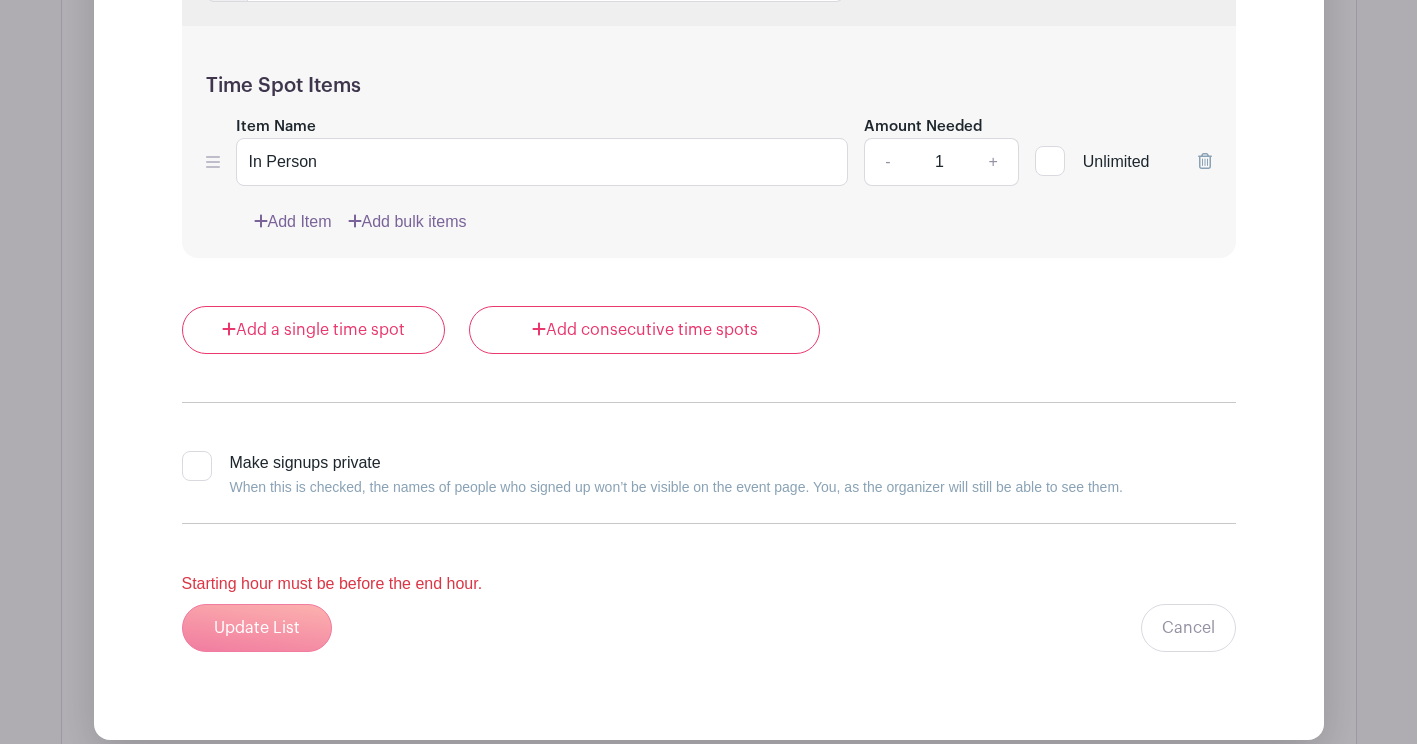 click on "Update List
Cancel" at bounding box center (709, 628) 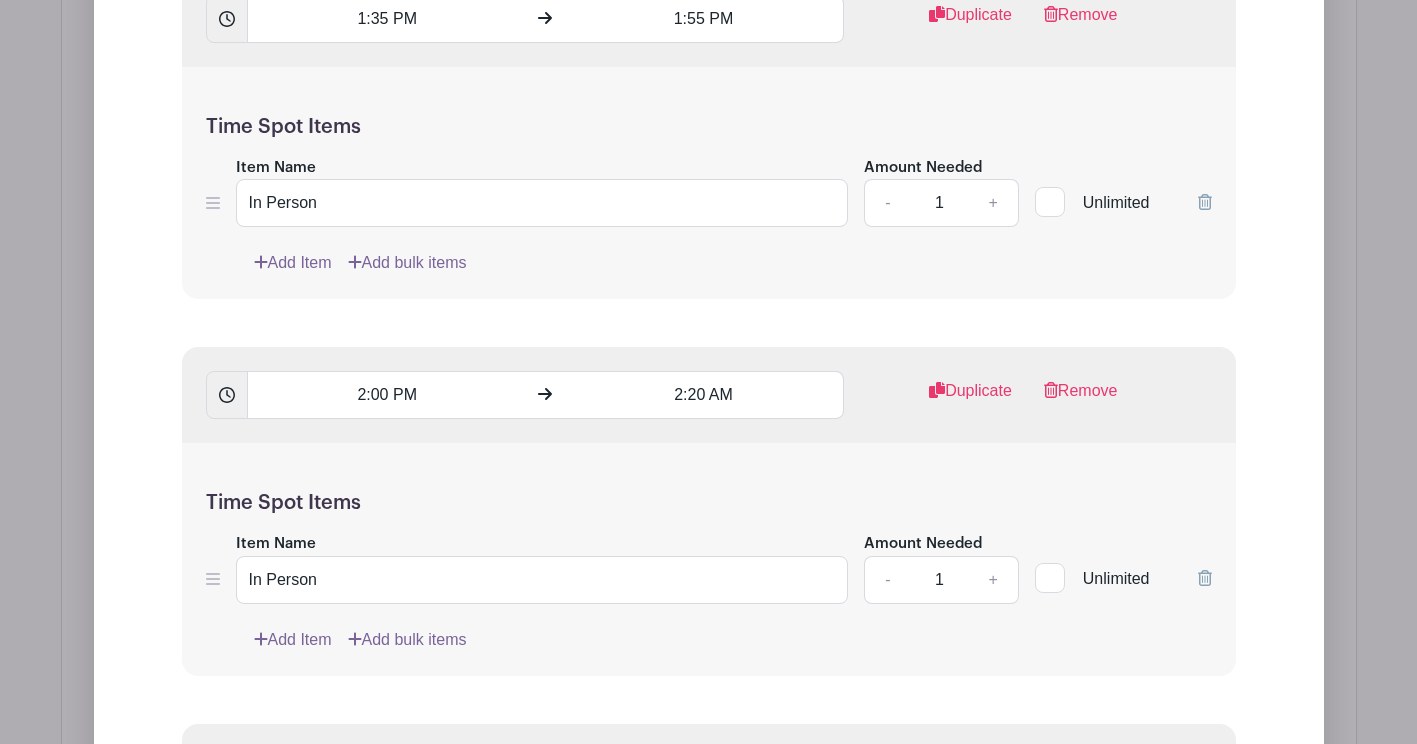 scroll, scrollTop: 2745, scrollLeft: 0, axis: vertical 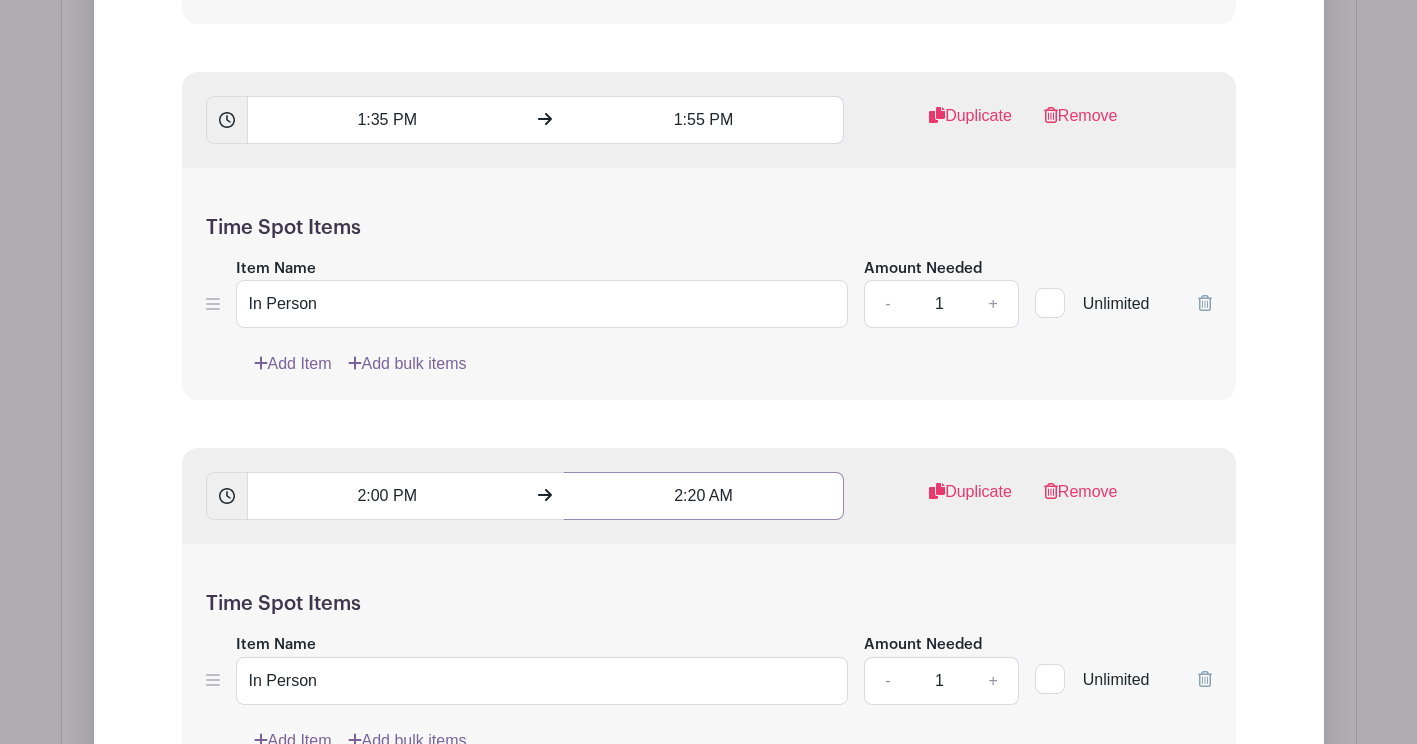 click on "2:20 AM" at bounding box center (704, 496) 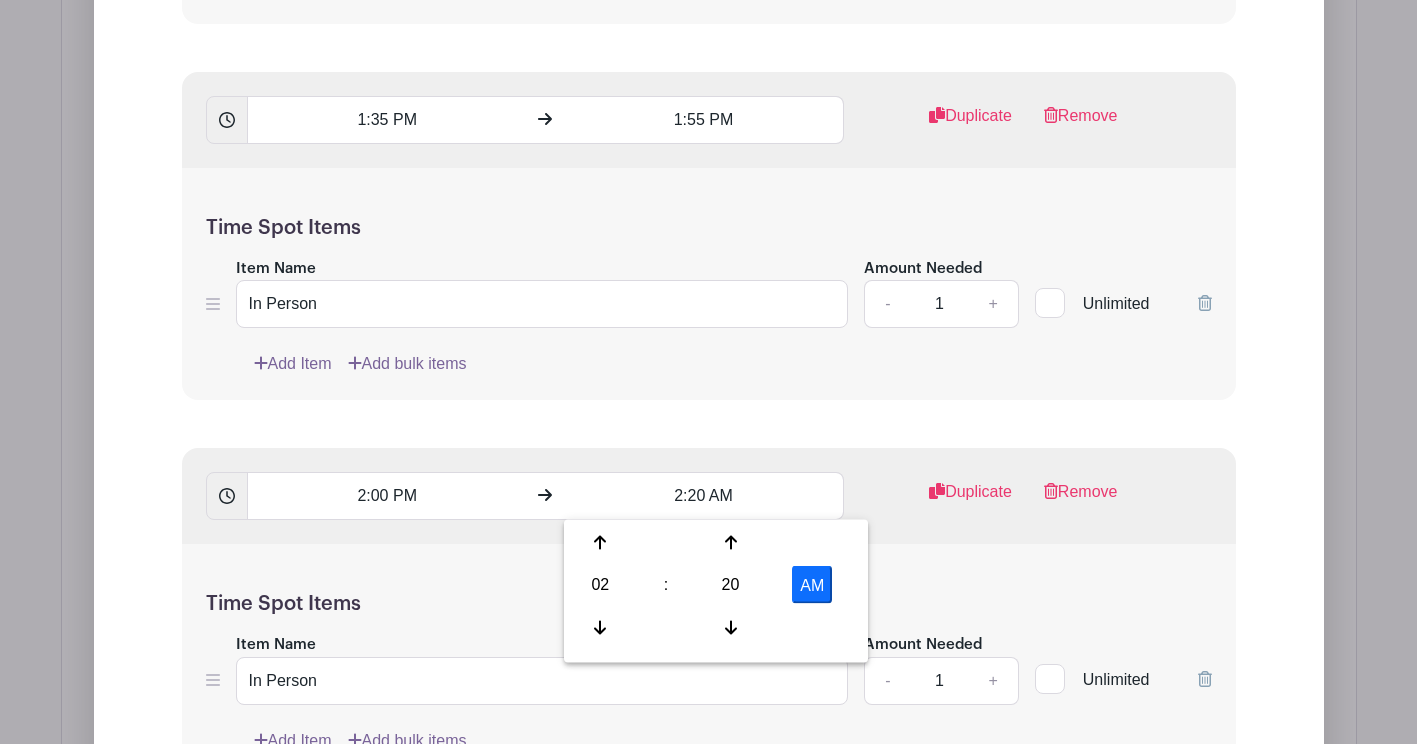 click on "AM" at bounding box center [812, 585] 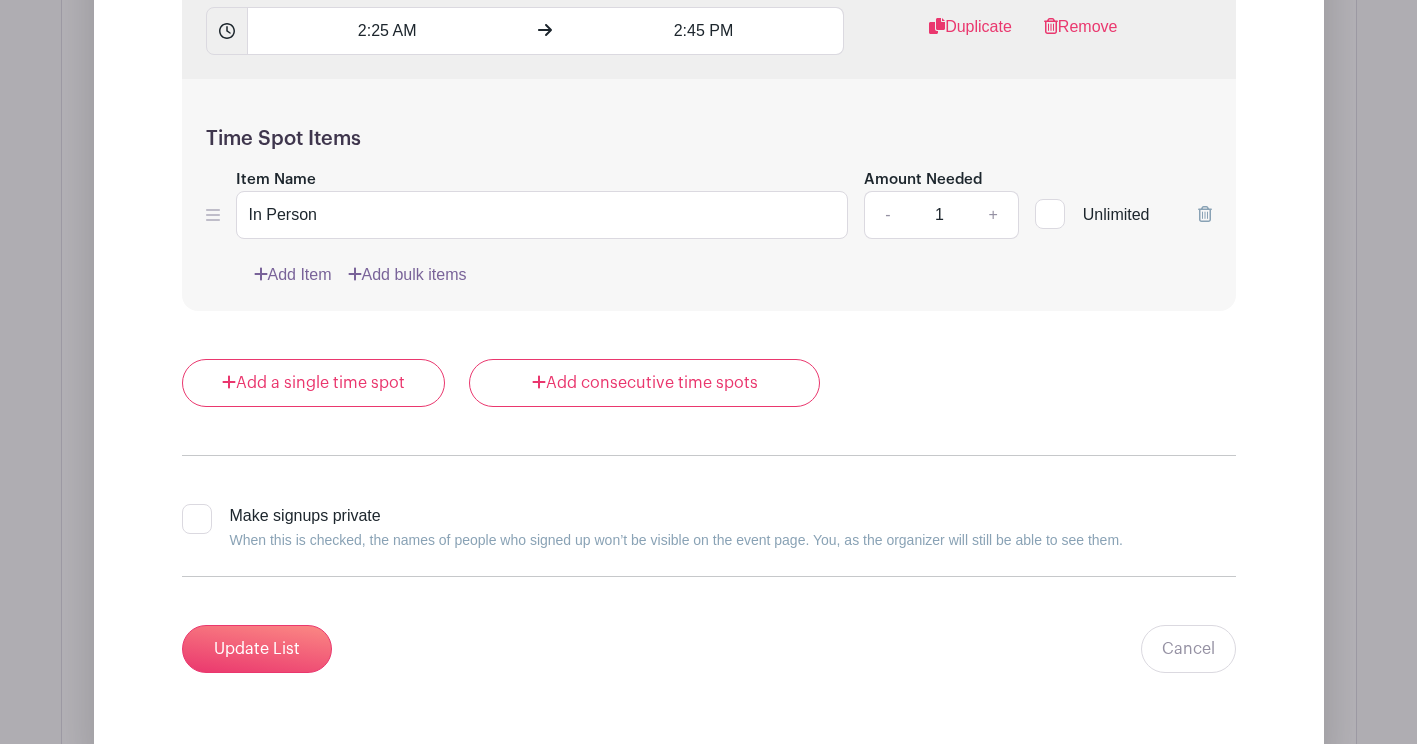 scroll, scrollTop: 3659, scrollLeft: 0, axis: vertical 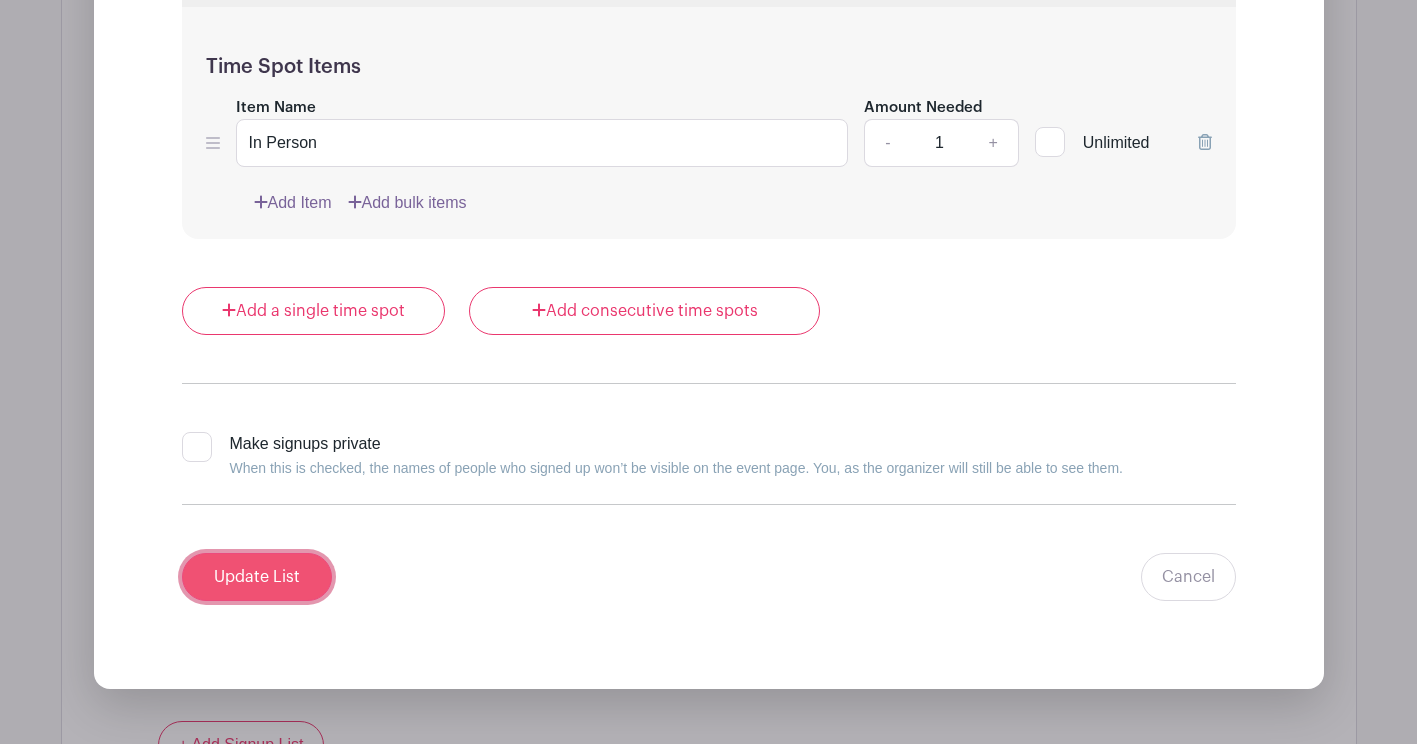 click on "Update List" at bounding box center (257, 577) 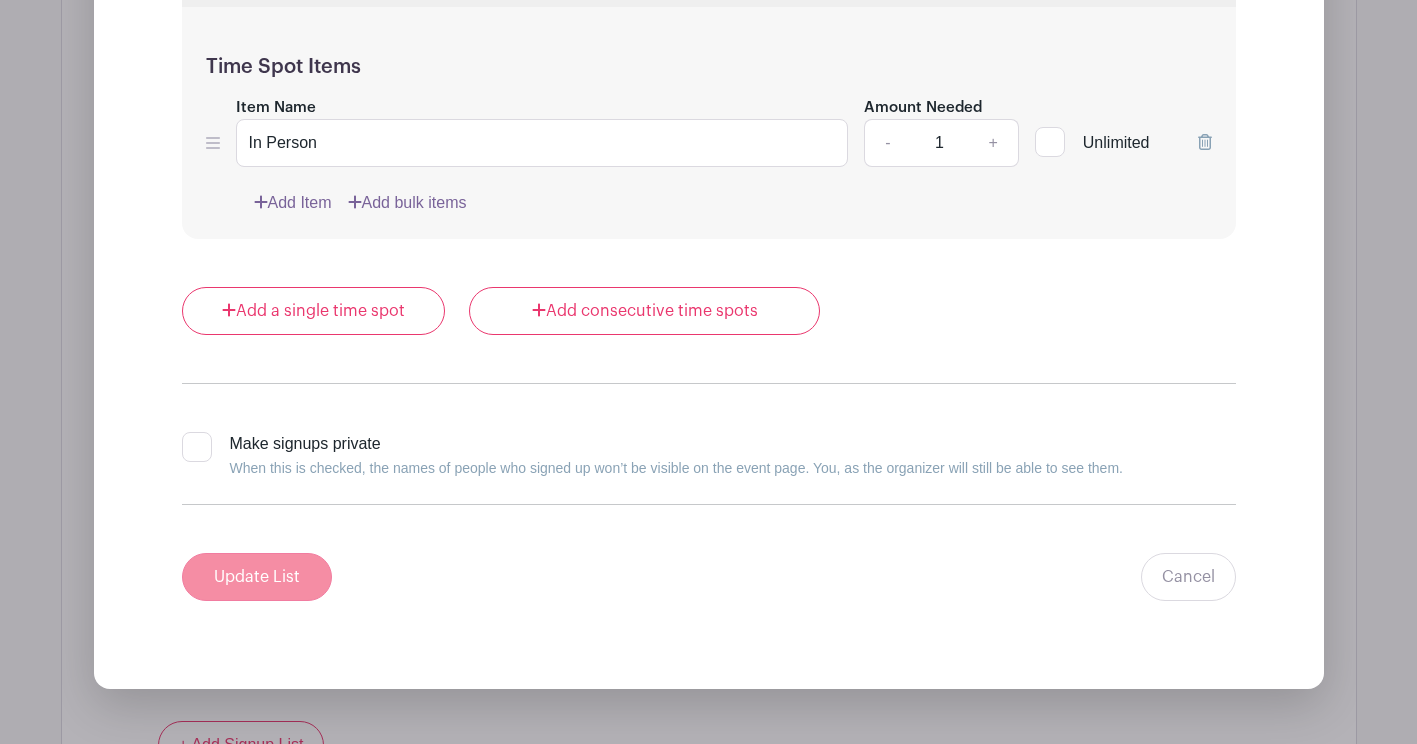 scroll, scrollTop: 2217, scrollLeft: 0, axis: vertical 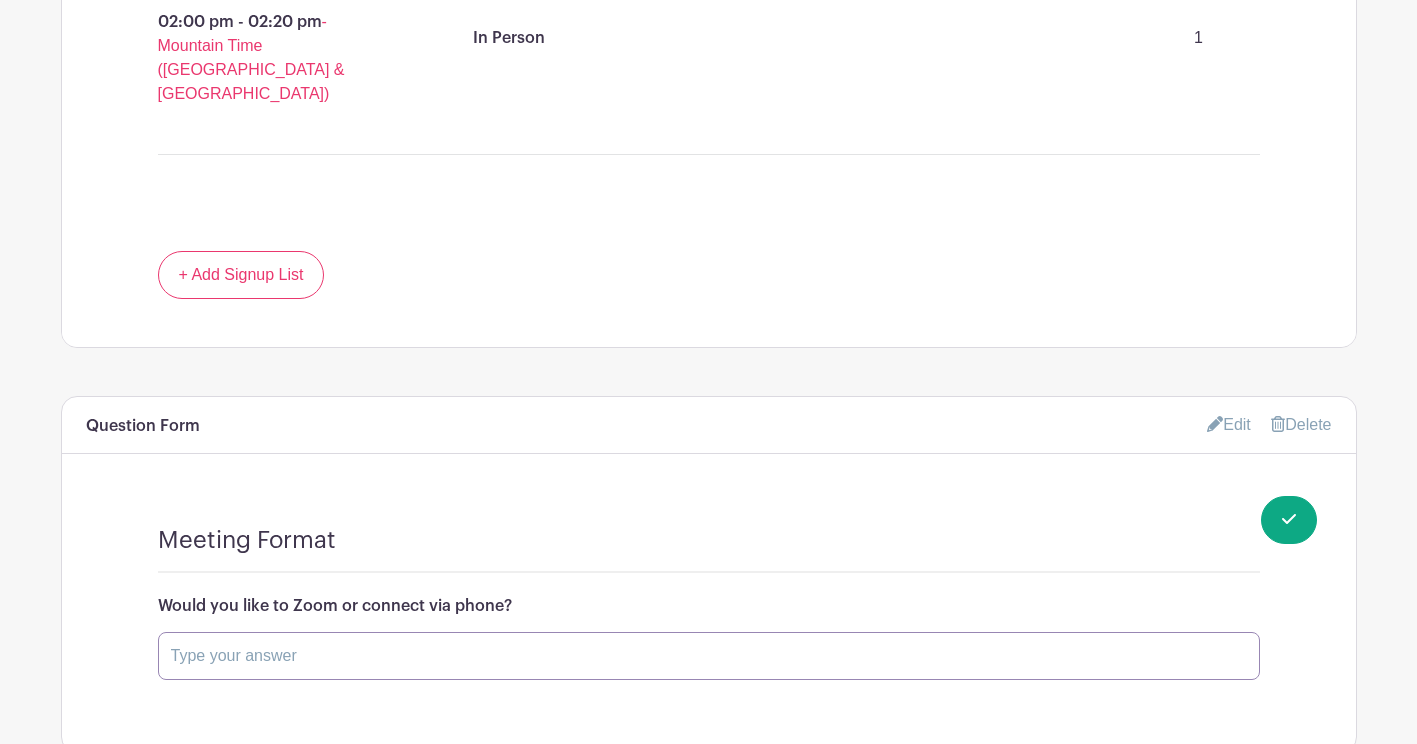 click at bounding box center (709, 656) 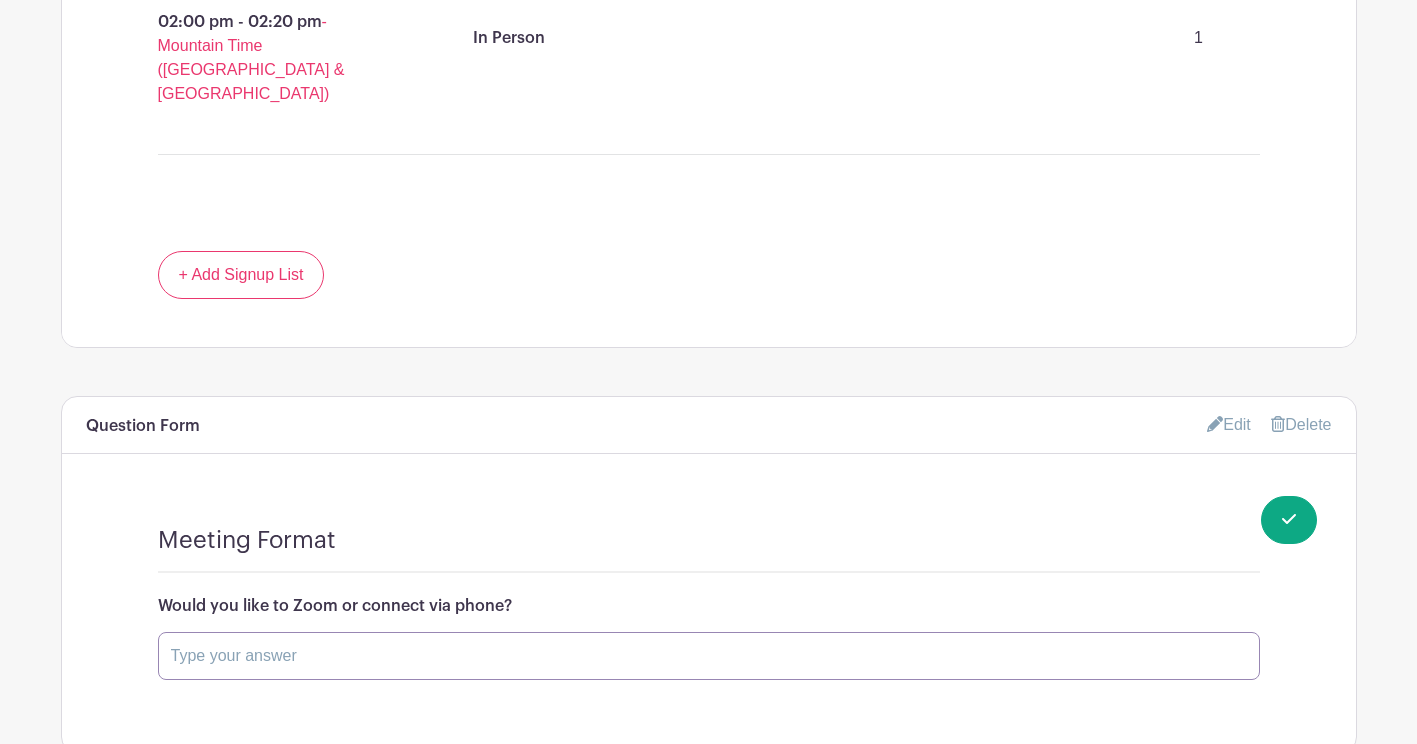 click at bounding box center [709, 656] 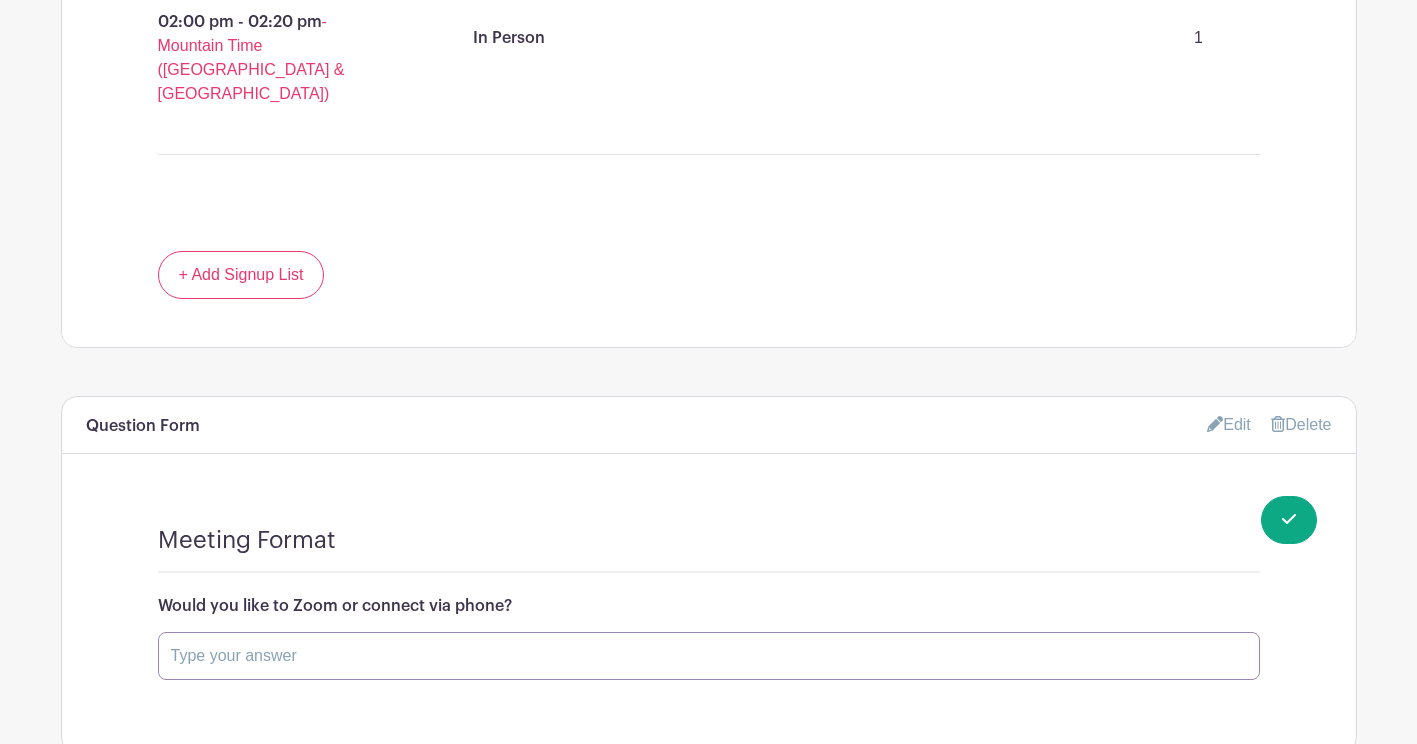 click at bounding box center [709, 656] 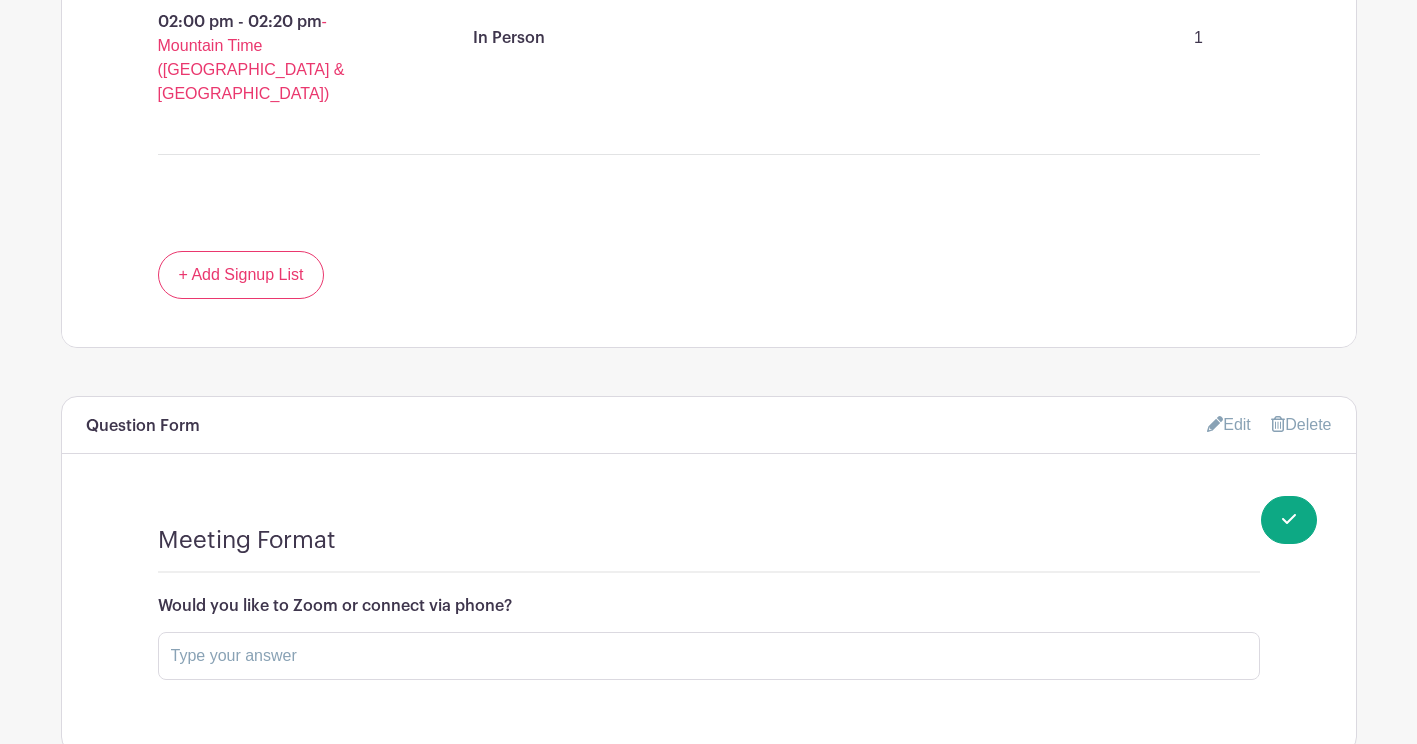 click on "Meeting Format
Would you like to Zoom or connect via phone?" at bounding box center (709, 615) 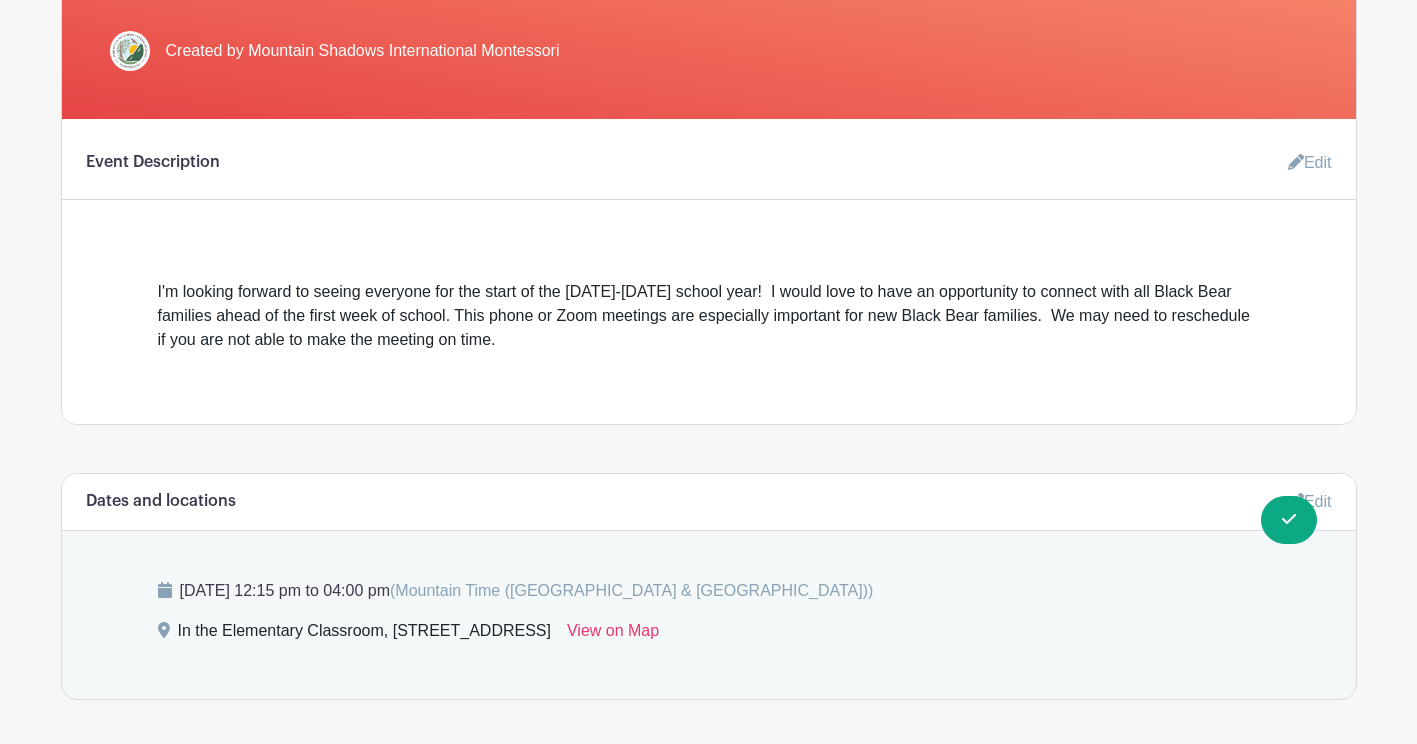 scroll, scrollTop: 0, scrollLeft: 0, axis: both 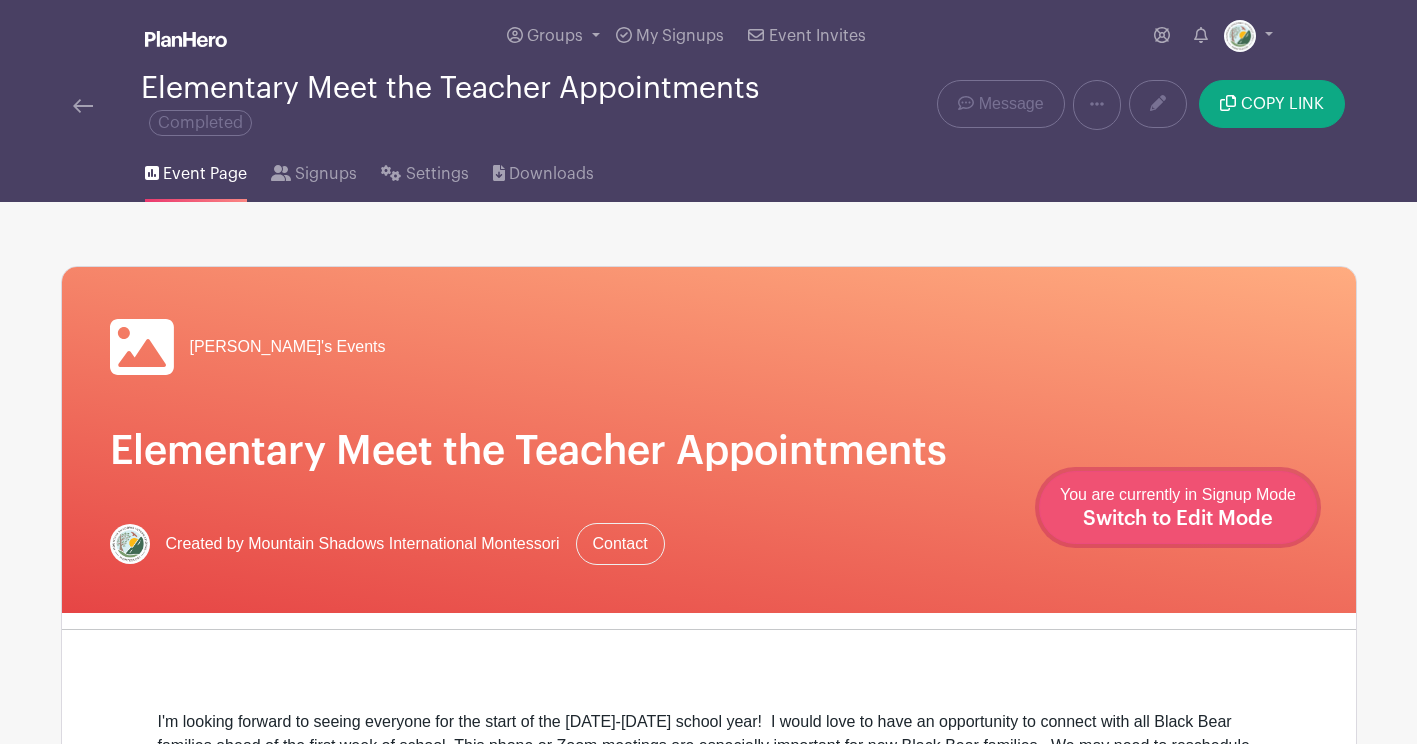 click on "Switch to Edit Mode" at bounding box center (1178, 519) 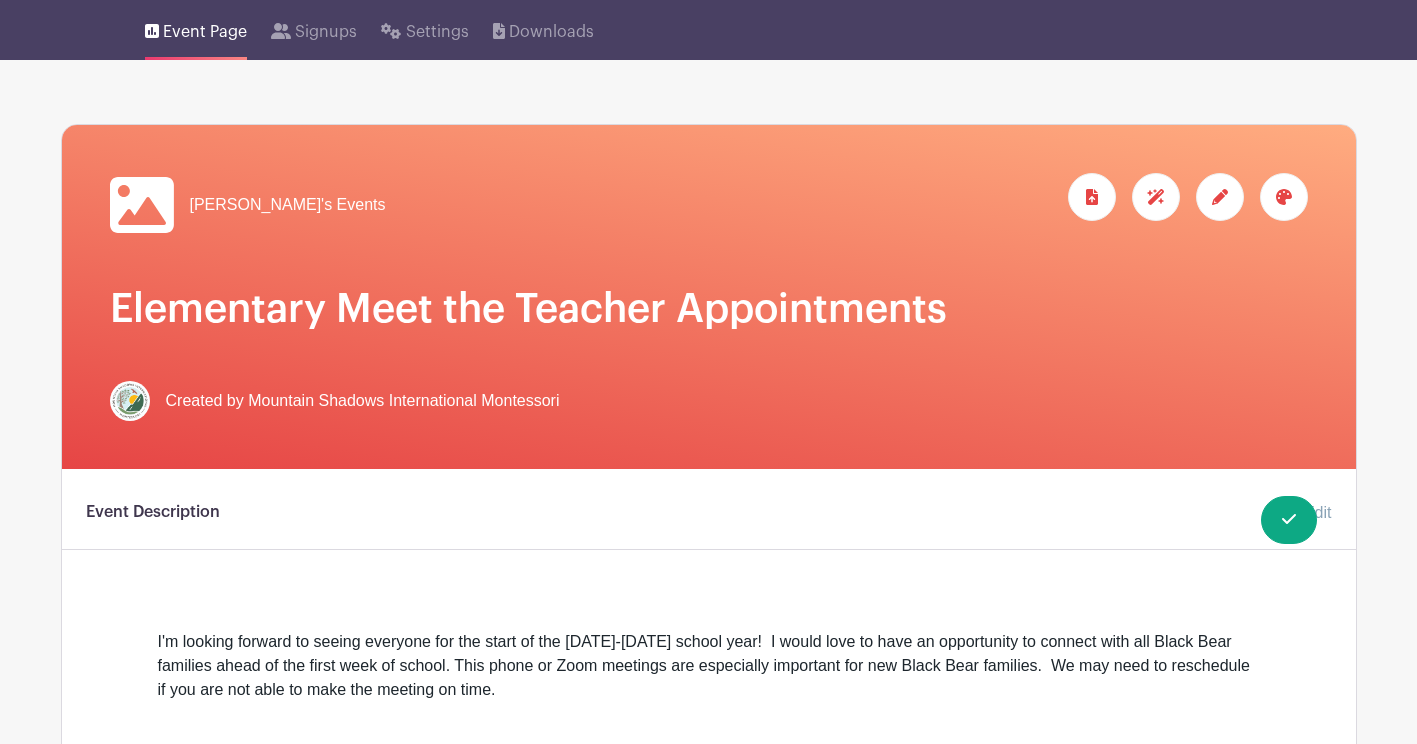 scroll, scrollTop: 0, scrollLeft: 0, axis: both 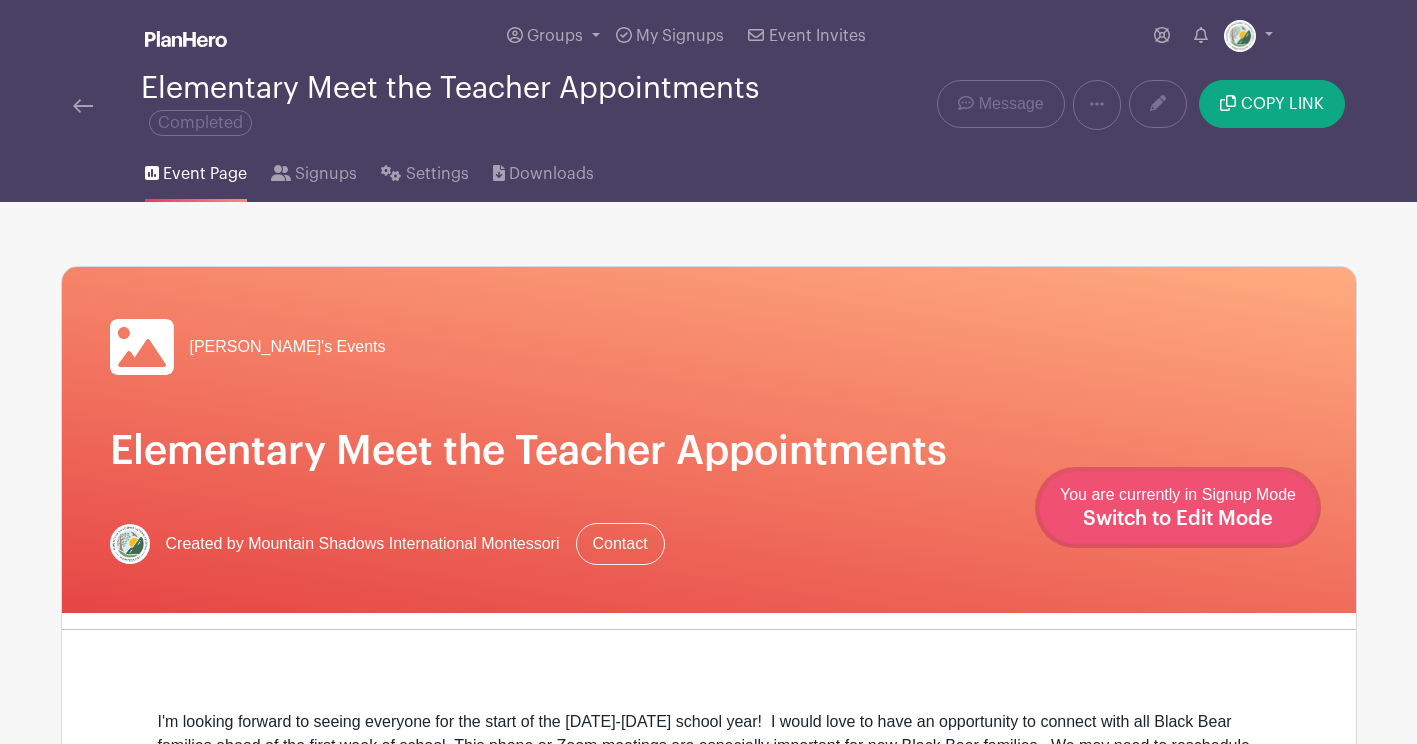 click on "You are currently in Signup Mode
Switch to Edit Mode" at bounding box center (1178, 507) 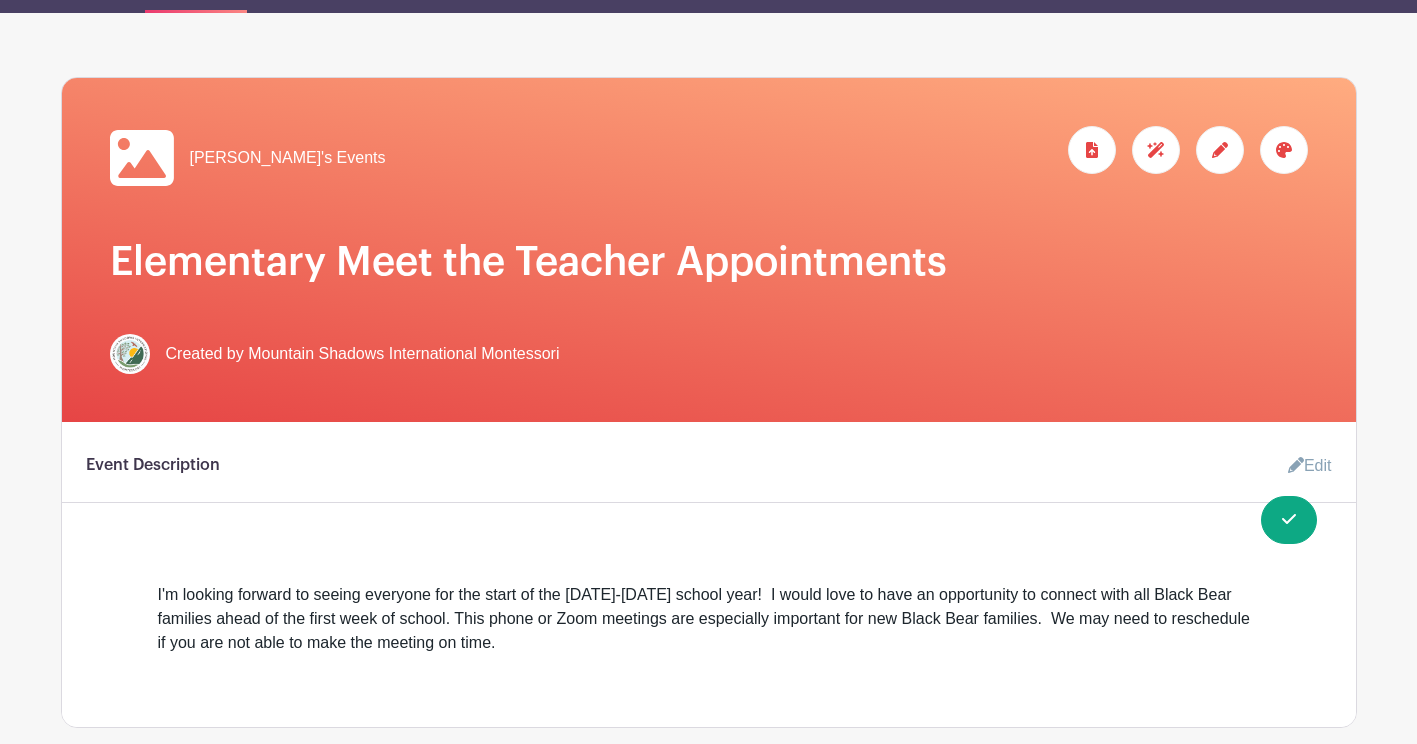 scroll, scrollTop: 191, scrollLeft: 0, axis: vertical 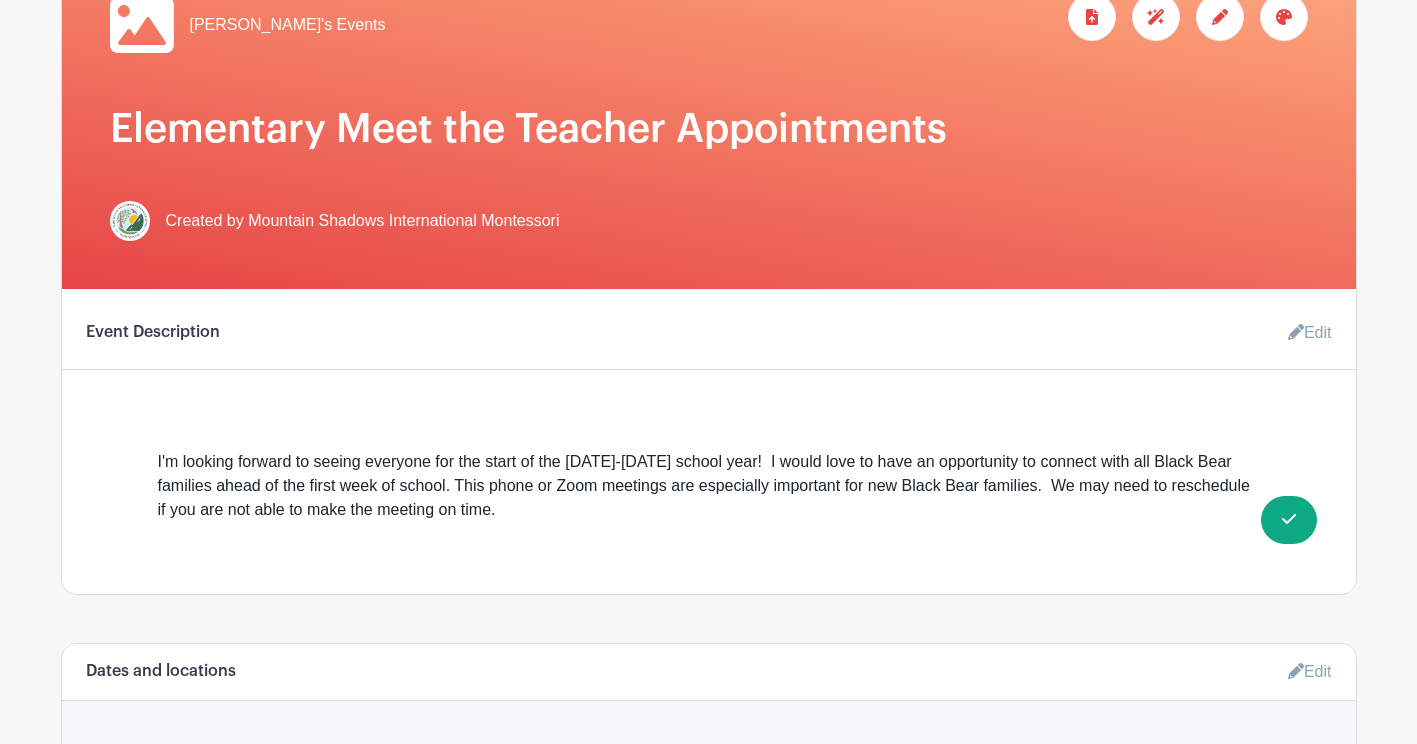 click on "Edit" at bounding box center (1302, 333) 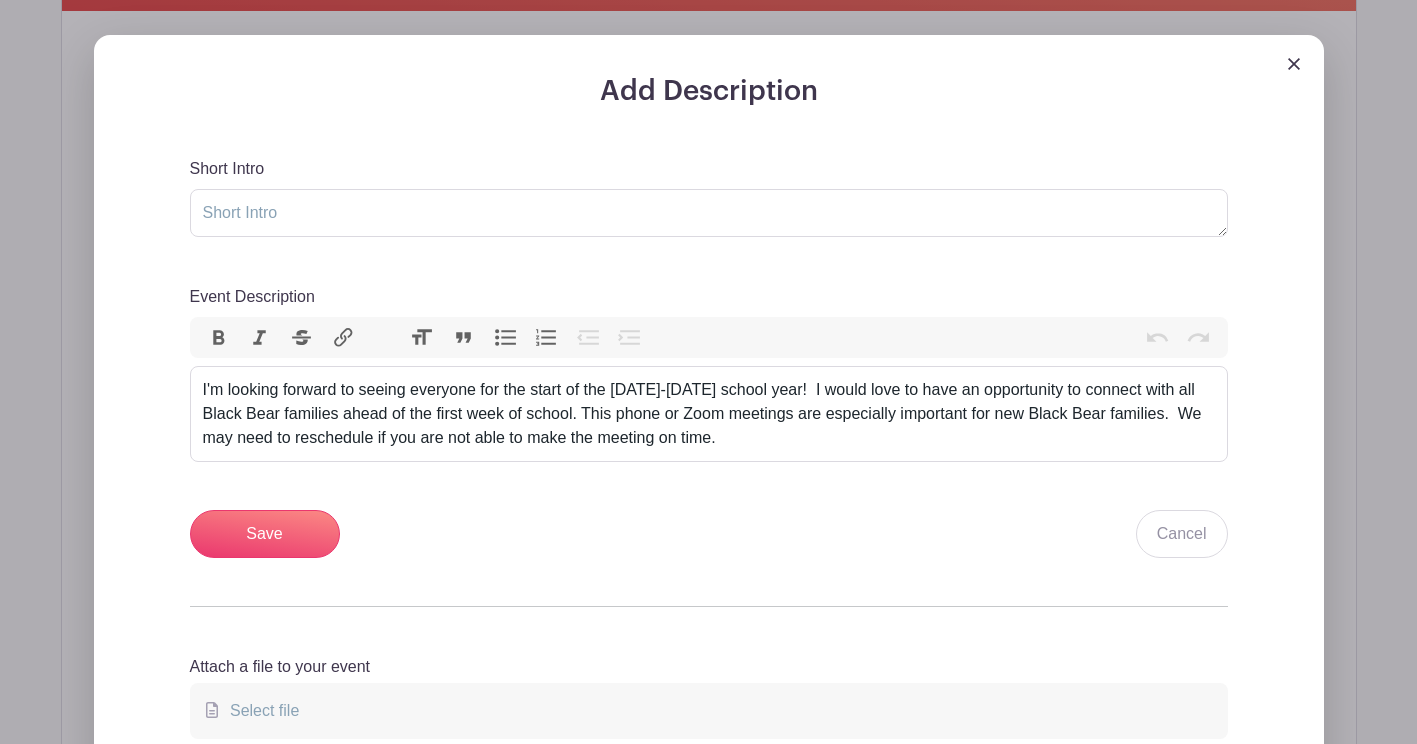 scroll, scrollTop: 642, scrollLeft: 0, axis: vertical 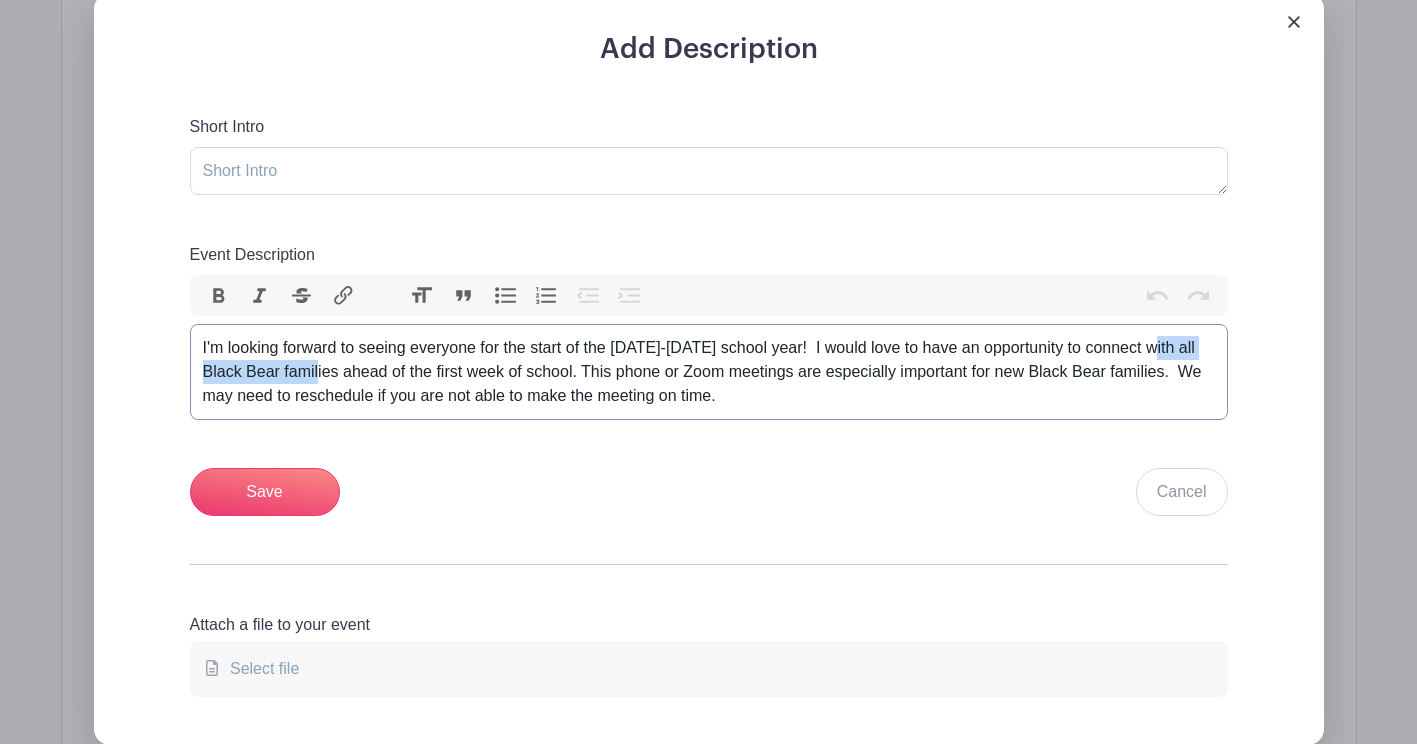 drag, startPoint x: 1151, startPoint y: 353, endPoint x: 299, endPoint y: 383, distance: 852.528 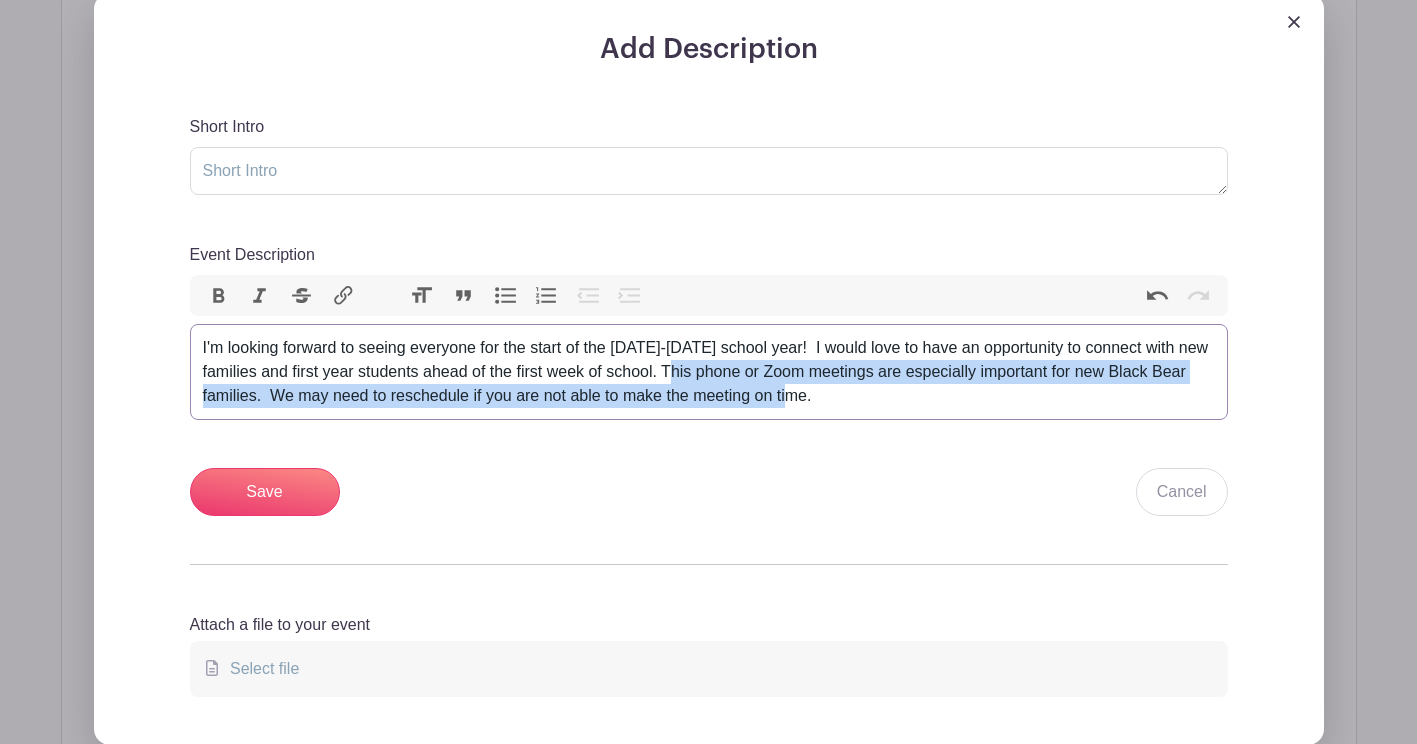 drag, startPoint x: 695, startPoint y: 376, endPoint x: 1052, endPoint y: 398, distance: 357.67722 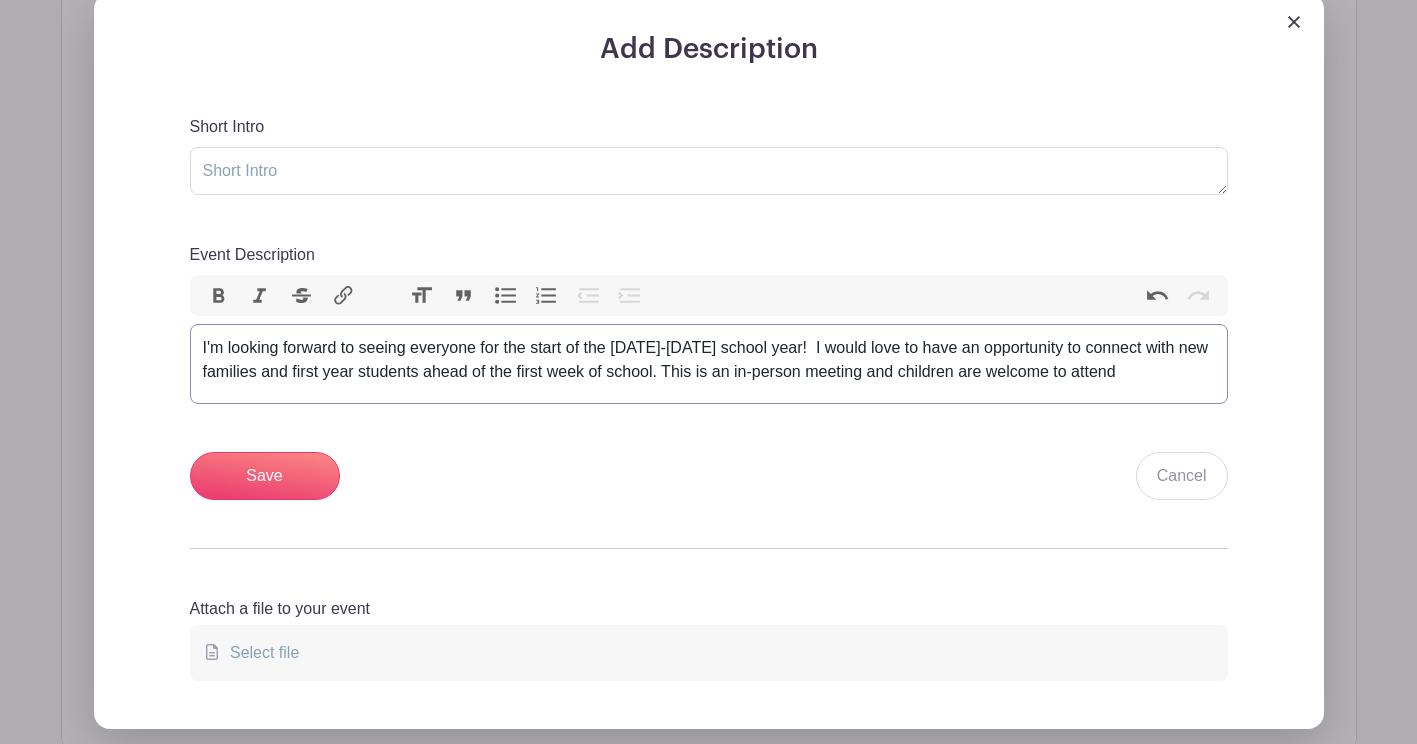 type on "<div>I'm looking forward to seeing everyone for the start of the 2024-2025 school year!&nbsp; I would love to have an opportunity to connect with new families and first year students ahead of the first week of school. This is an in-person meeting and children are welcome to attend.</div>" 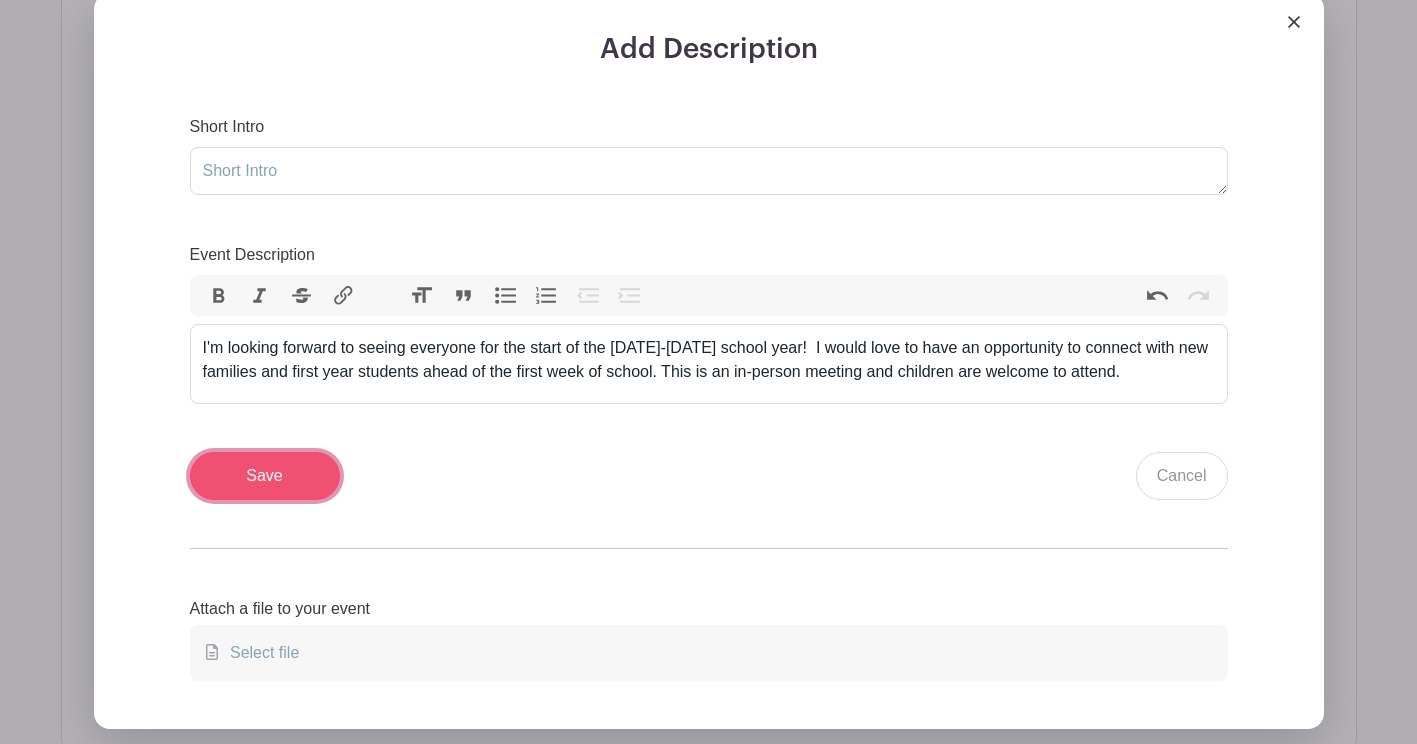 click on "Save" at bounding box center [265, 476] 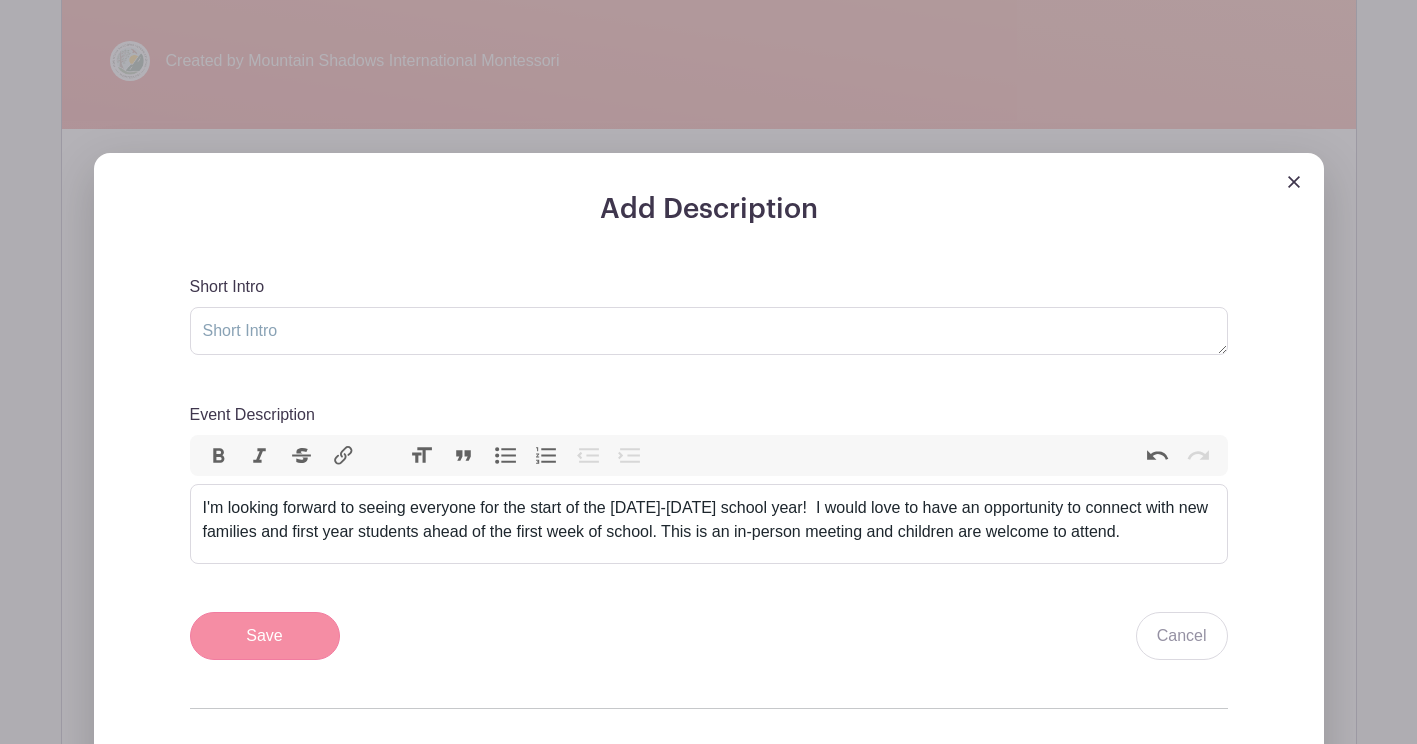 scroll, scrollTop: 802, scrollLeft: 0, axis: vertical 